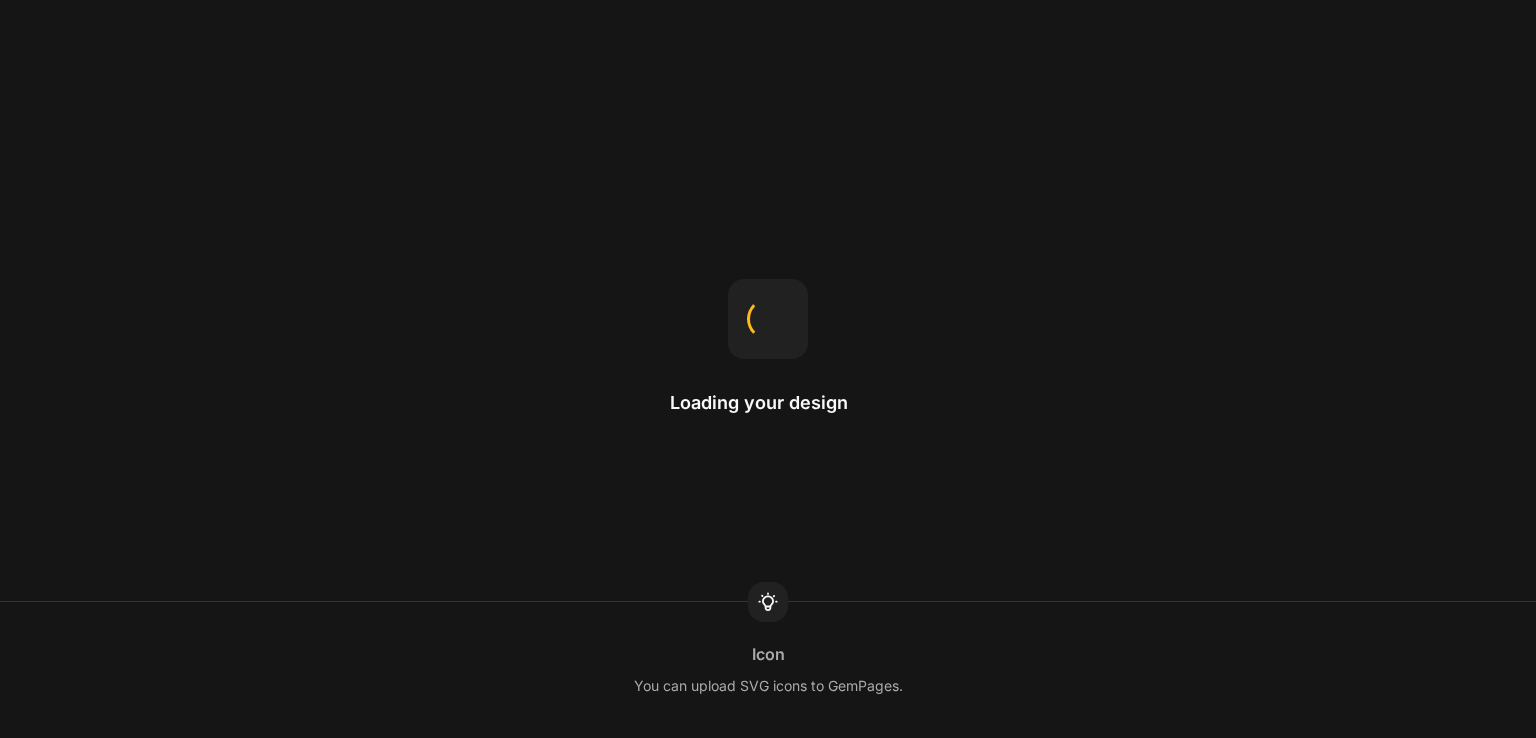 scroll, scrollTop: 0, scrollLeft: 0, axis: both 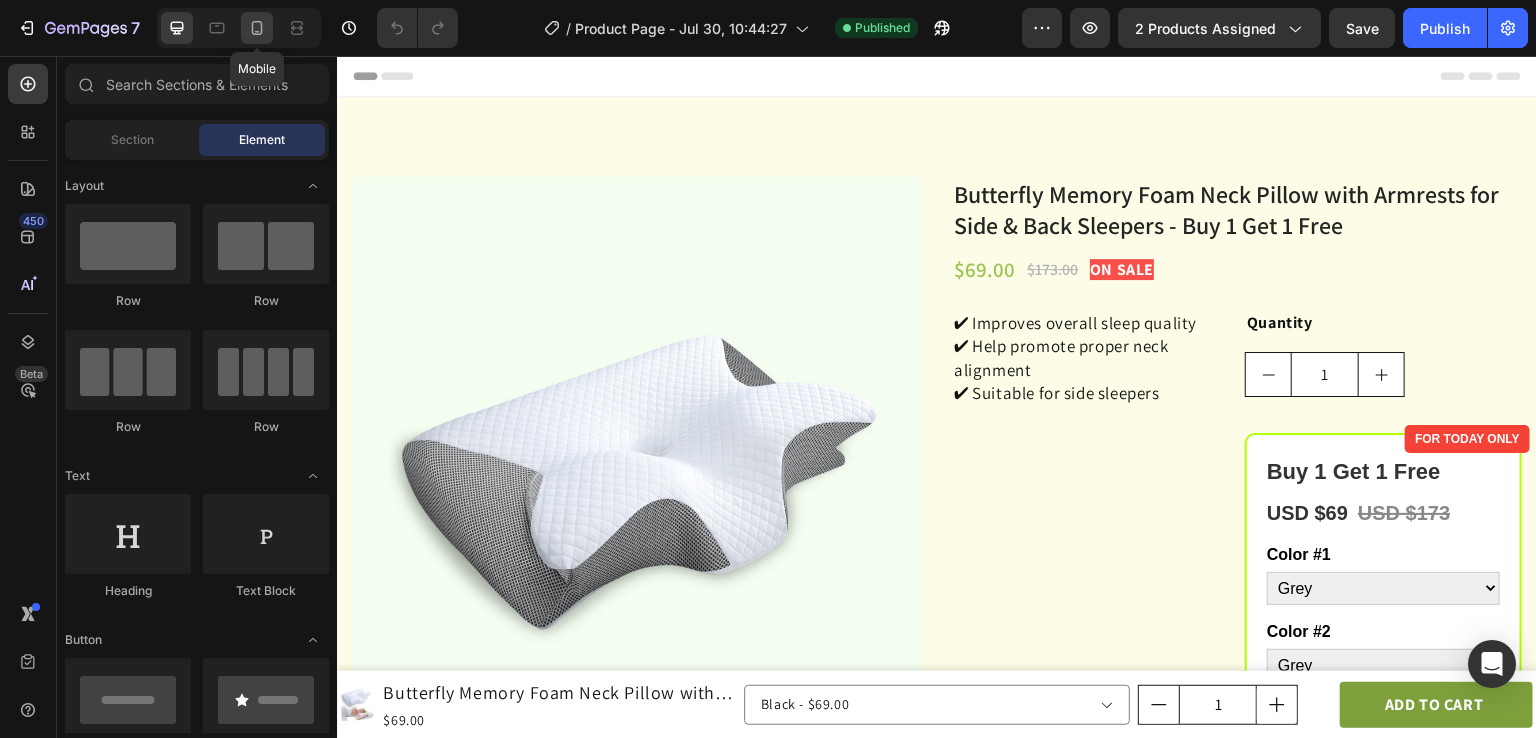 click 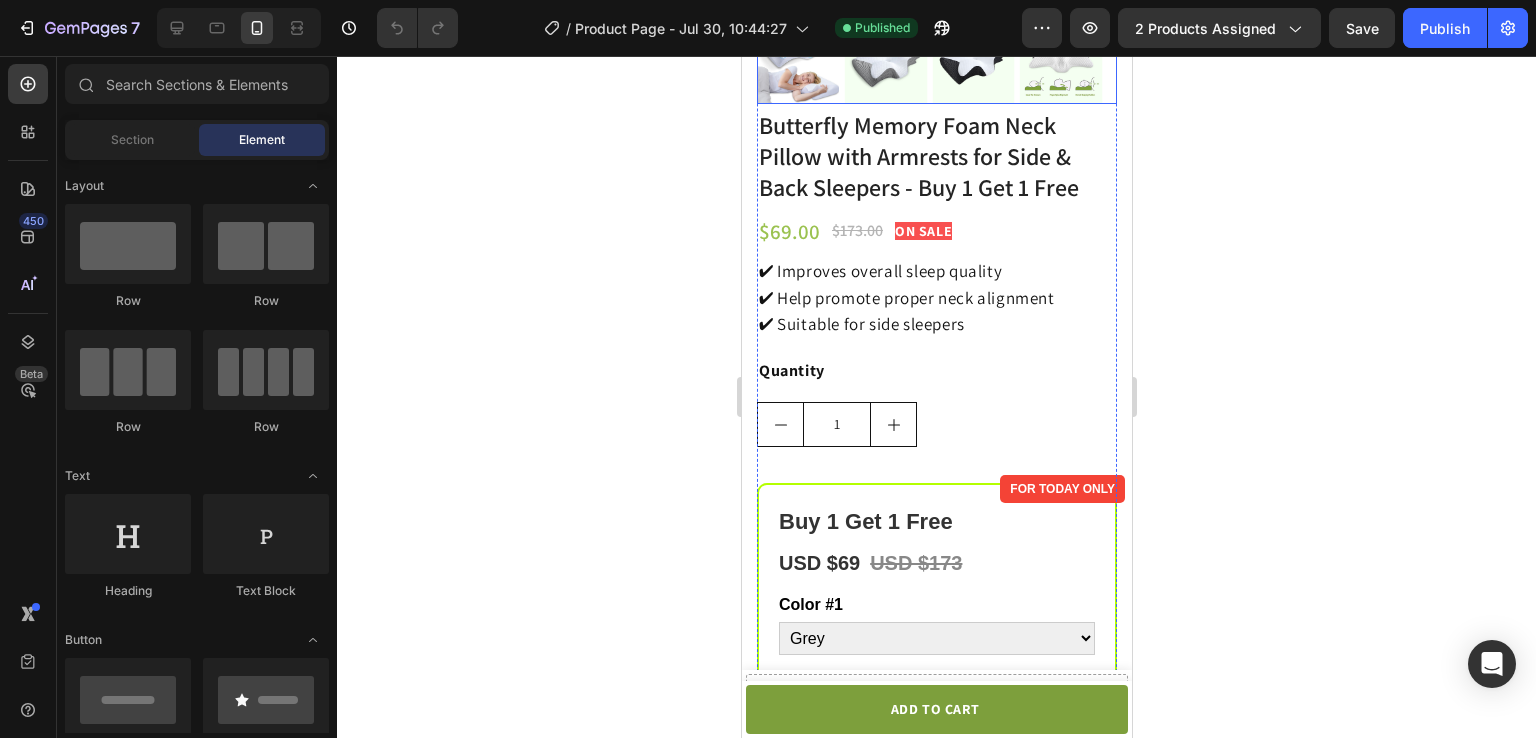 scroll, scrollTop: 442, scrollLeft: 0, axis: vertical 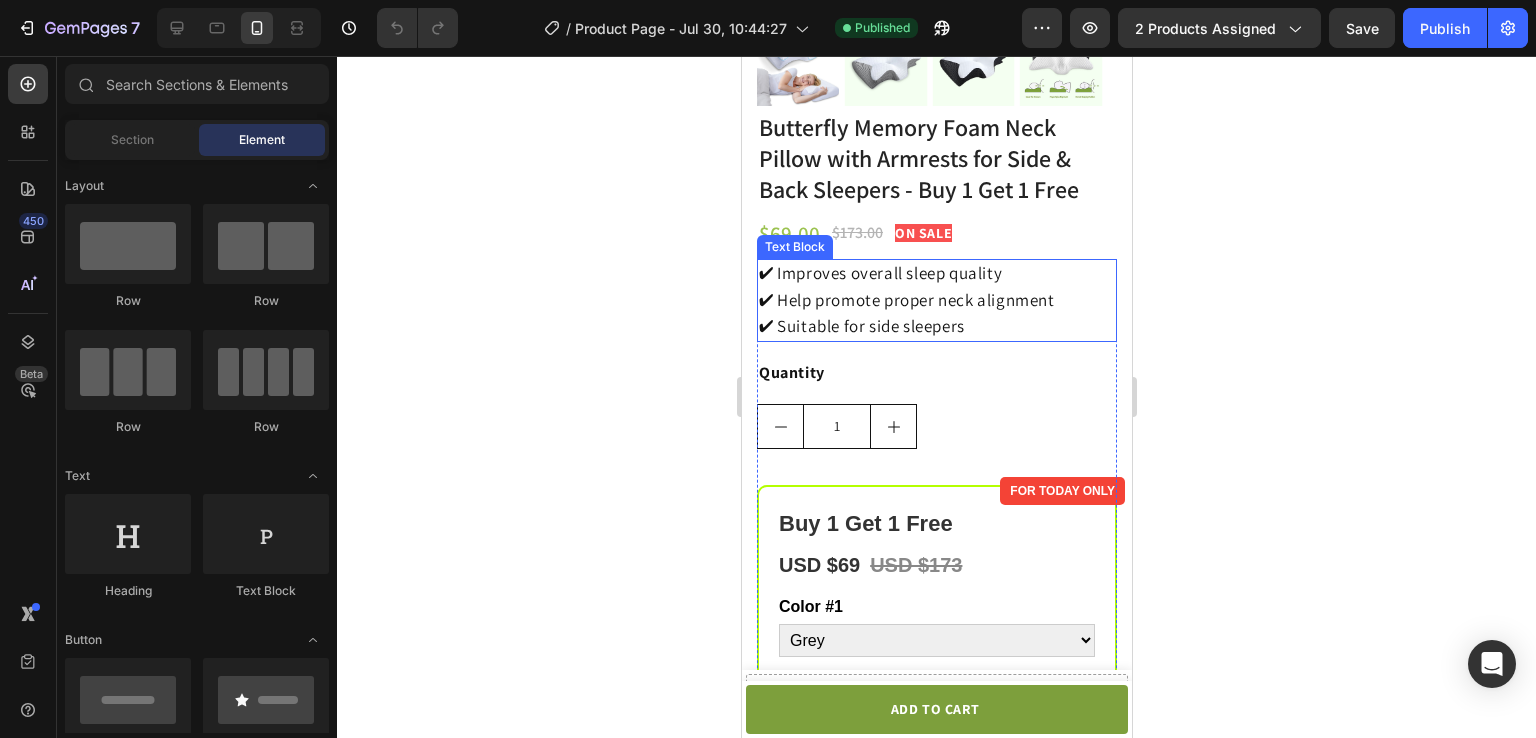 click on "✔ Suitable for side sleepers" 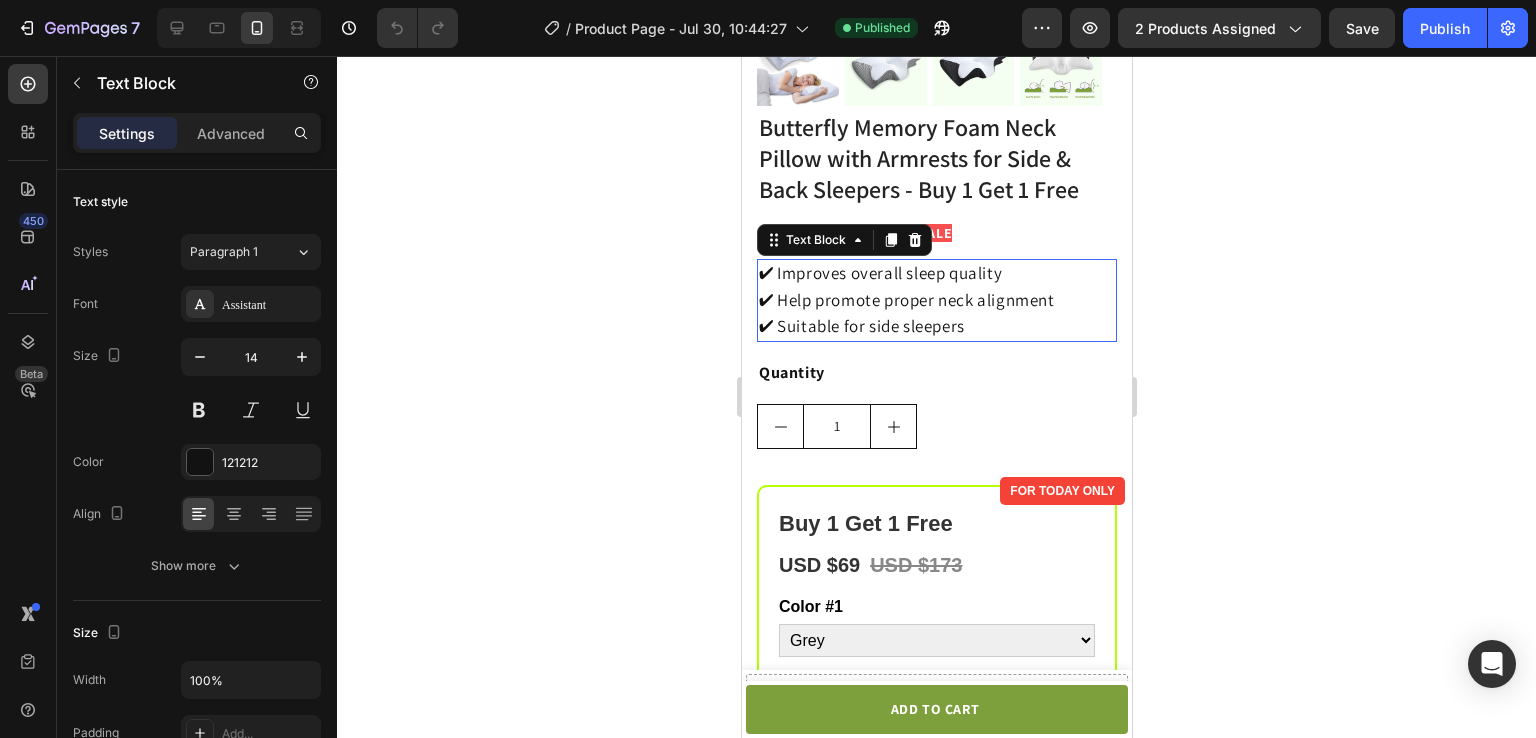 click on "✔ Suitable for side sleepers" 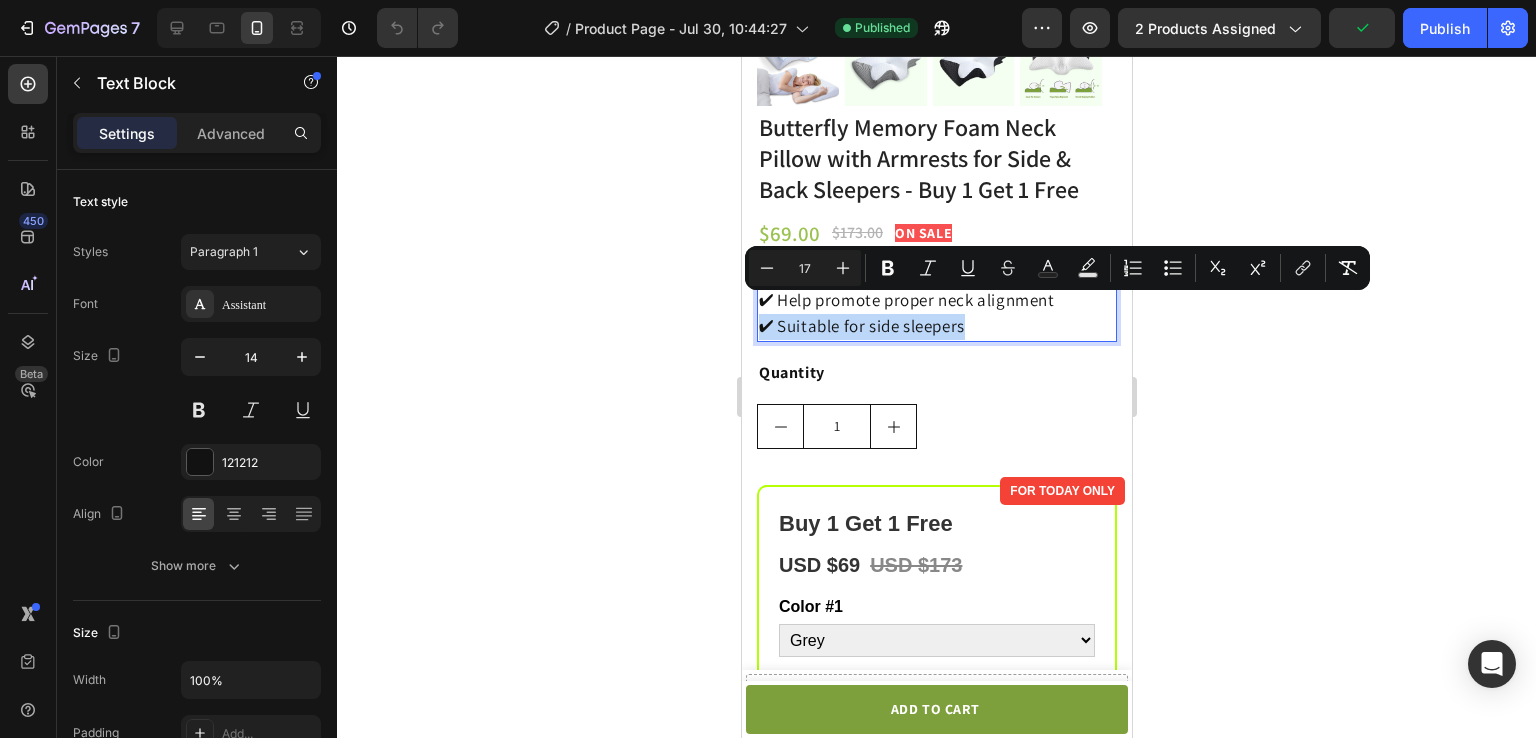 click on "✔ Improves overall sleep quality ✔ Help promote proper neck alignment ✔ Suitable for side sleepers" 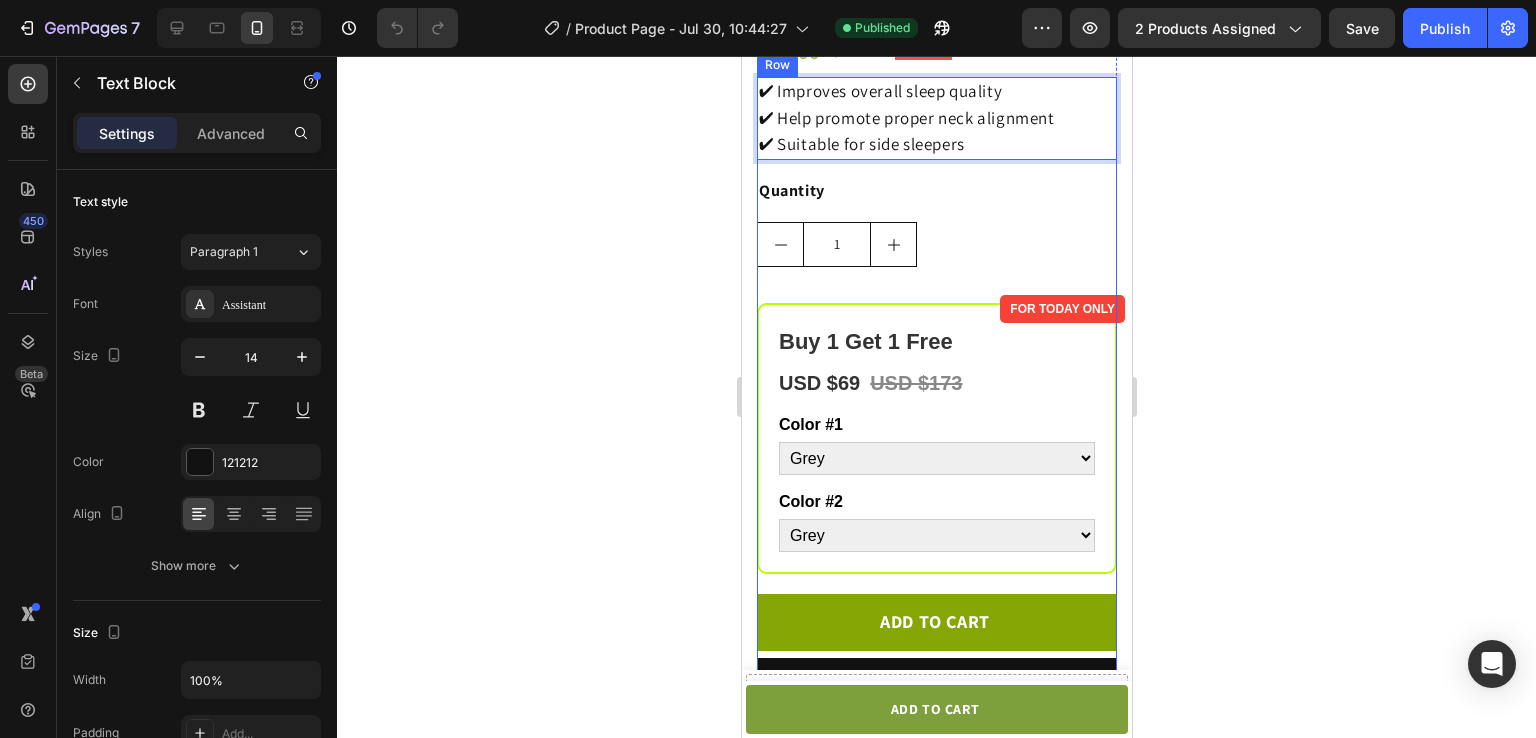 scroll, scrollTop: 624, scrollLeft: 0, axis: vertical 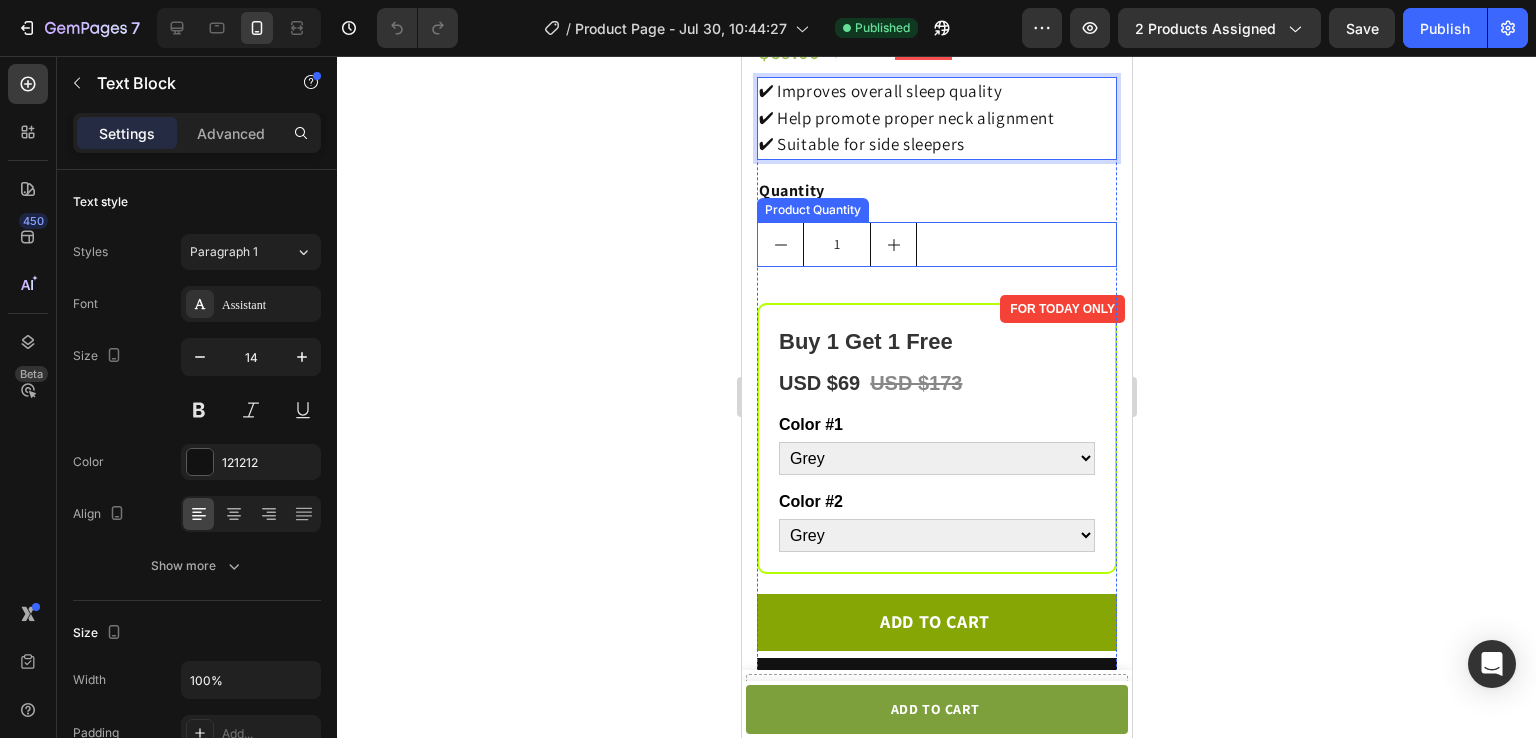 click on "1" 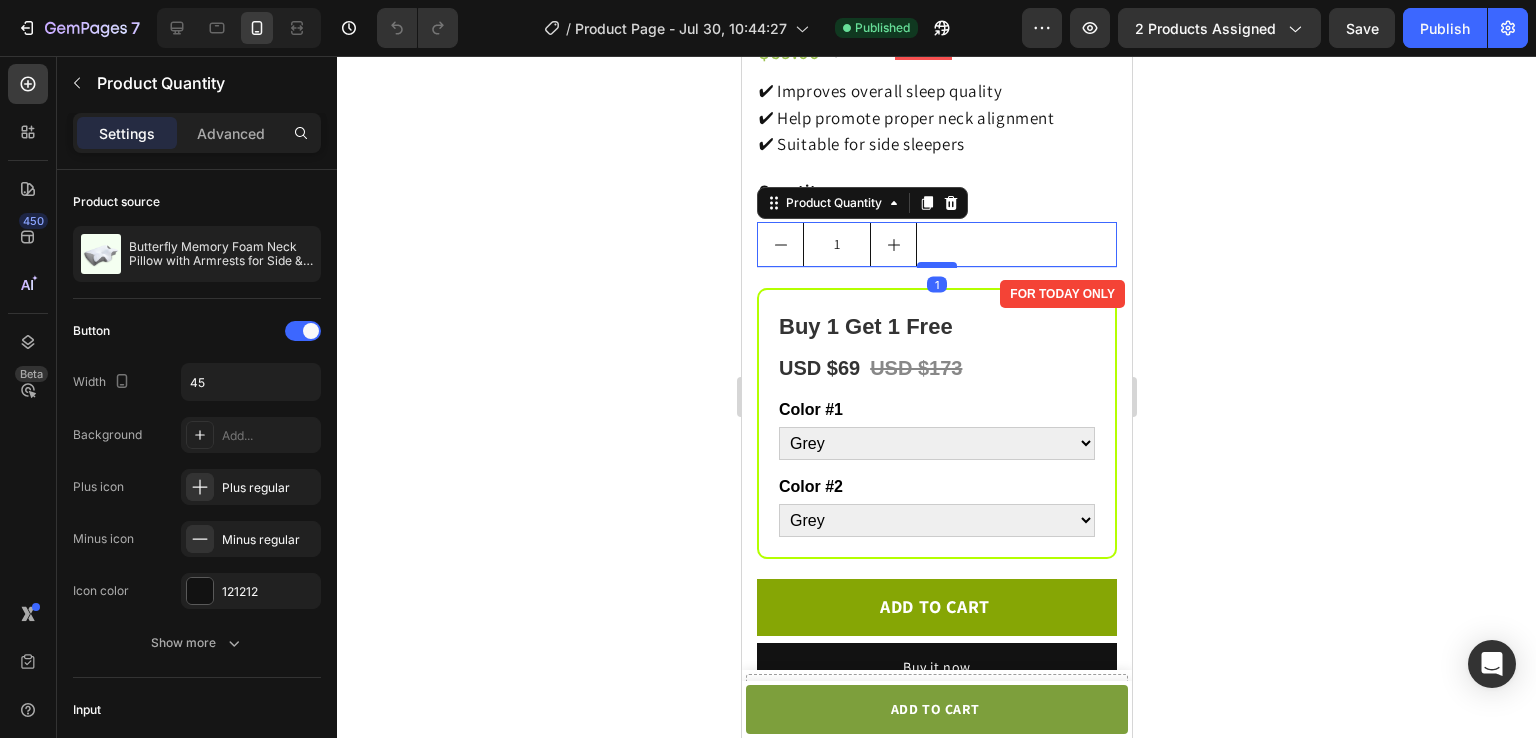 drag, startPoint x: 933, startPoint y: 264, endPoint x: 927, endPoint y: 249, distance: 16.155495 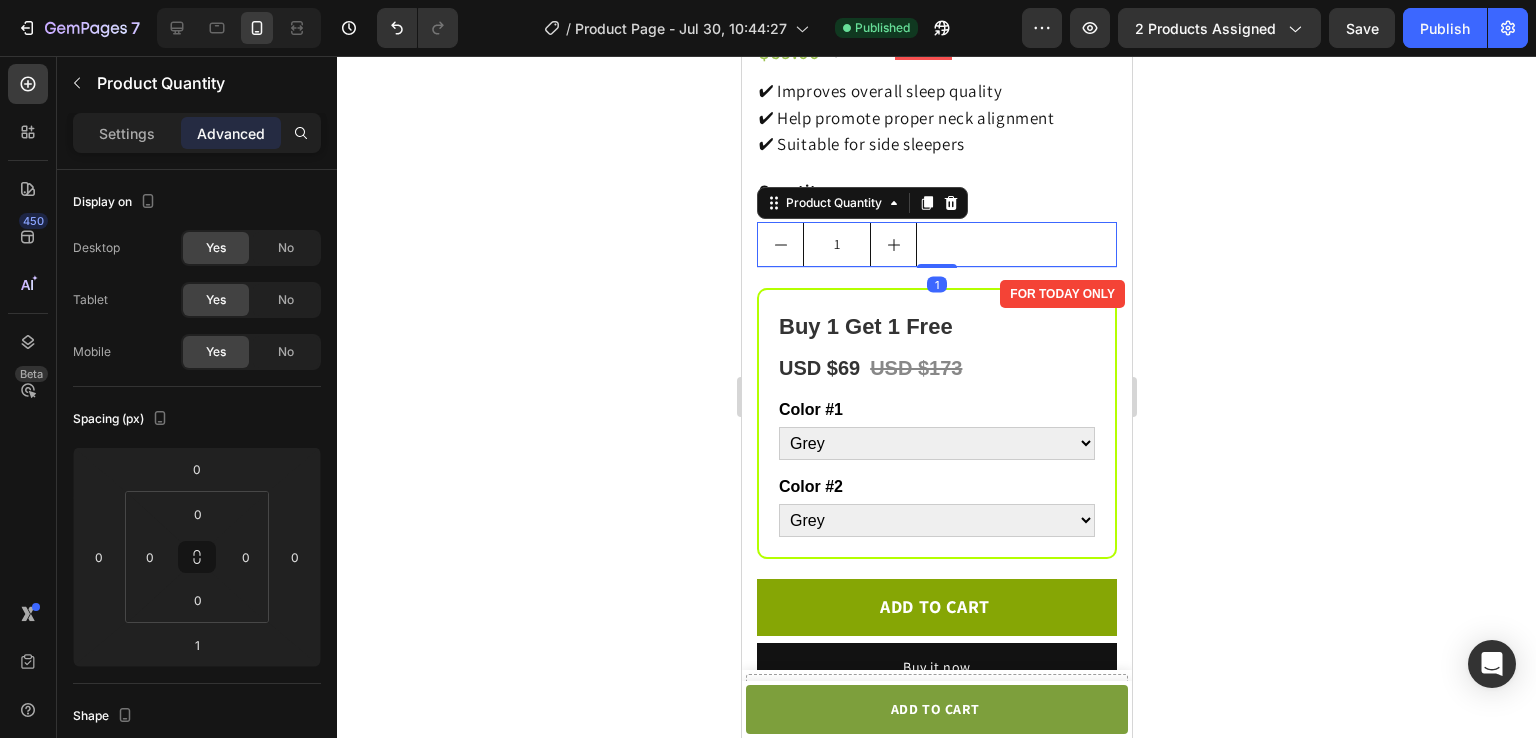 click 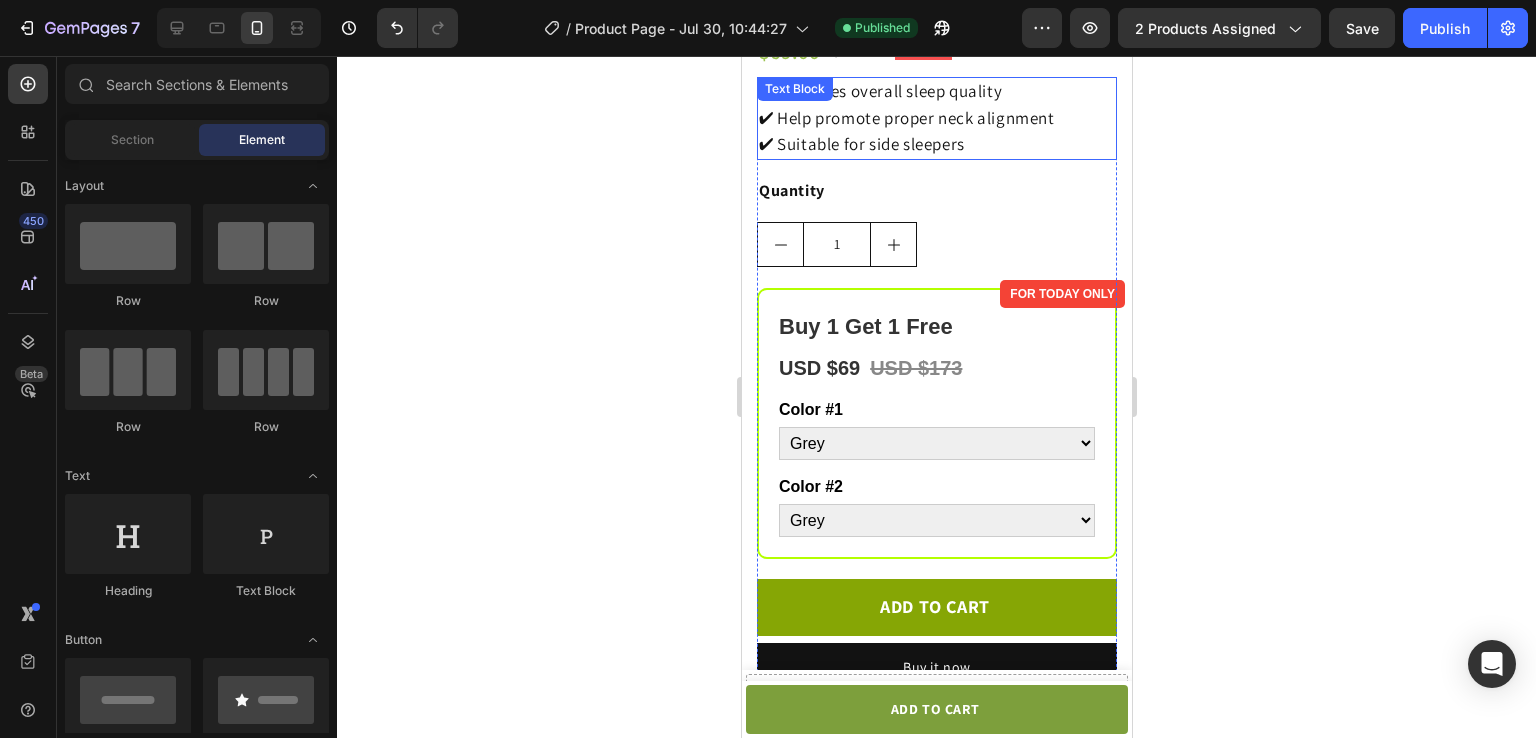 click on "✔ Improves overall sleep quality ✔ Help promote proper neck alignment ✔ Suitable for side sleepers" 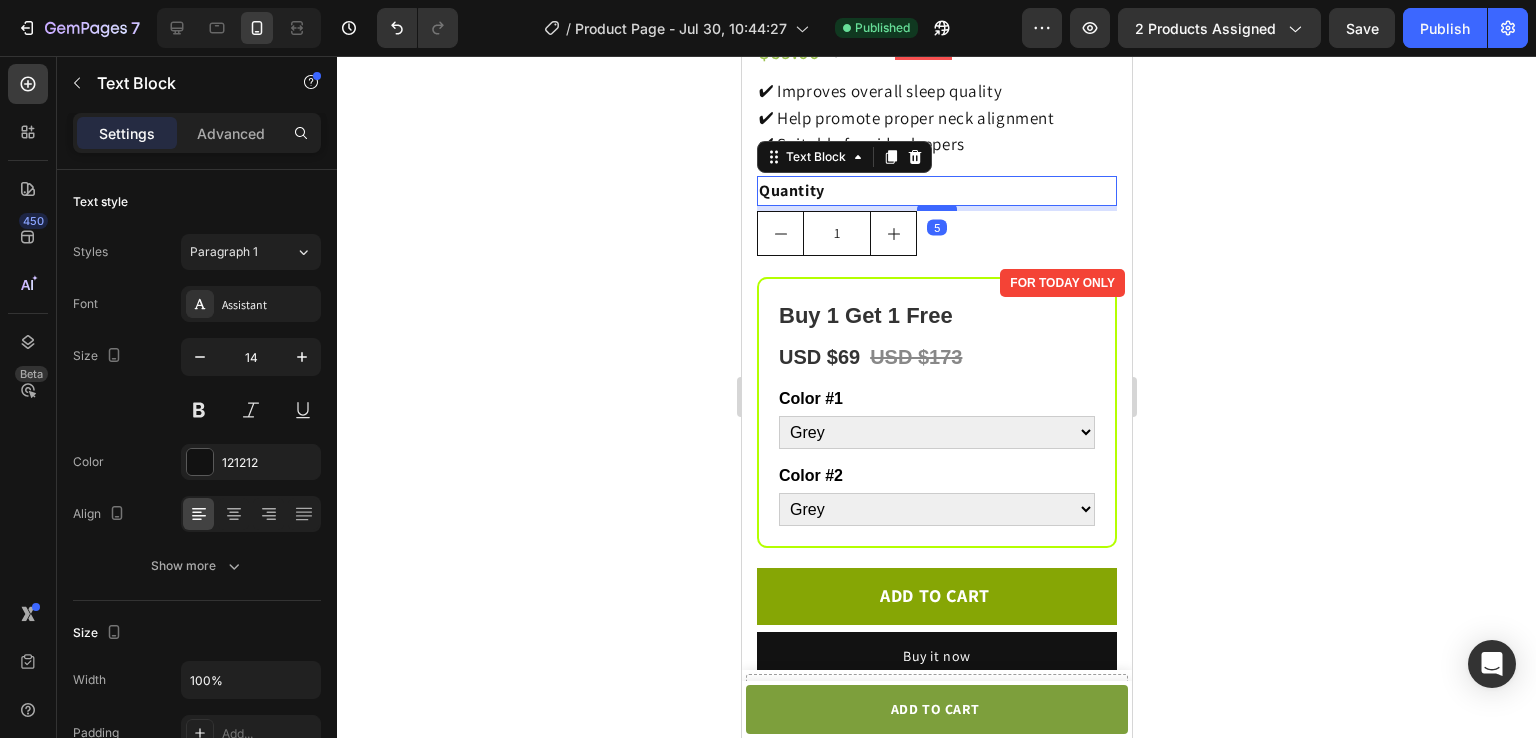 drag, startPoint x: 934, startPoint y: 203, endPoint x: 927, endPoint y: 192, distance: 13.038404 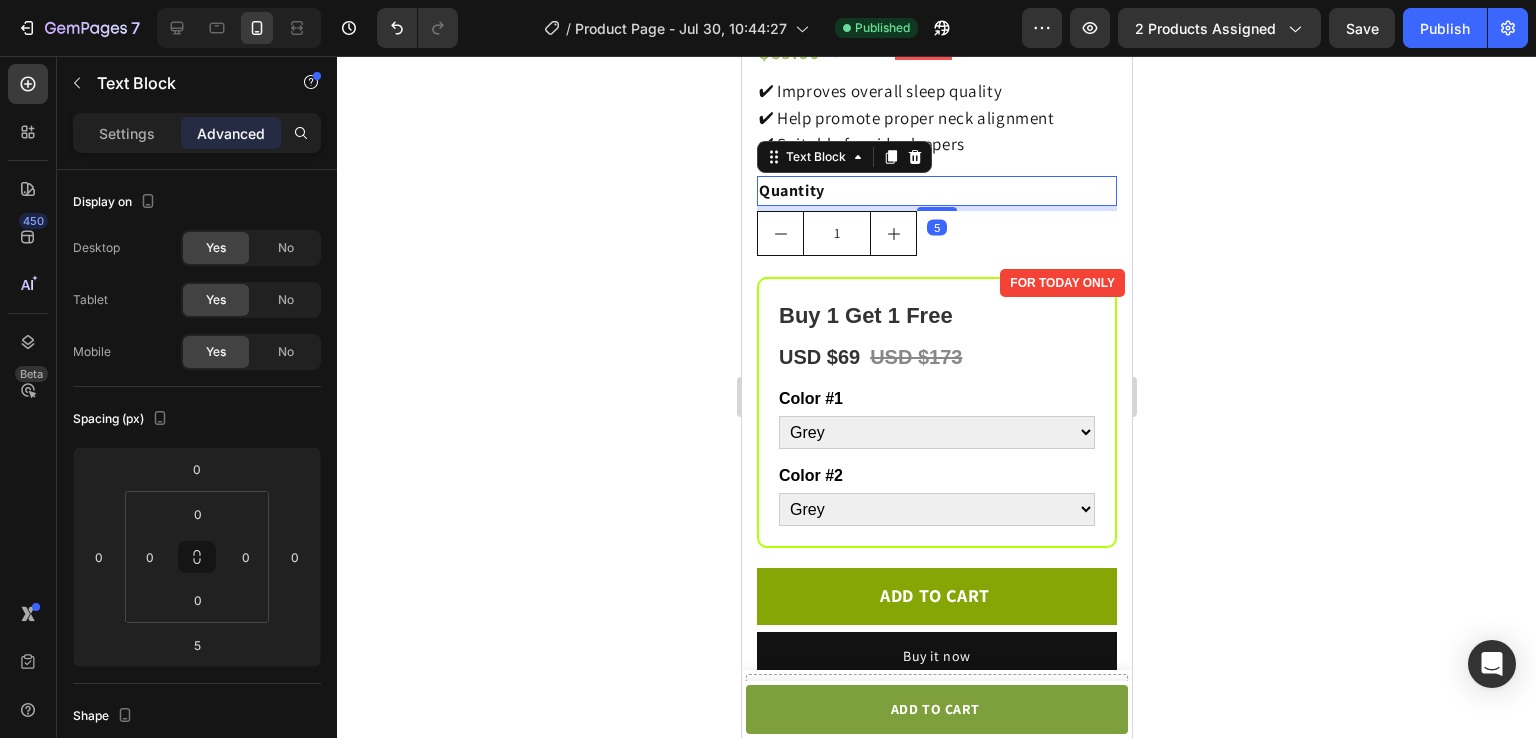 click 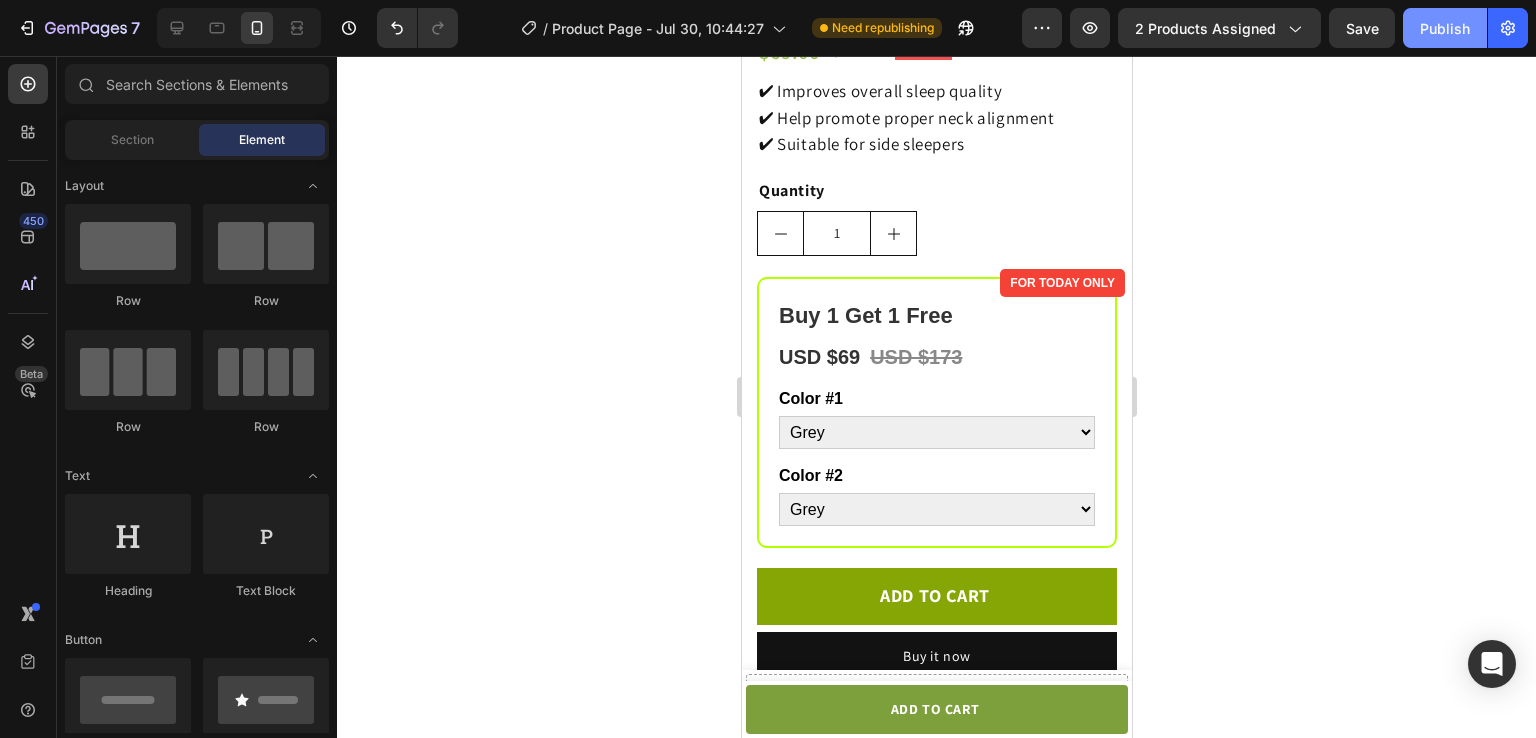 click on "Publish" 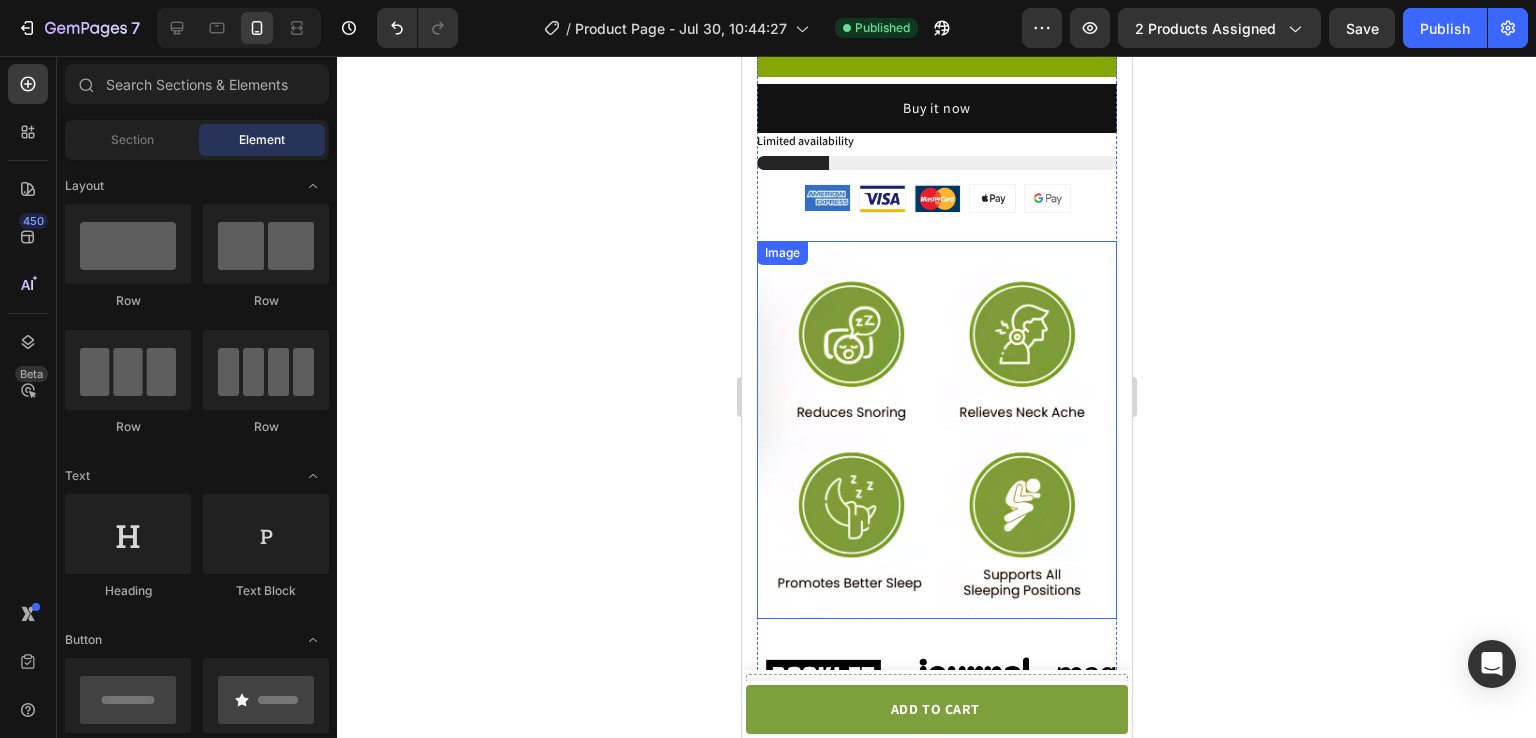 scroll, scrollTop: 1168, scrollLeft: 0, axis: vertical 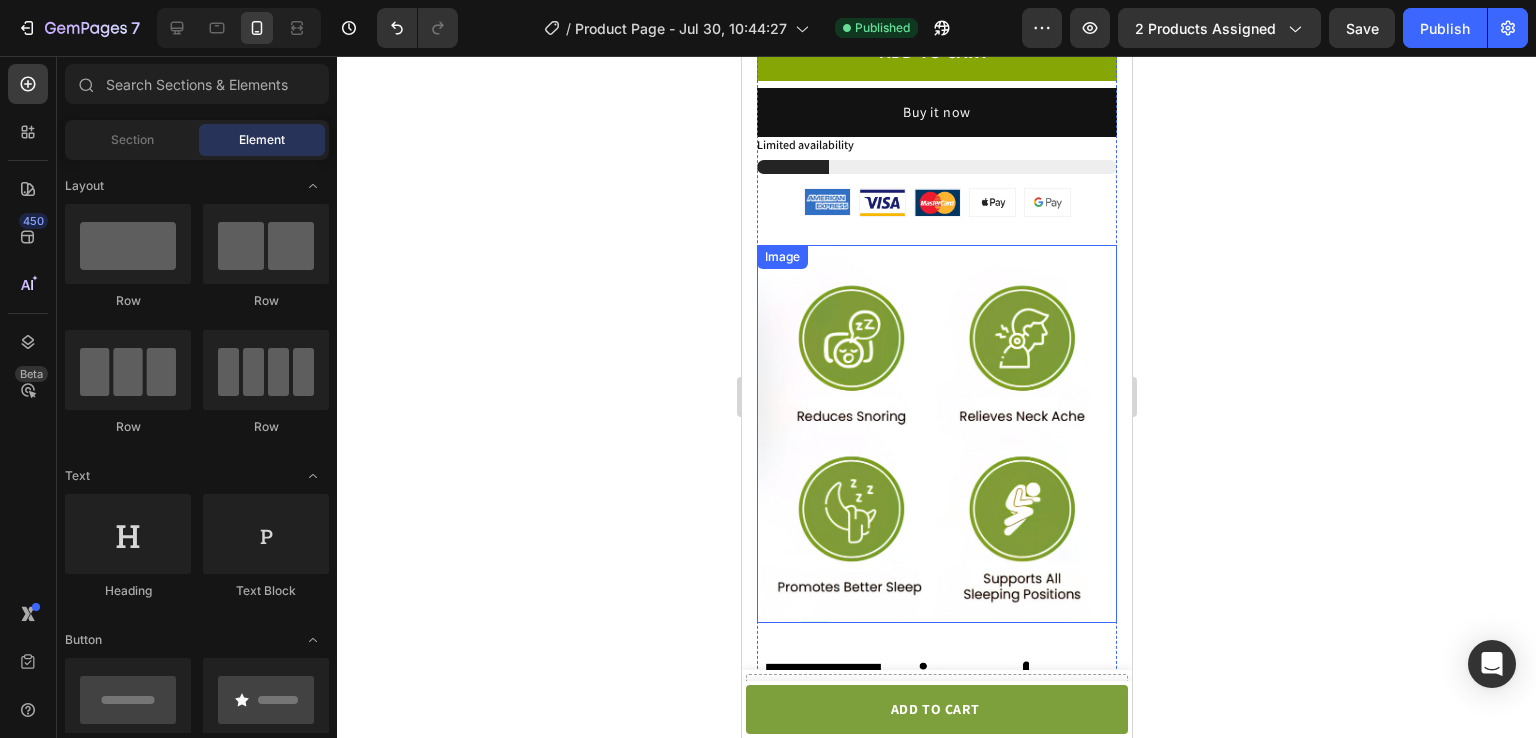 click 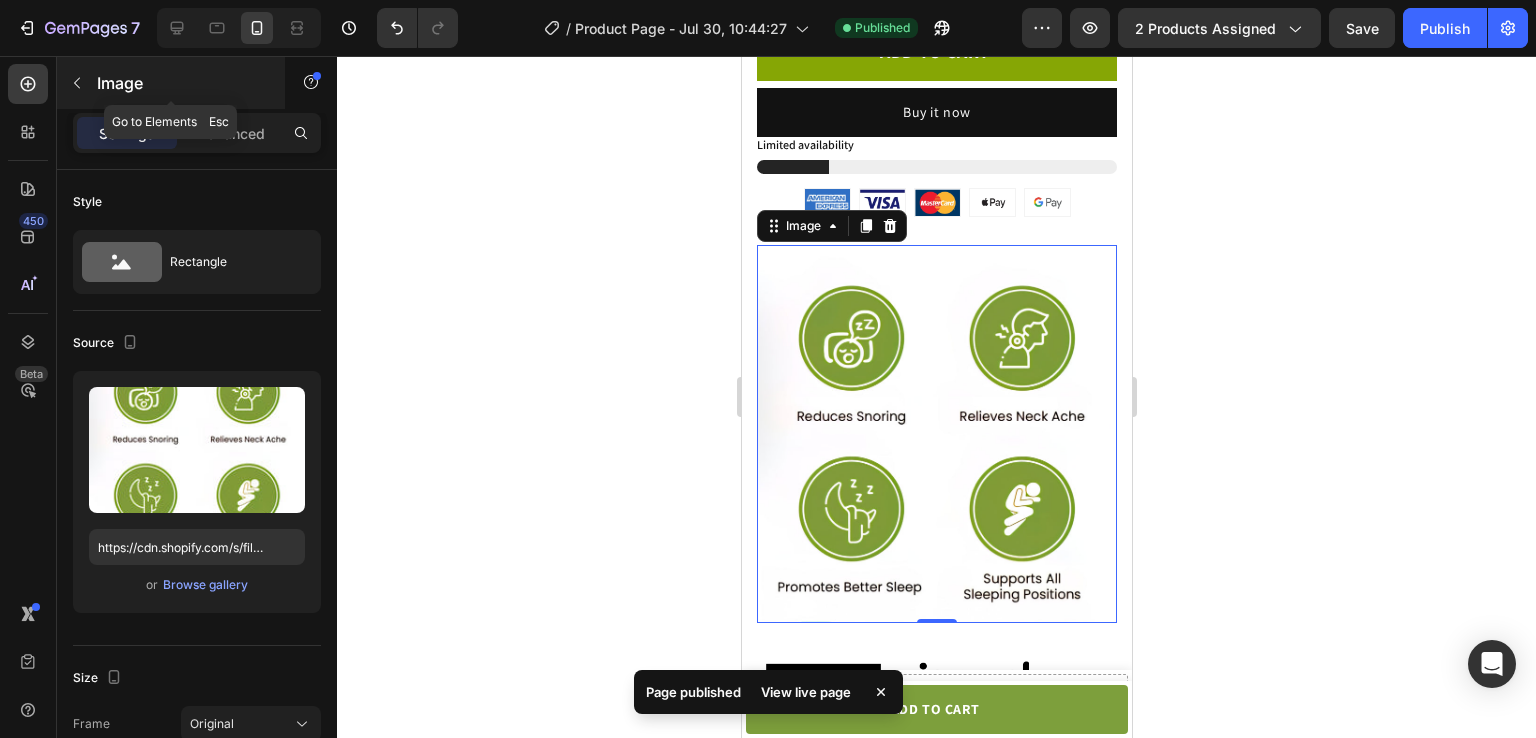 click 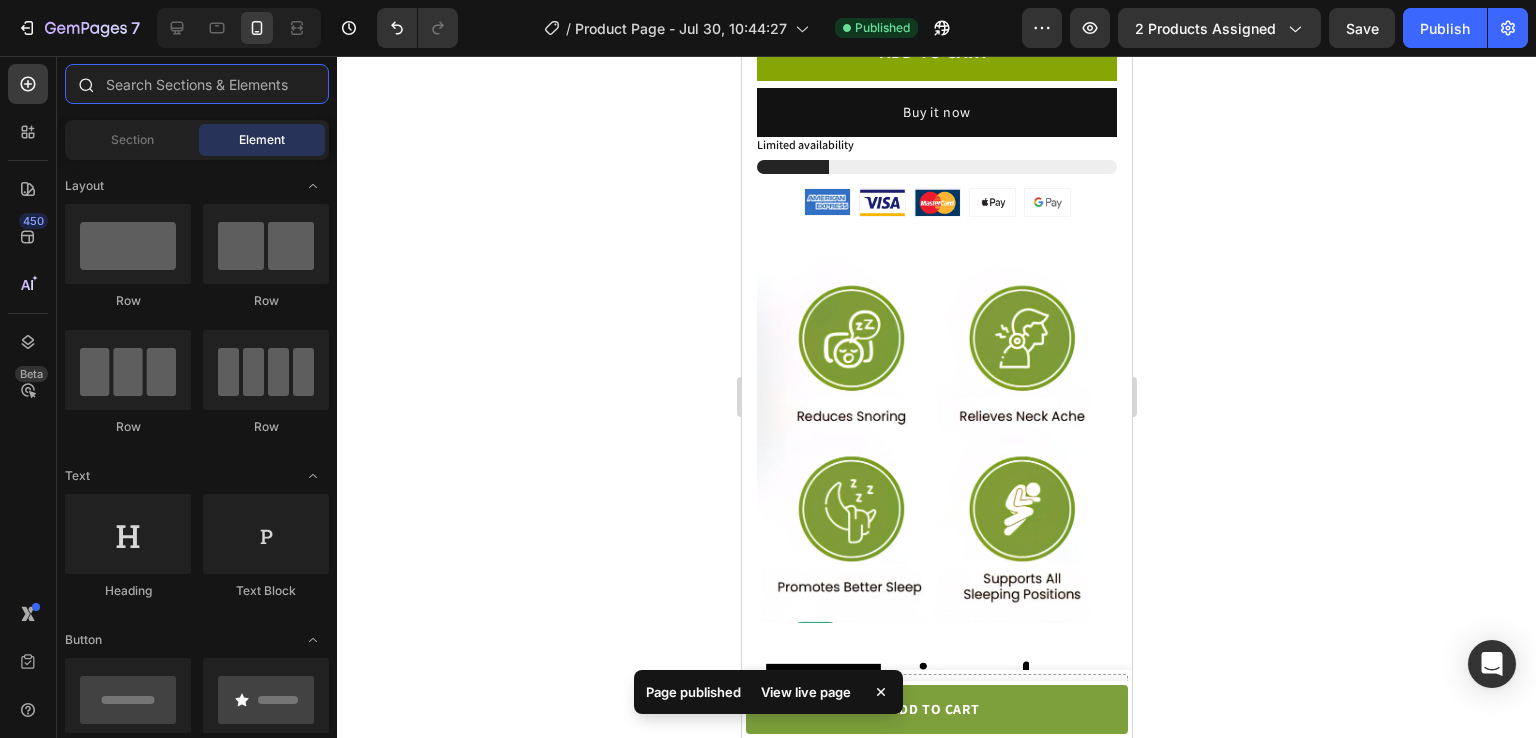 click at bounding box center (197, 84) 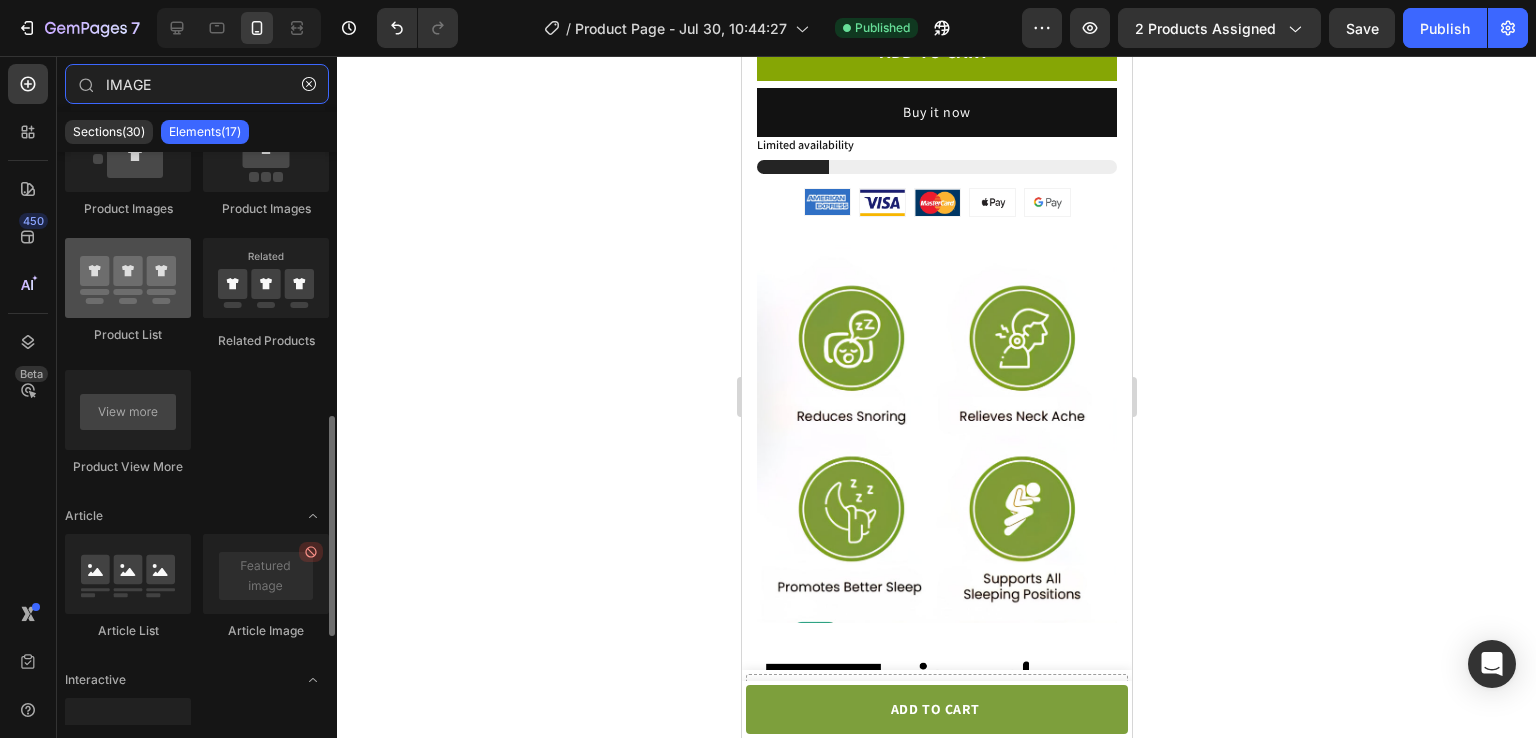 scroll, scrollTop: 643, scrollLeft: 0, axis: vertical 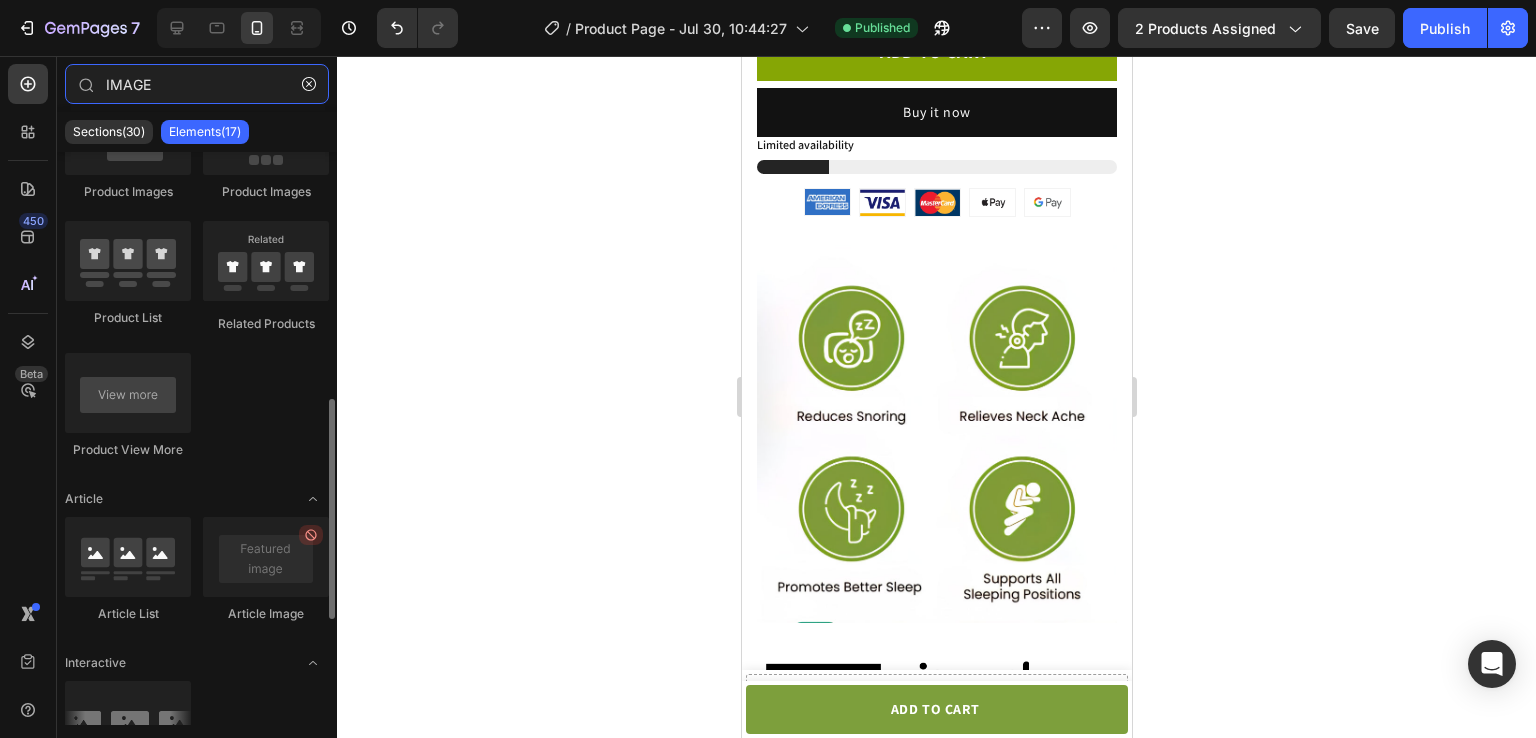 type on "IMAGE" 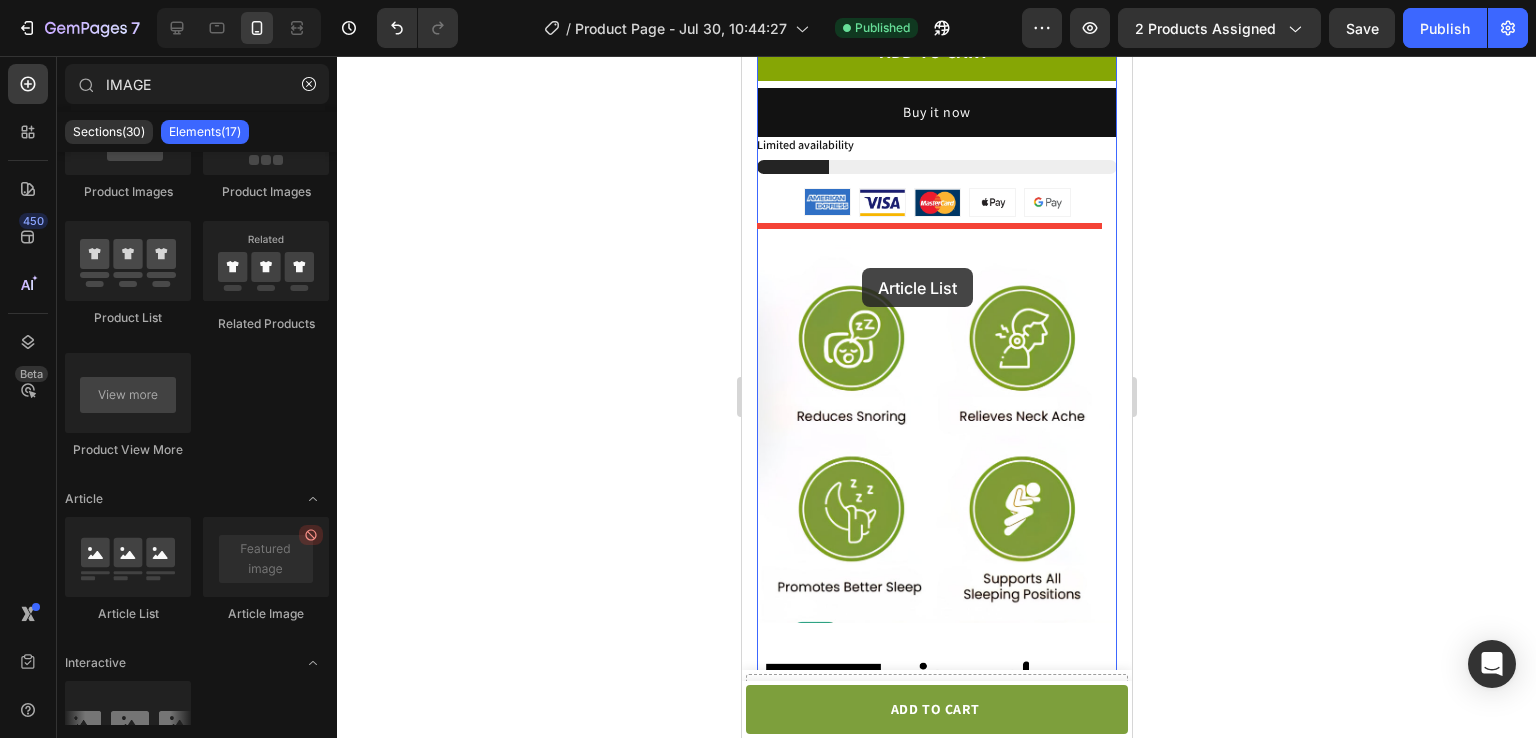 drag, startPoint x: 977, startPoint y: 572, endPoint x: 842, endPoint y: 257, distance: 342.70978 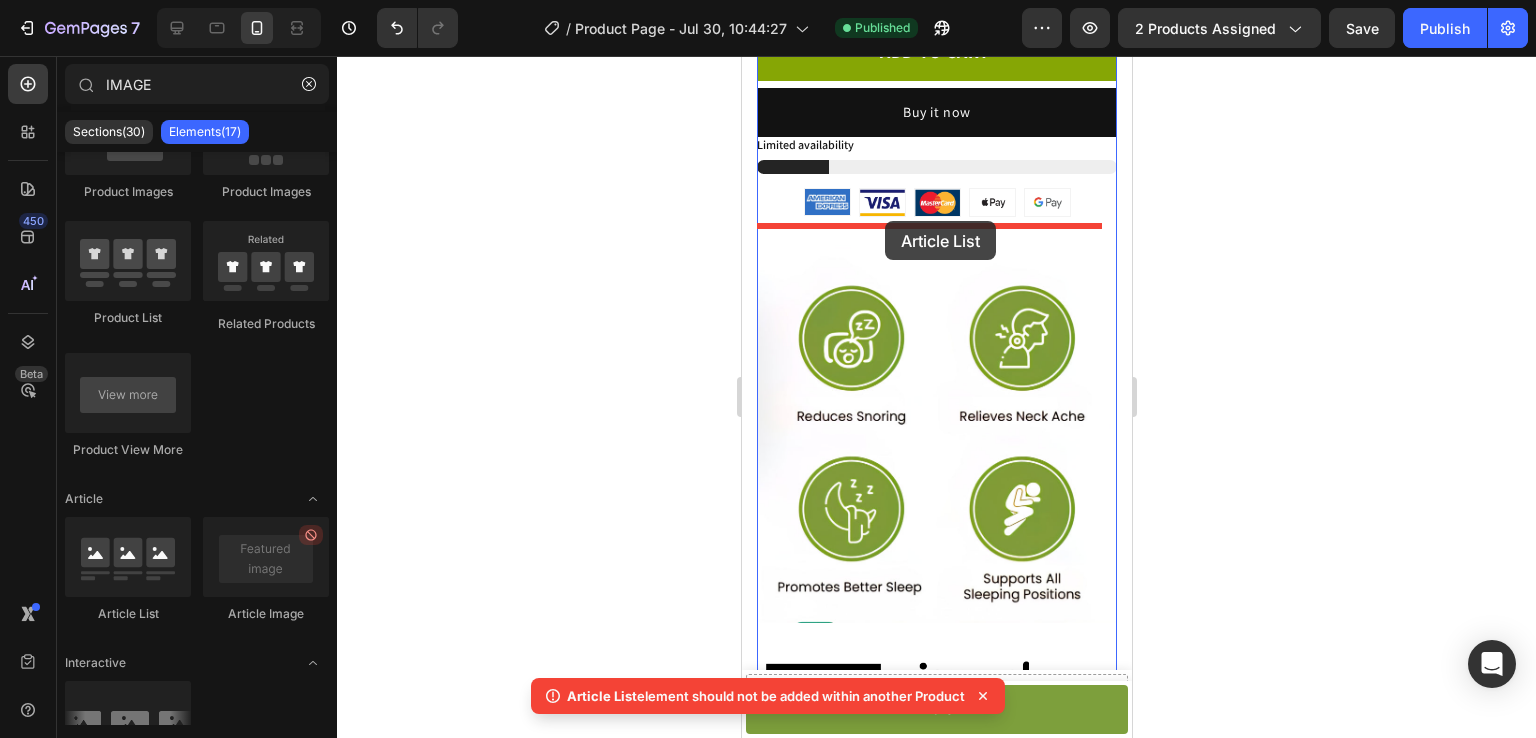 drag, startPoint x: 888, startPoint y: 623, endPoint x: 881, endPoint y: 214, distance: 409.0599 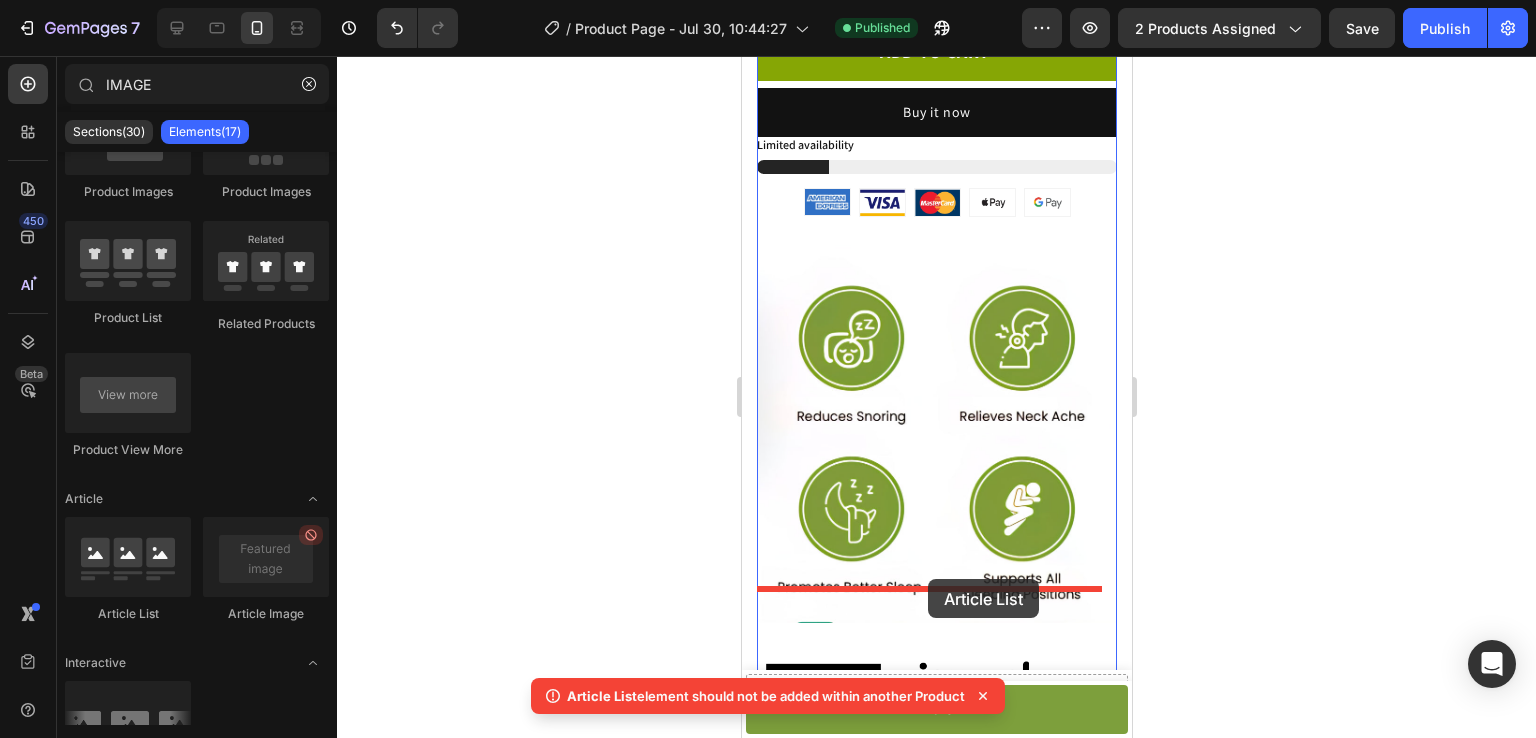 drag, startPoint x: 839, startPoint y: 613, endPoint x: 927, endPoint y: 579, distance: 94.33981 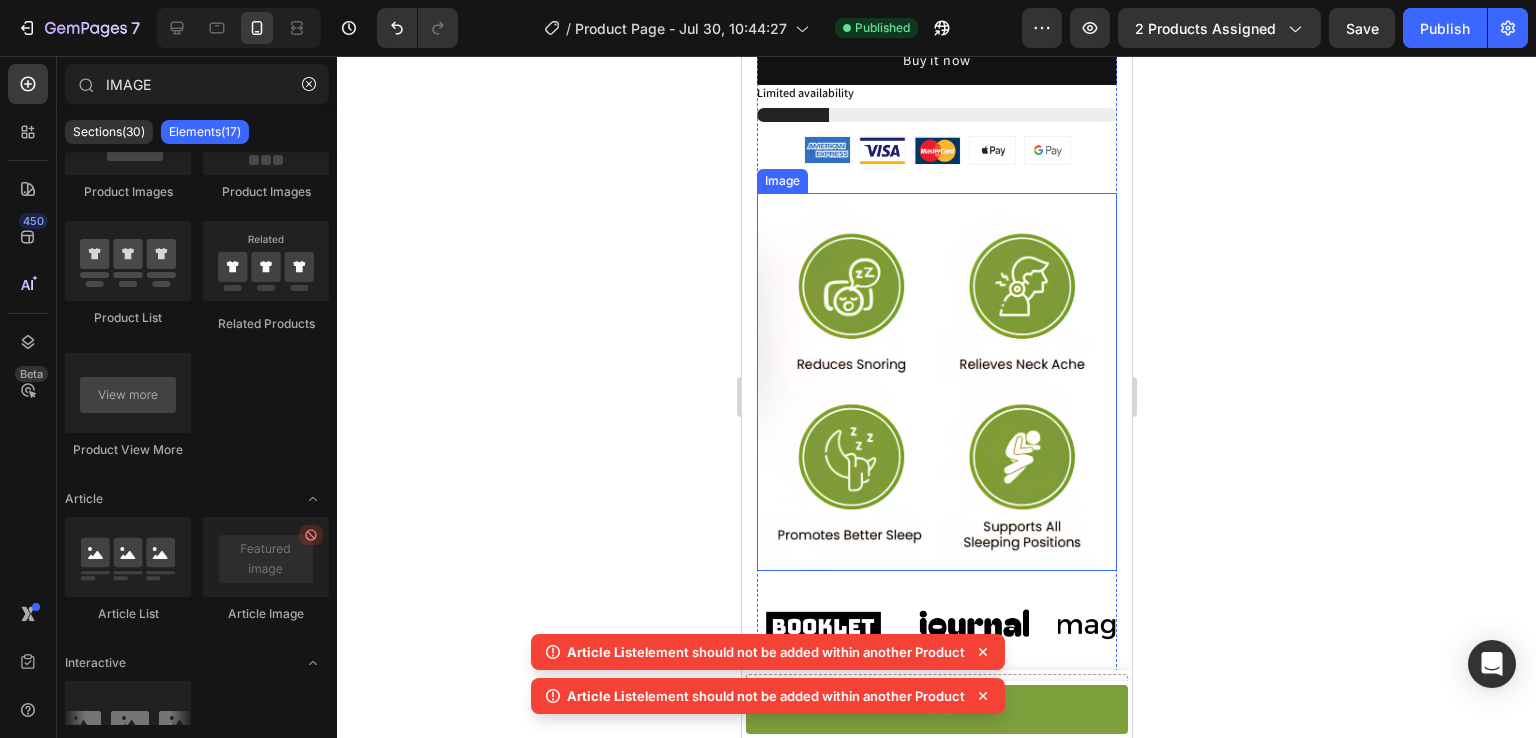 scroll, scrollTop: 1228, scrollLeft: 0, axis: vertical 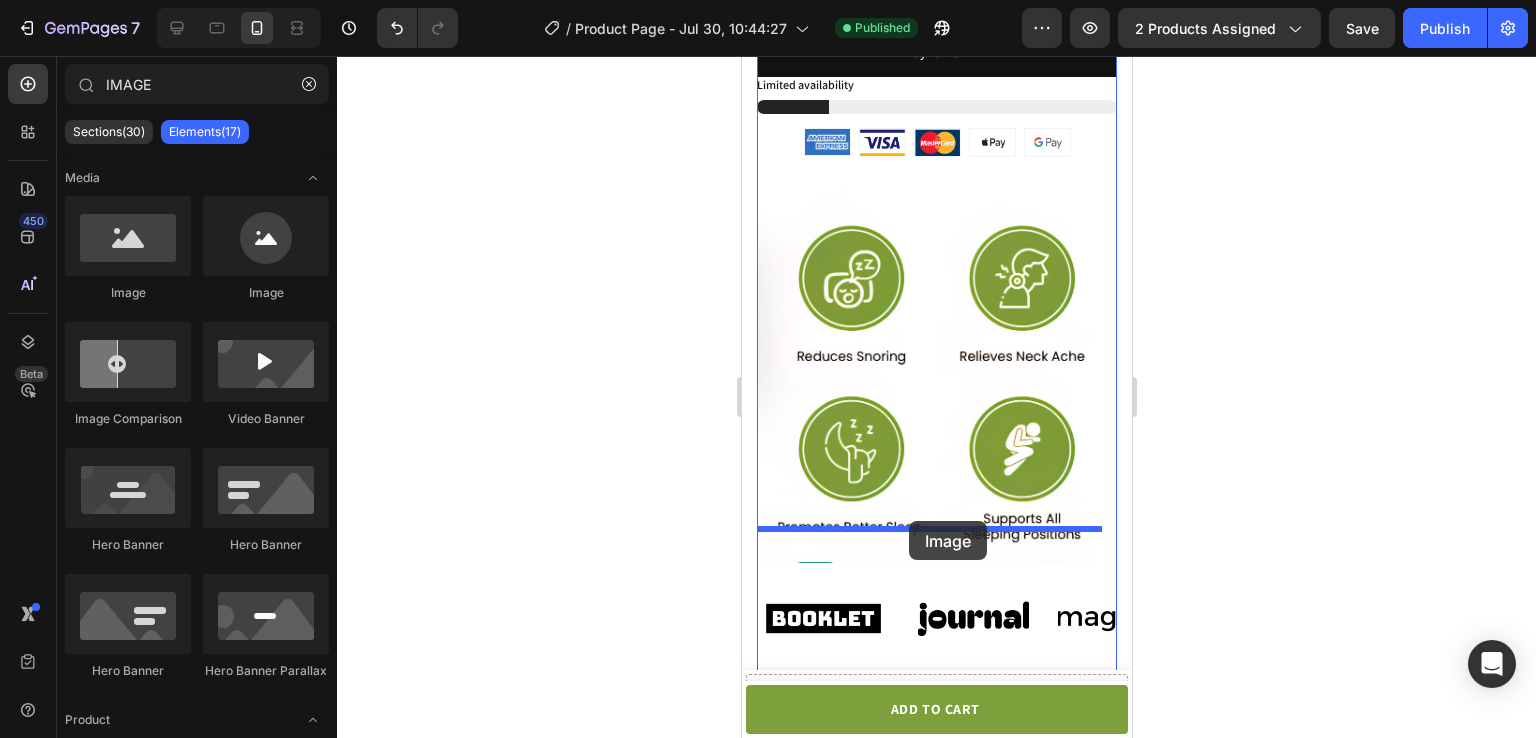 drag, startPoint x: 873, startPoint y: 307, endPoint x: 908, endPoint y: 521, distance: 216.84326 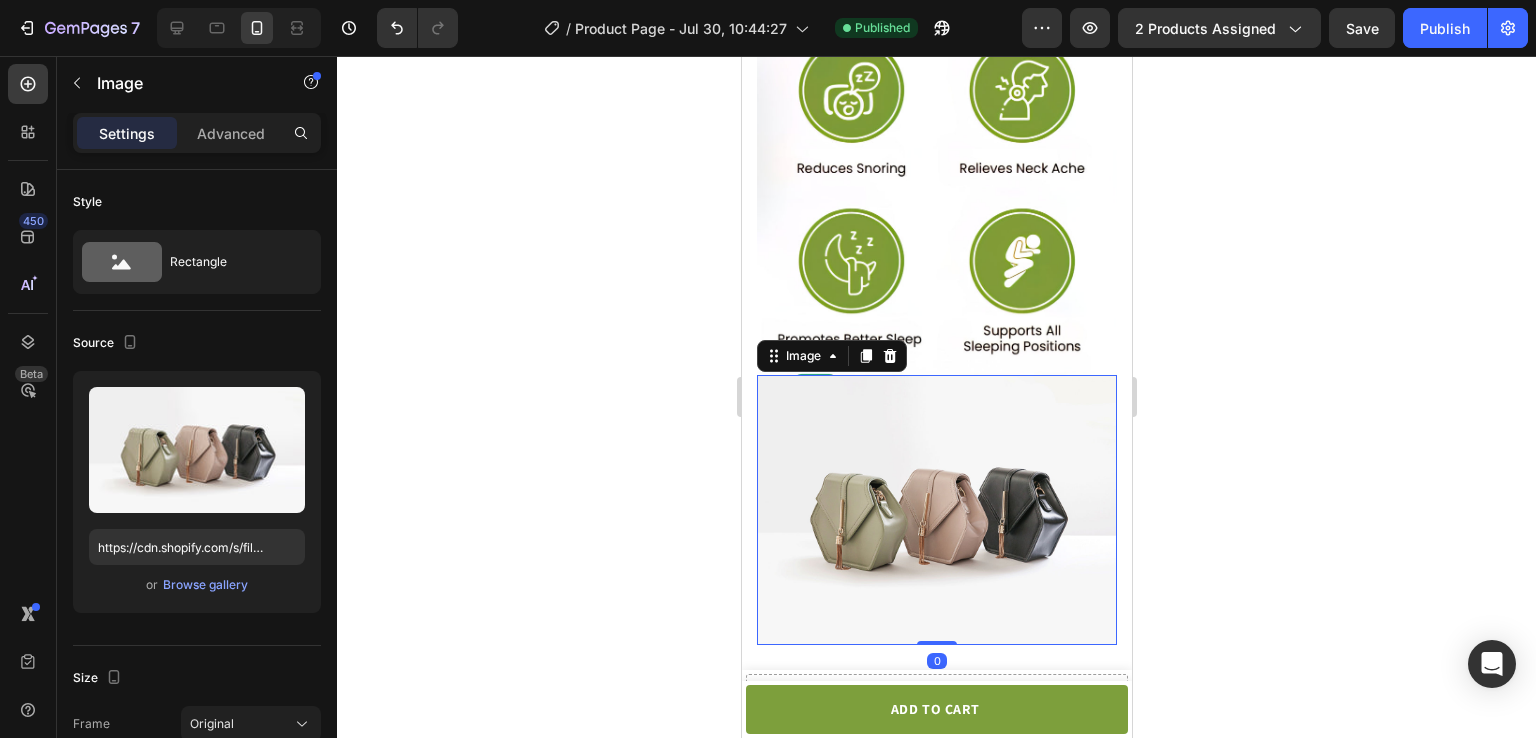 scroll, scrollTop: 1452, scrollLeft: 0, axis: vertical 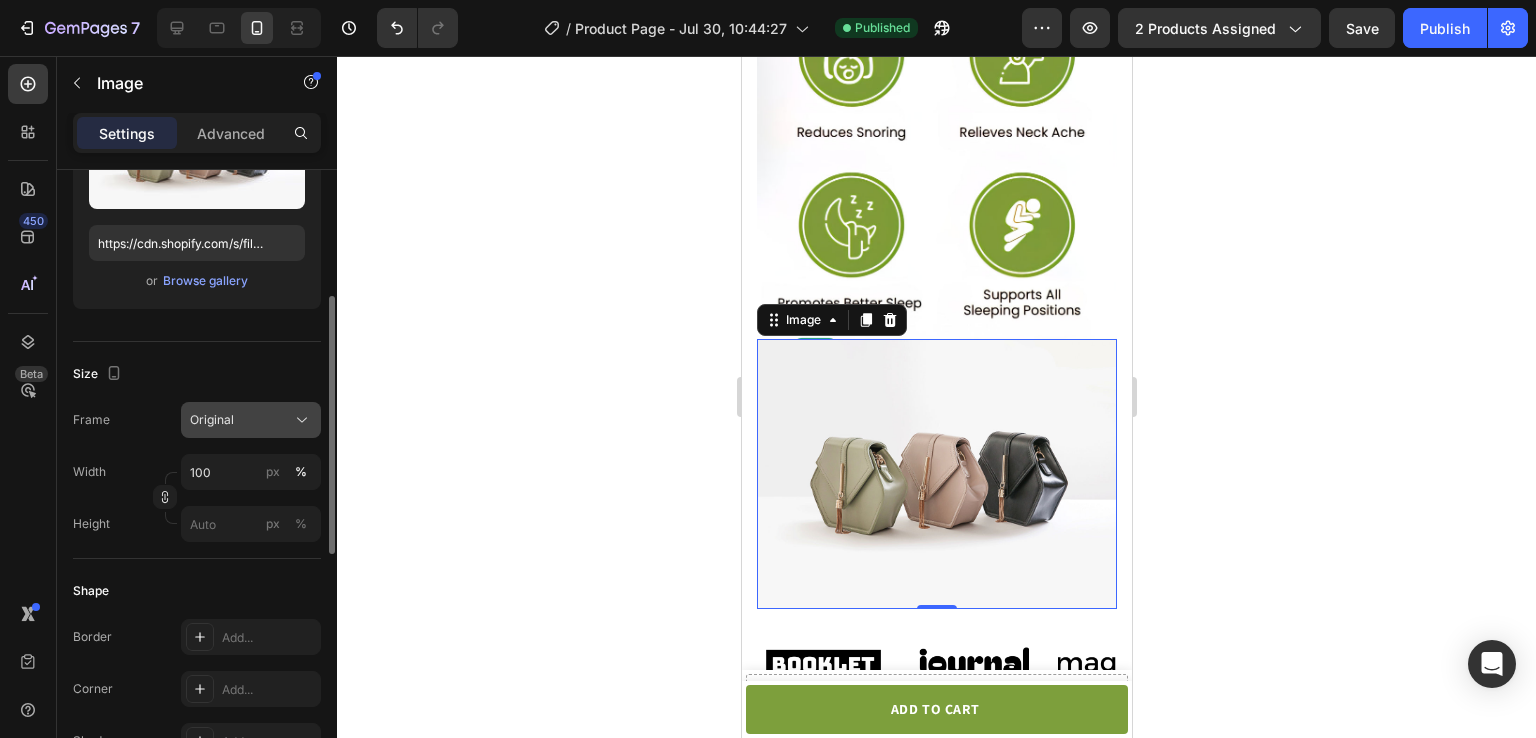 click on "Original" at bounding box center (212, 420) 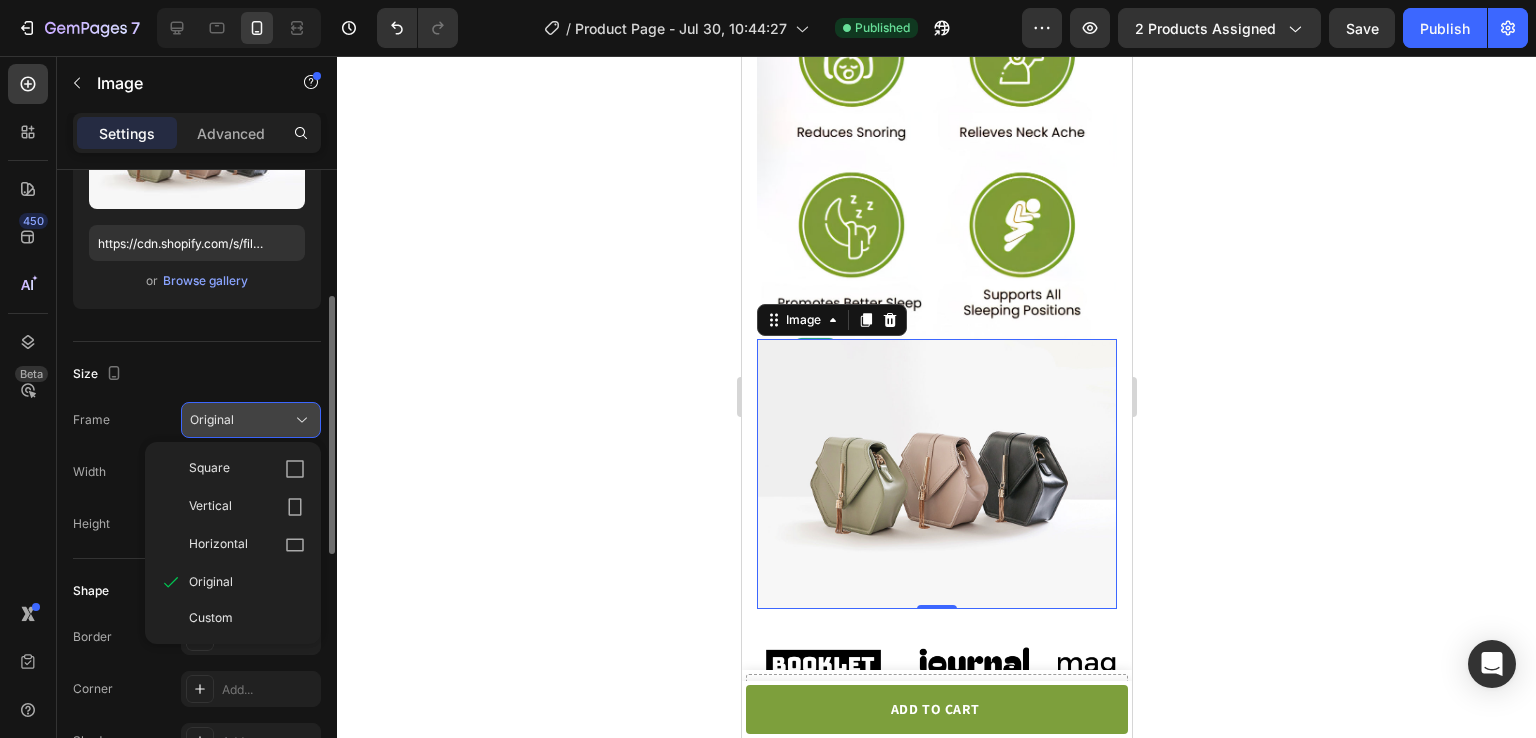 click on "Original" at bounding box center [212, 420] 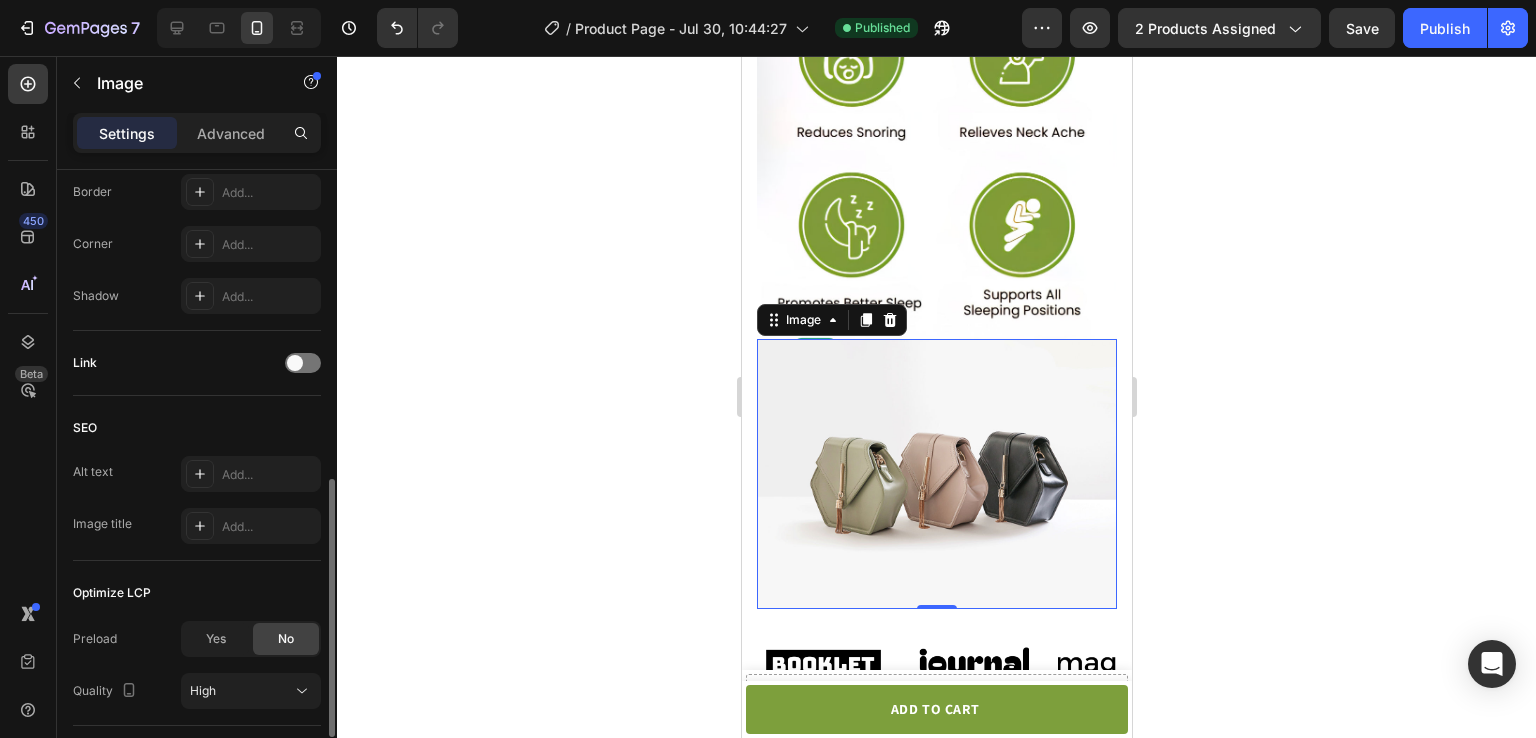 scroll, scrollTop: 748, scrollLeft: 0, axis: vertical 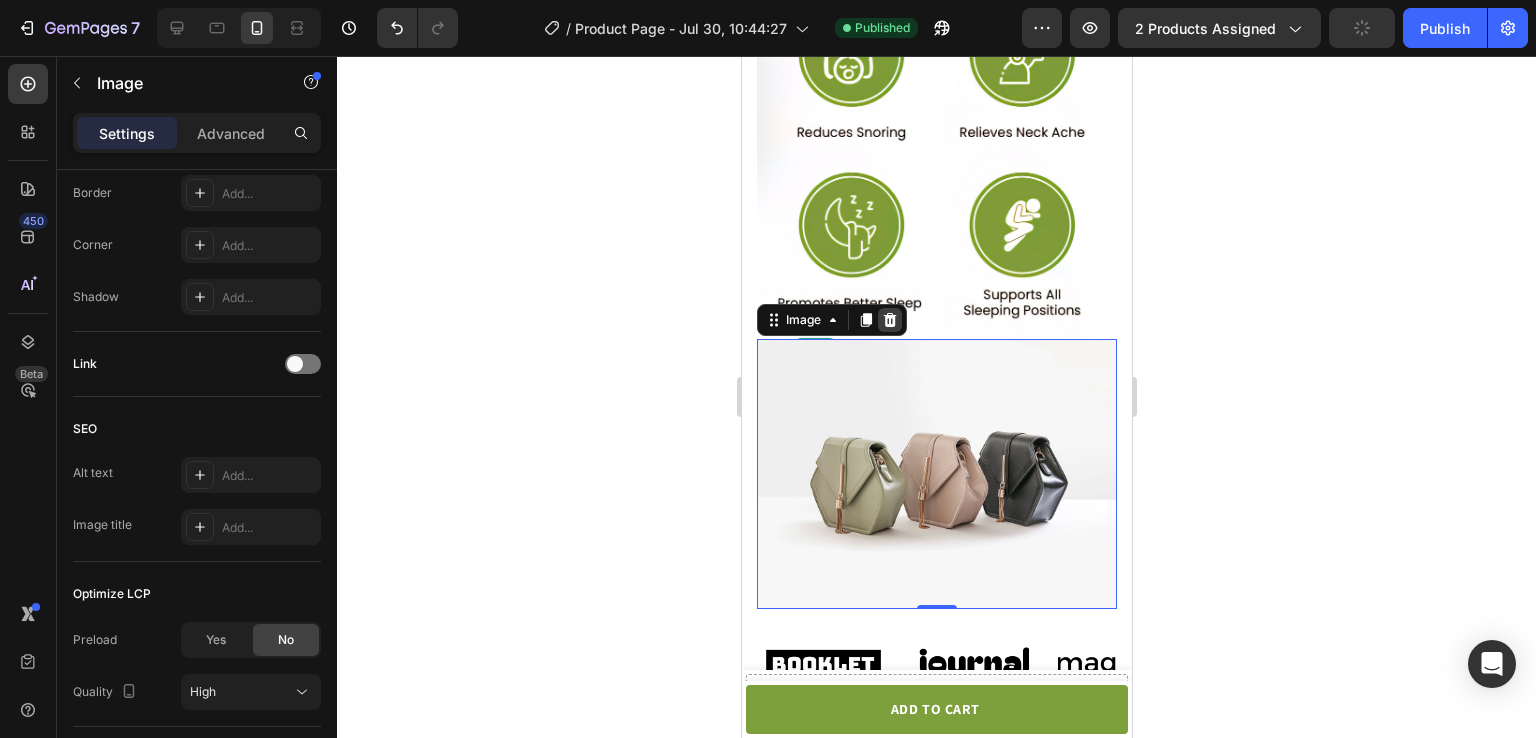 click 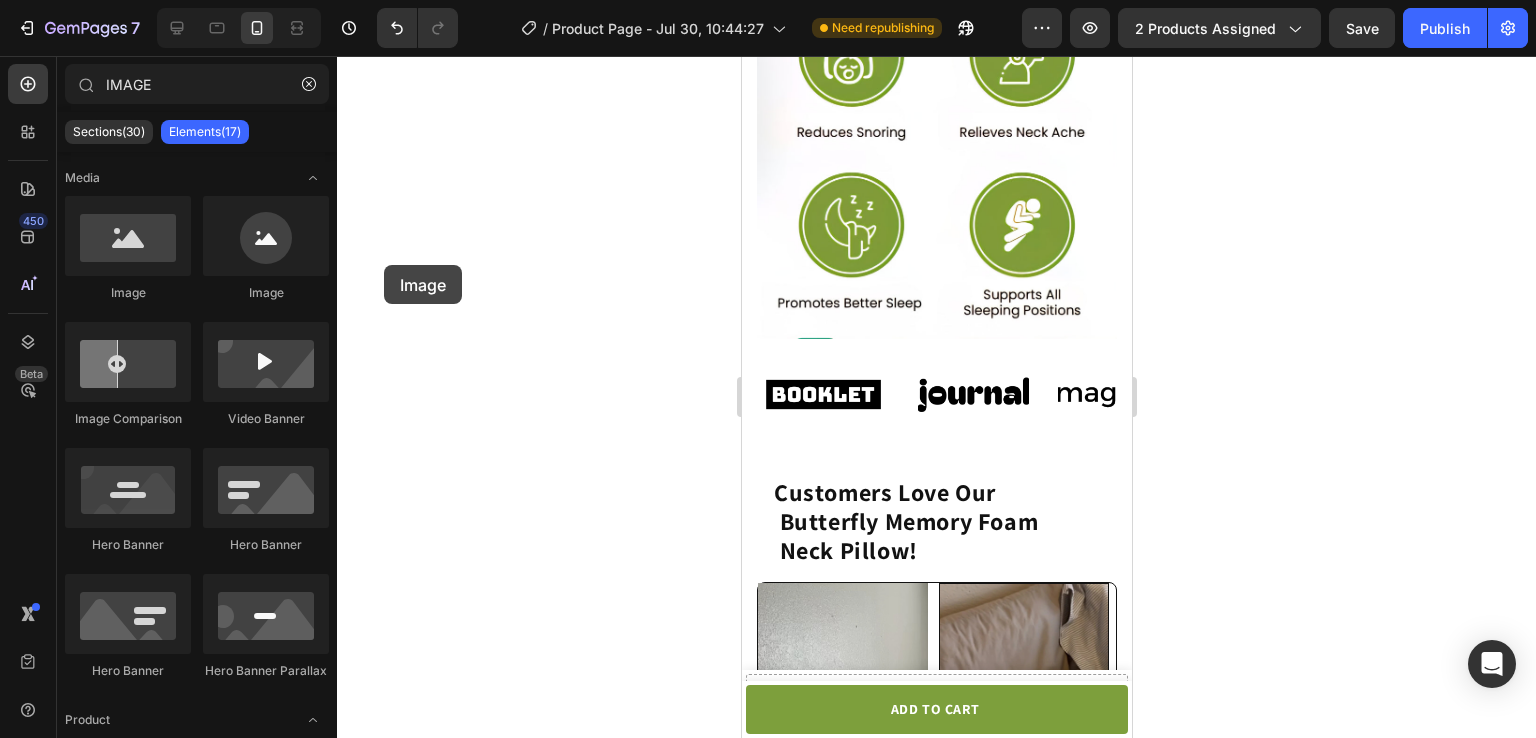 drag, startPoint x: 269, startPoint y: 284, endPoint x: 337, endPoint y: 243, distance: 79.40403 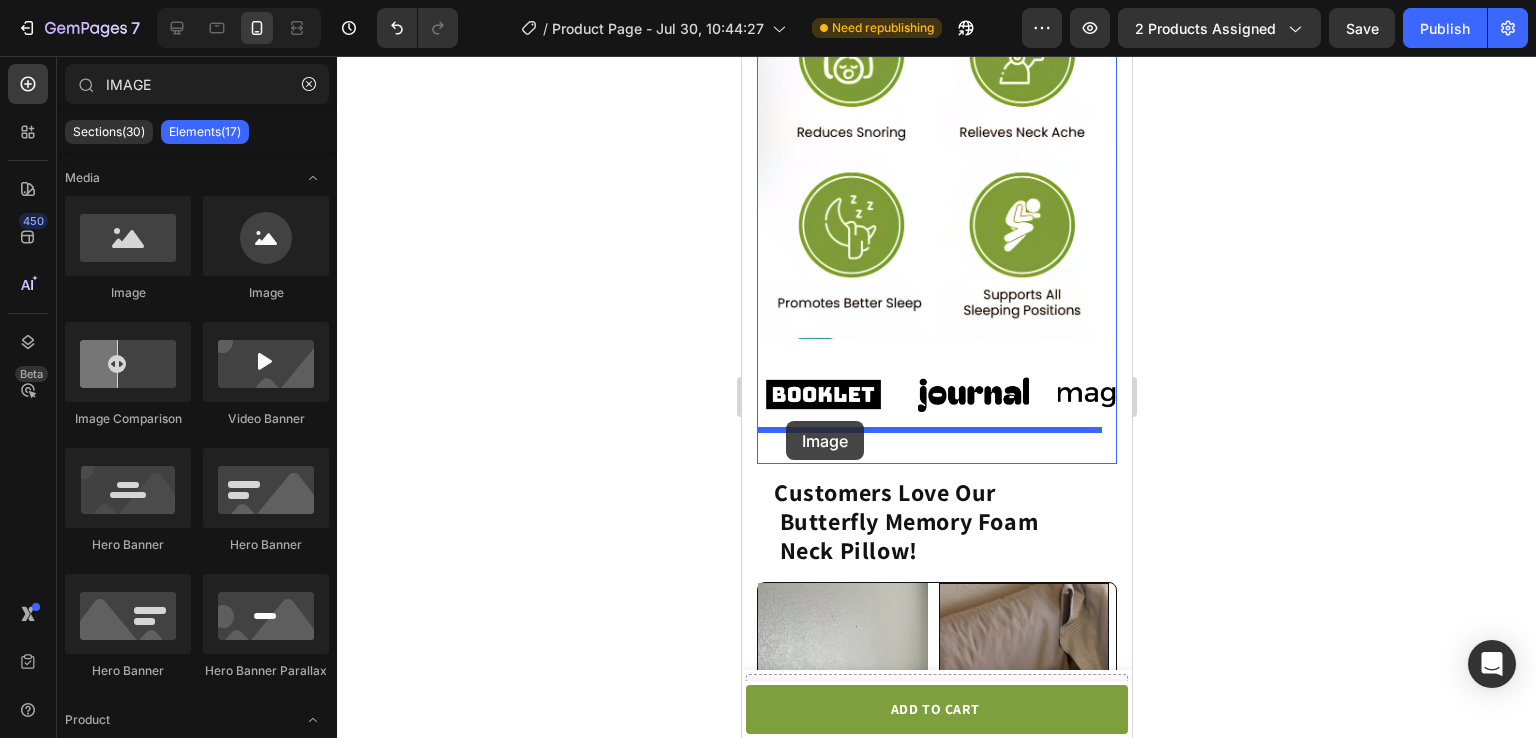 drag, startPoint x: 1024, startPoint y: 301, endPoint x: 785, endPoint y: 422, distance: 267.8843 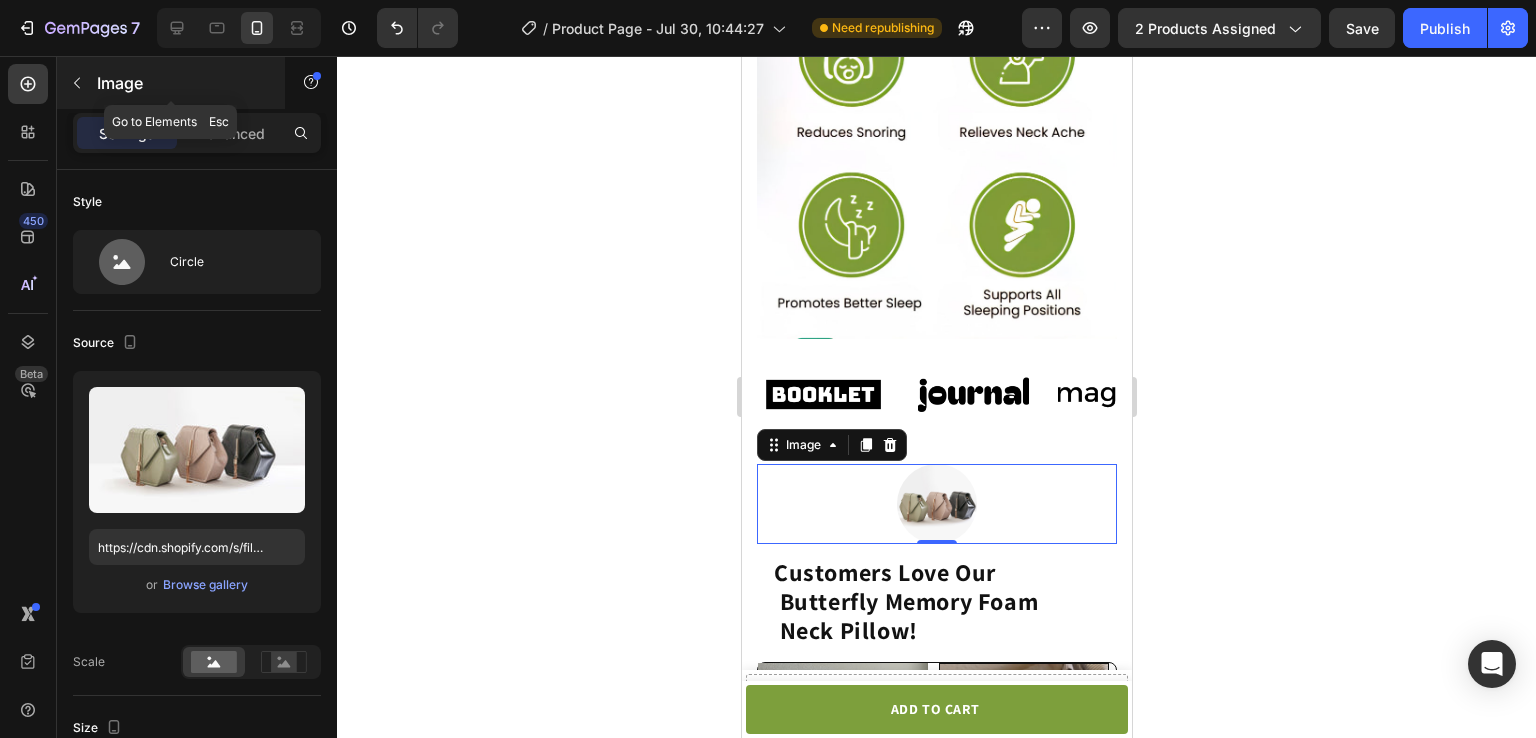 click at bounding box center [77, 83] 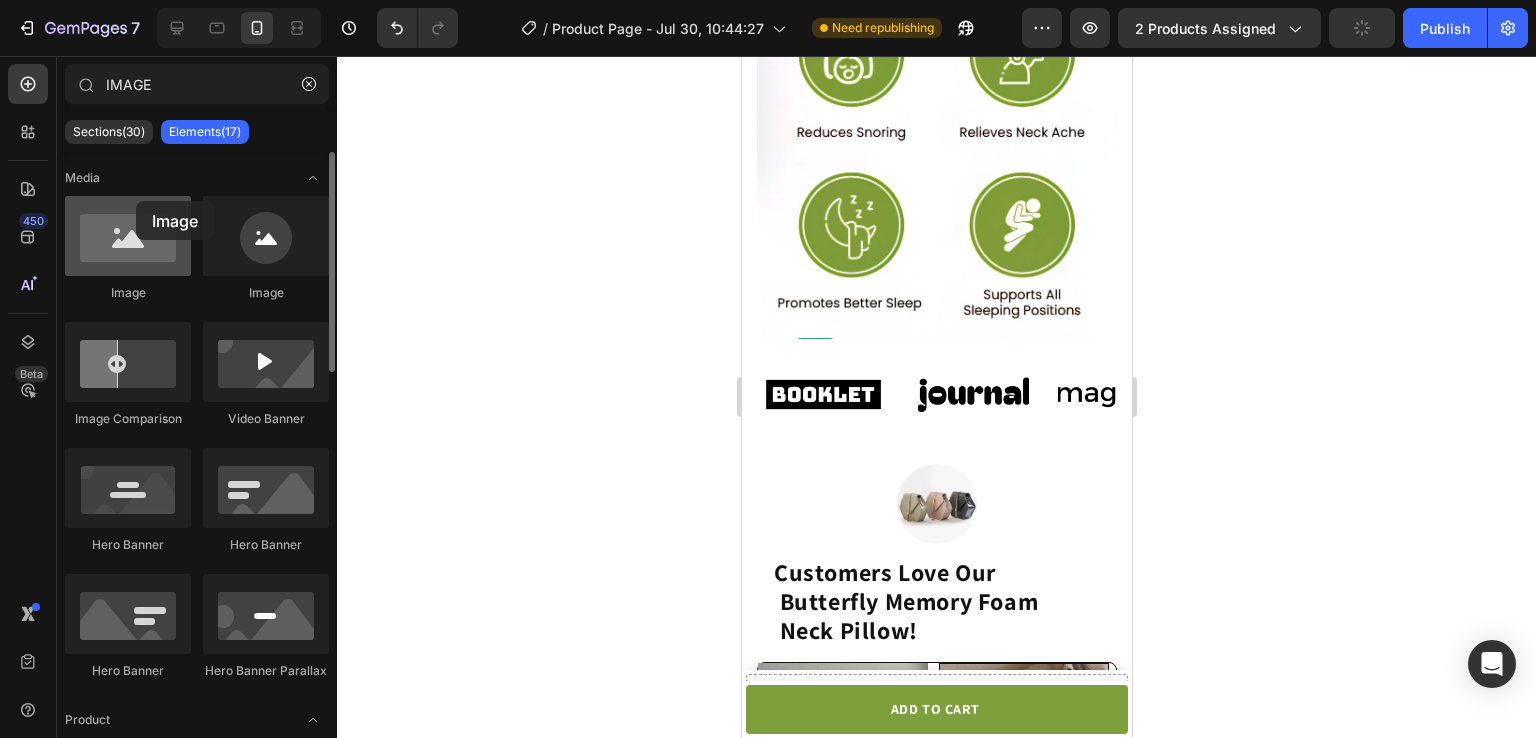 drag, startPoint x: 132, startPoint y: 241, endPoint x: 136, endPoint y: 201, distance: 40.1995 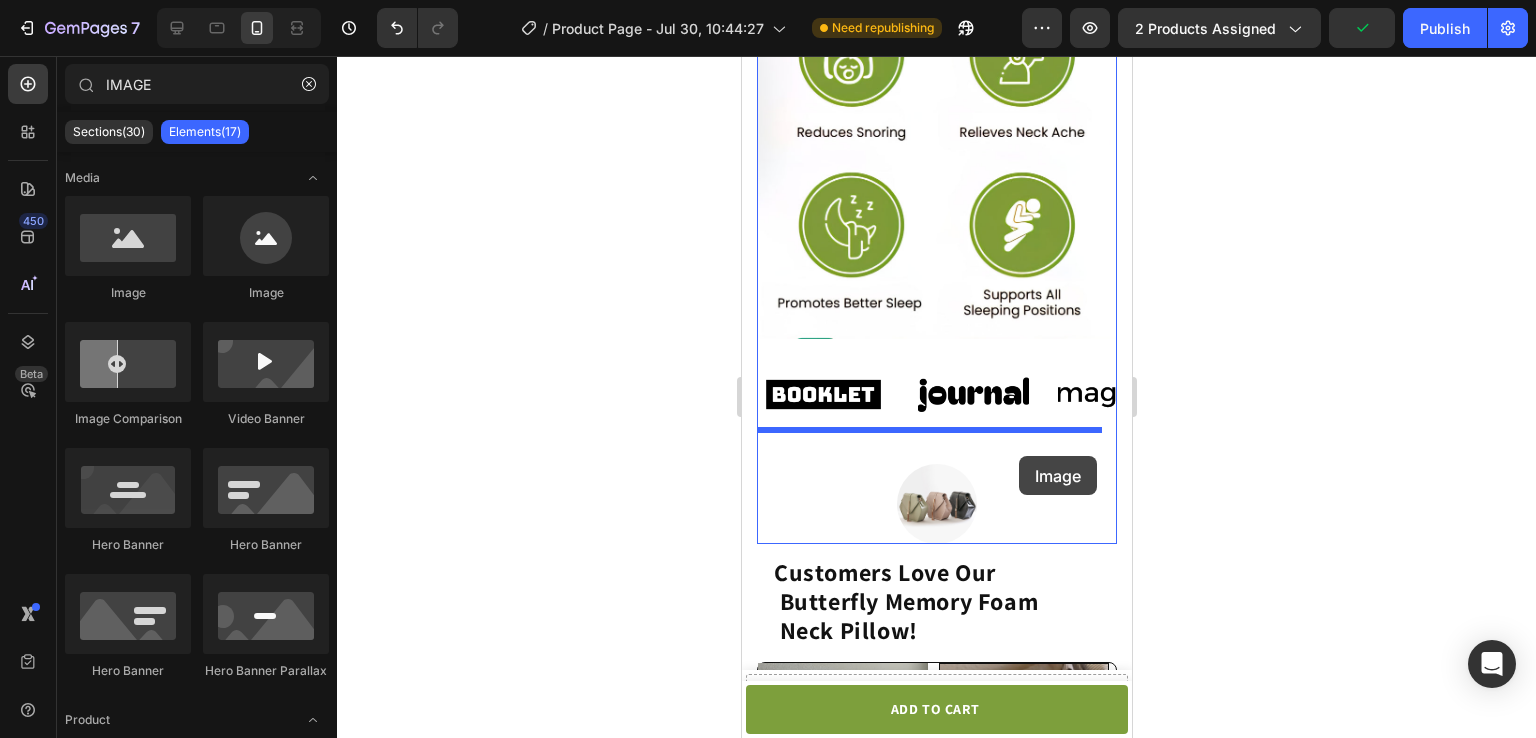 drag, startPoint x: 957, startPoint y: 425, endPoint x: 1018, endPoint y: 456, distance: 68.42514 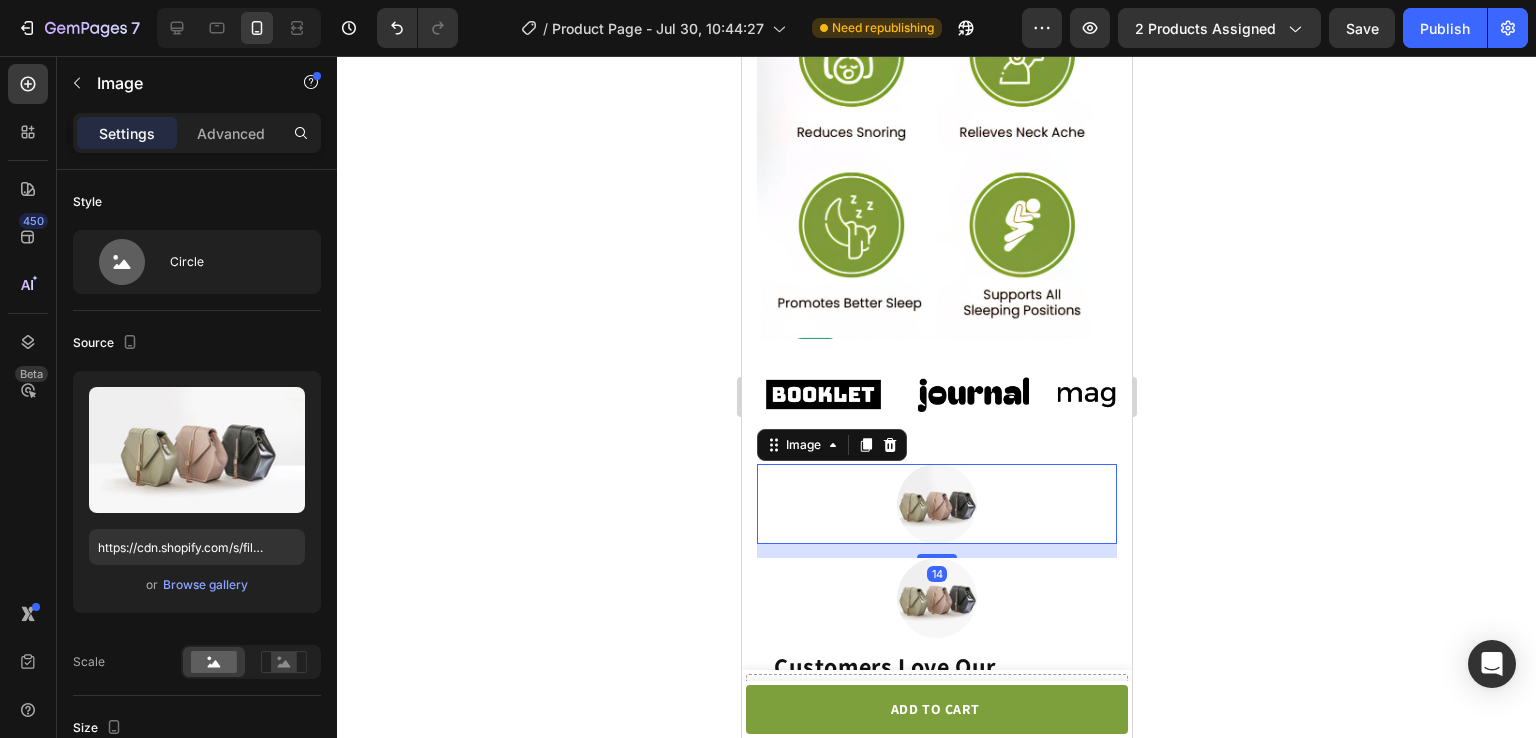 scroll, scrollTop: 1492, scrollLeft: 0, axis: vertical 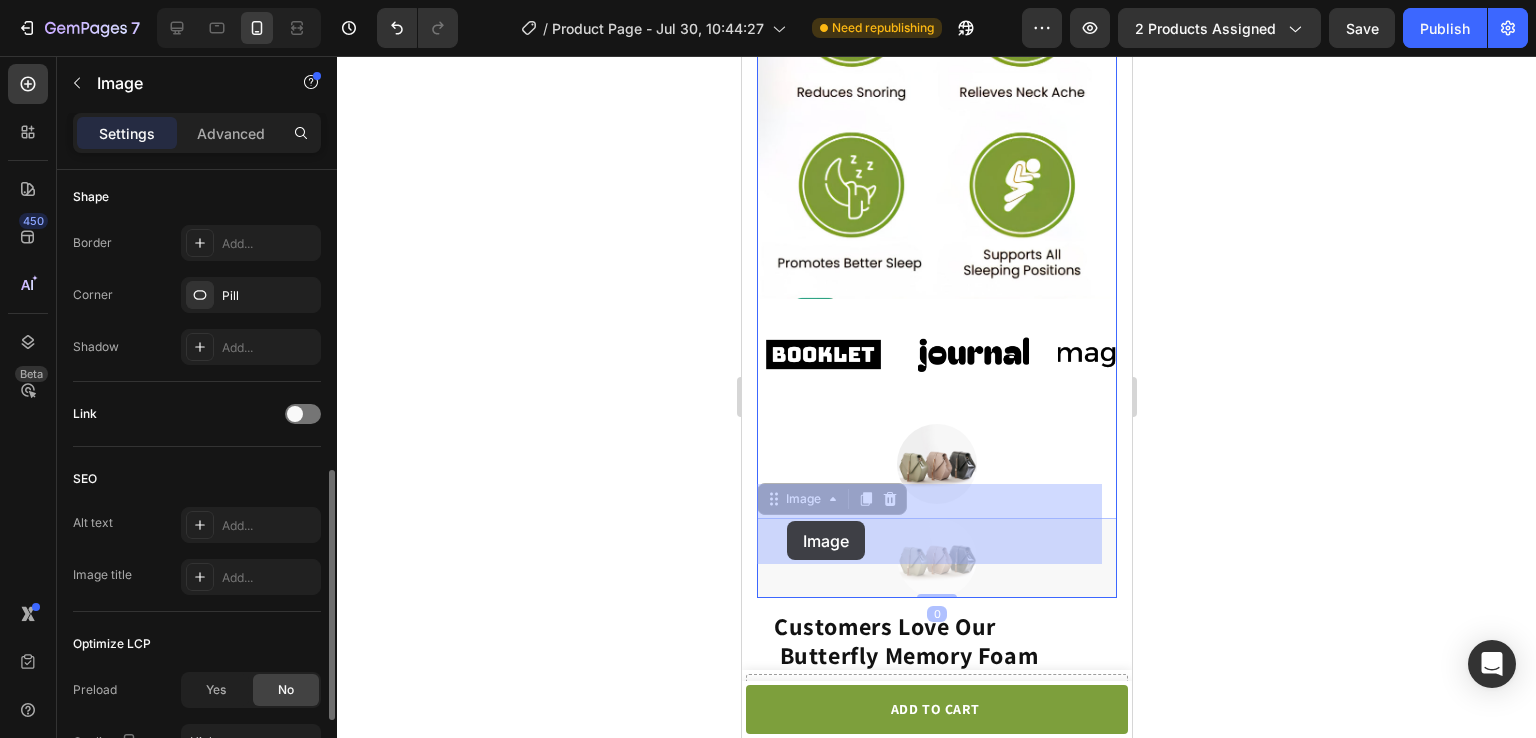 drag, startPoint x: 922, startPoint y: 519, endPoint x: 883, endPoint y: 517, distance: 39.051247 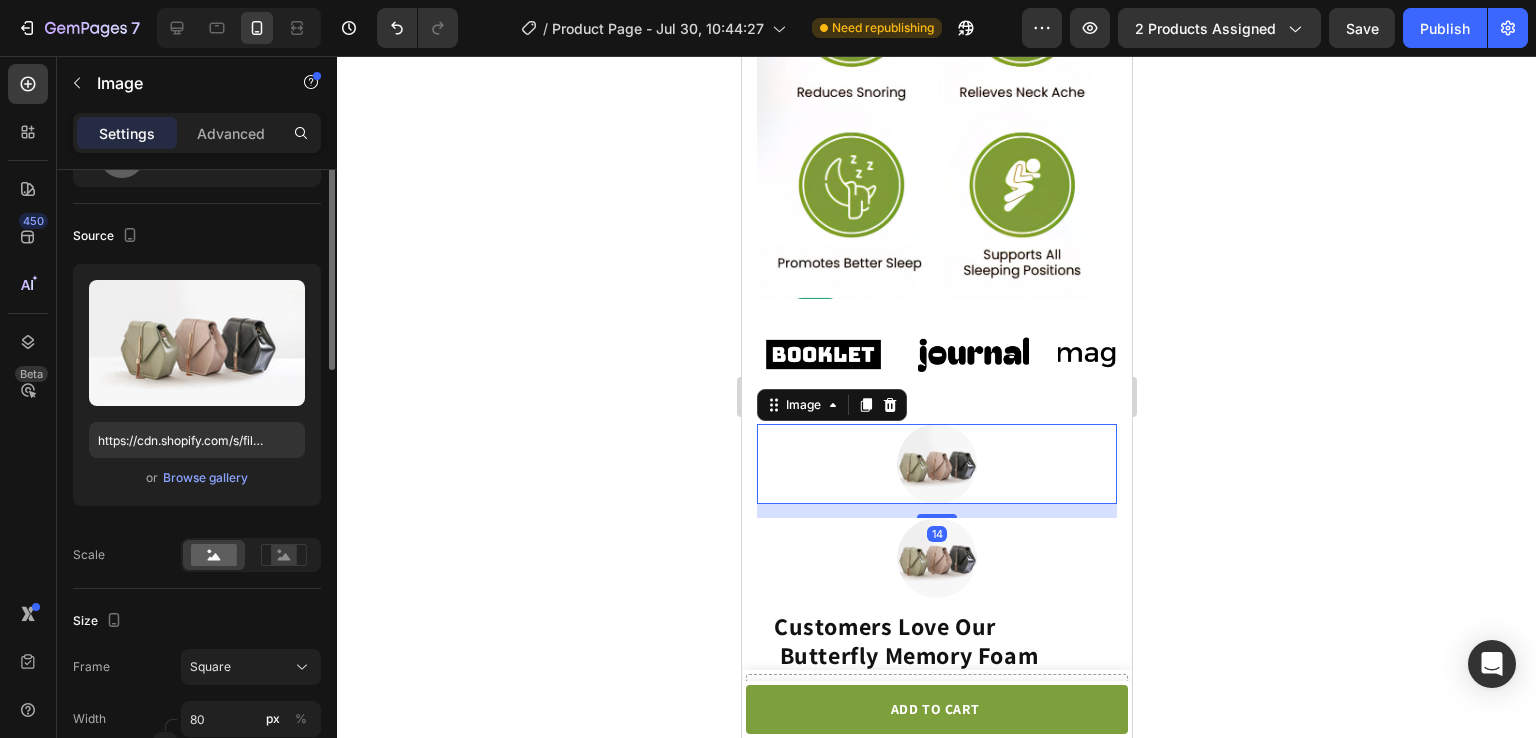 scroll, scrollTop: 0, scrollLeft: 0, axis: both 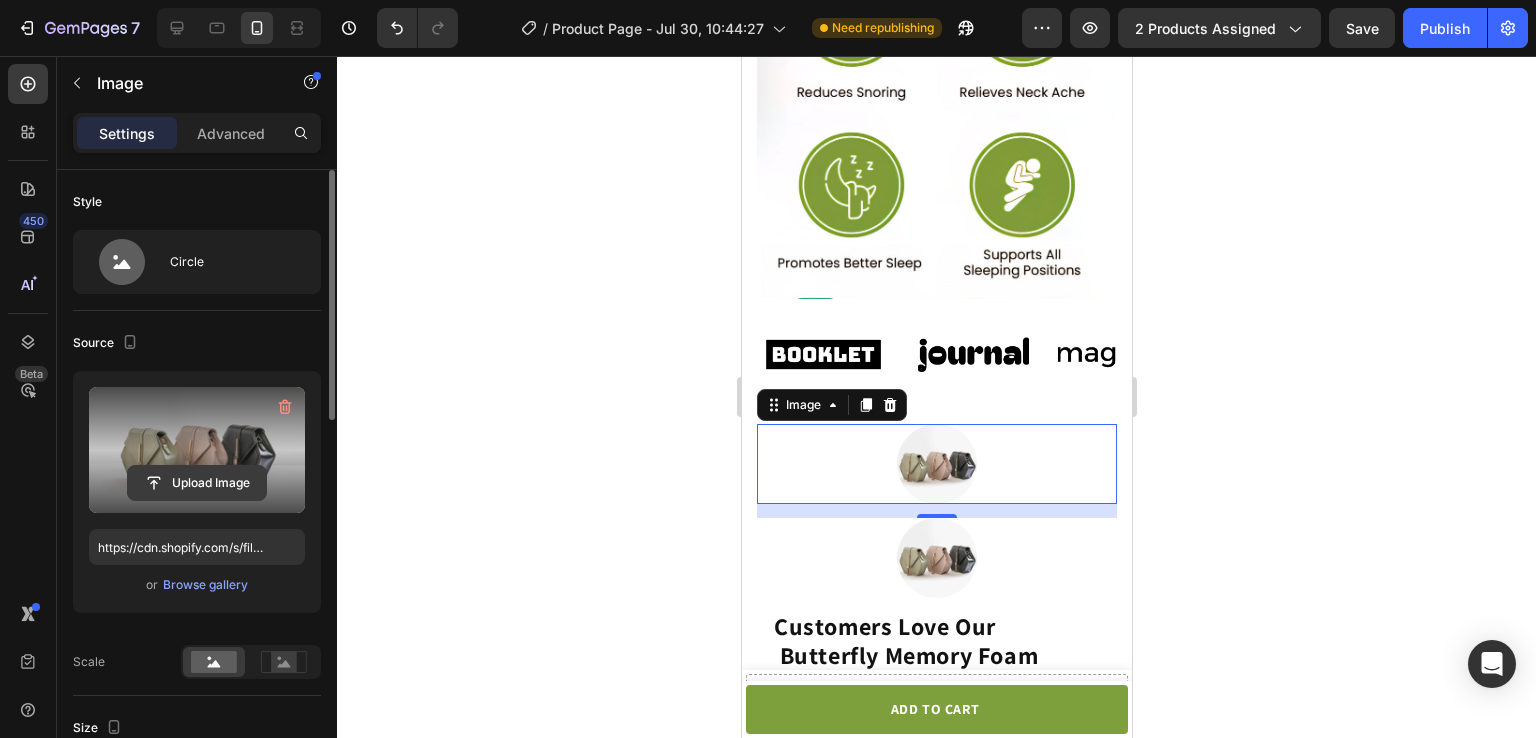 click 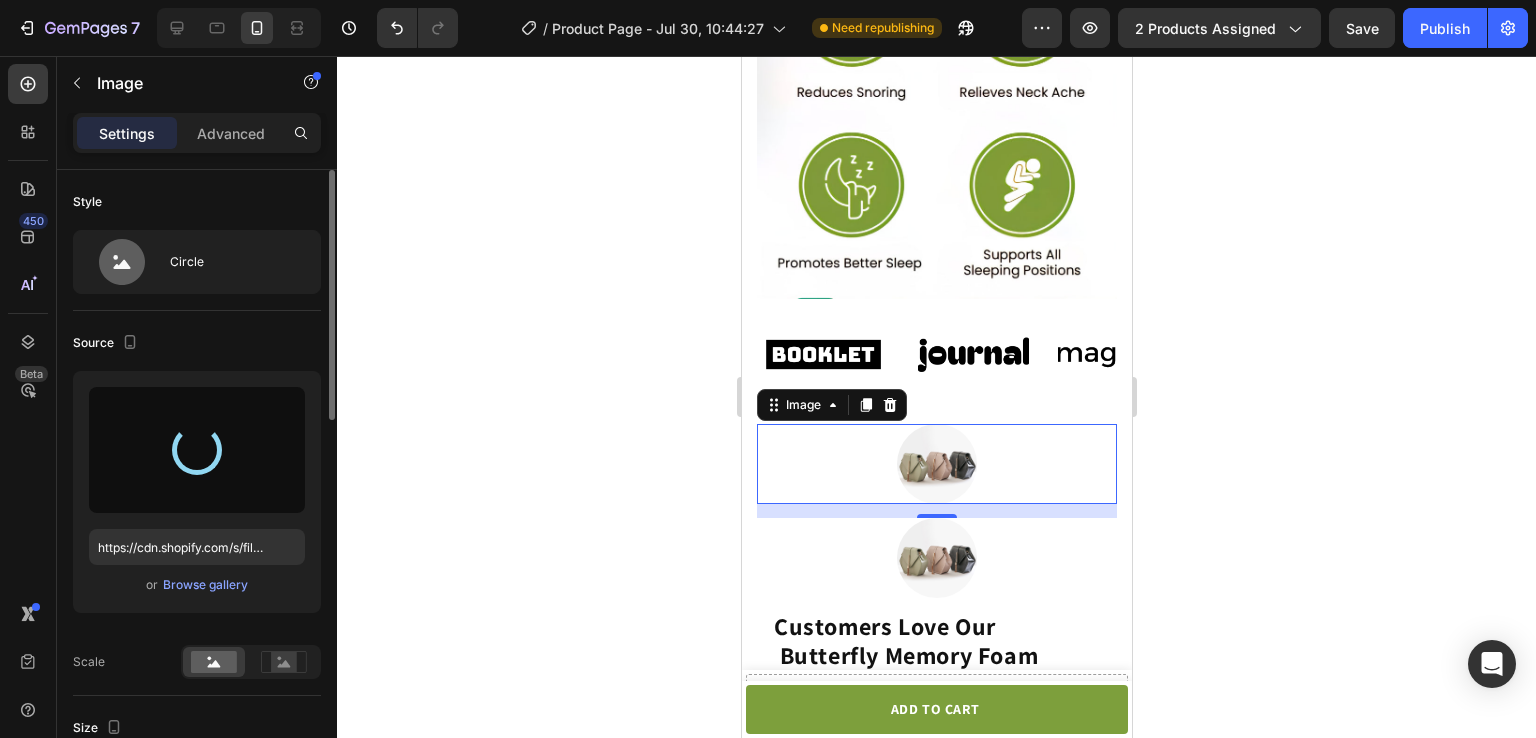 type on "https://cdn.shopify.com/s/files/1/0763/2371/7366/files/gempages_577477096134148835-21ac9860-4ea7-4d66-8a06-a667e9bfe9a8.png" 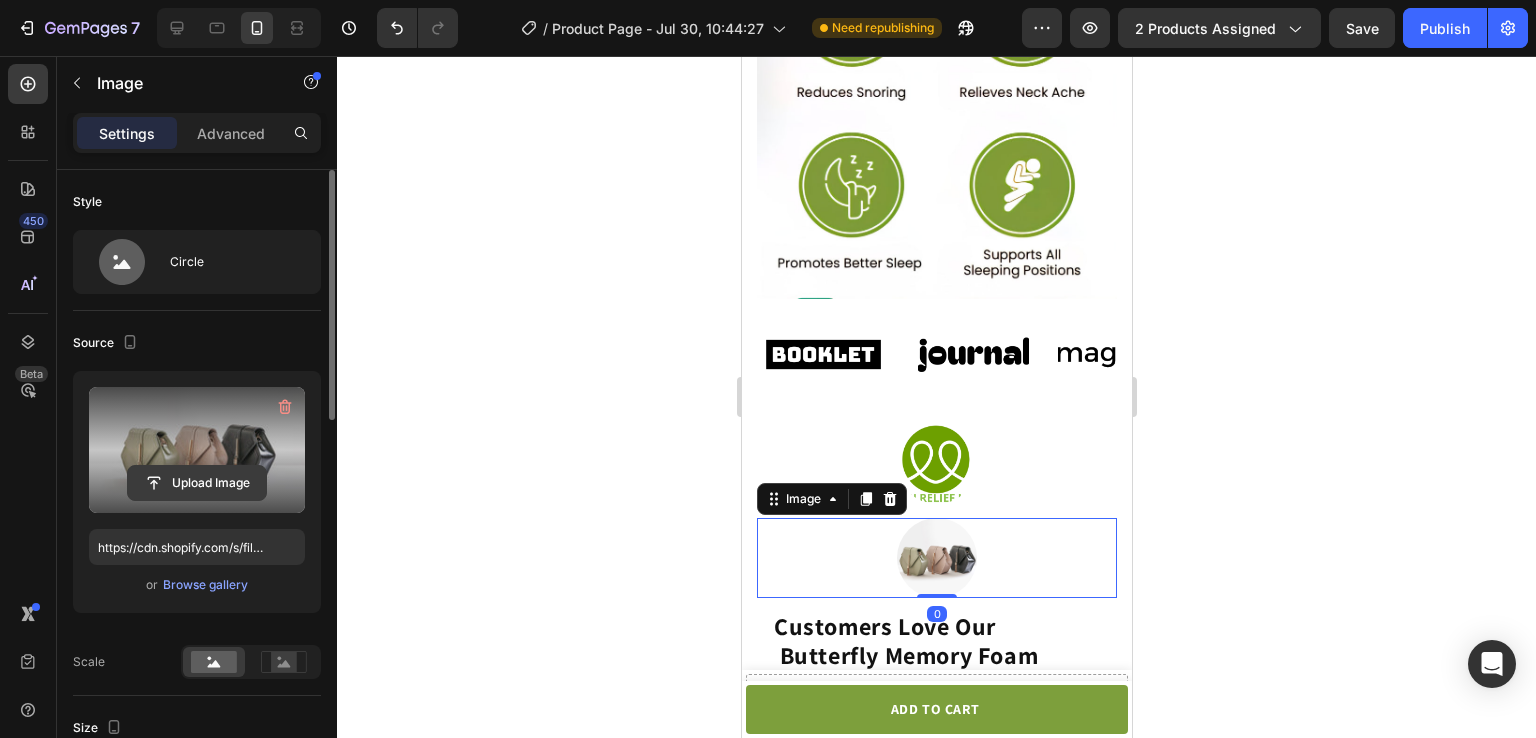 click 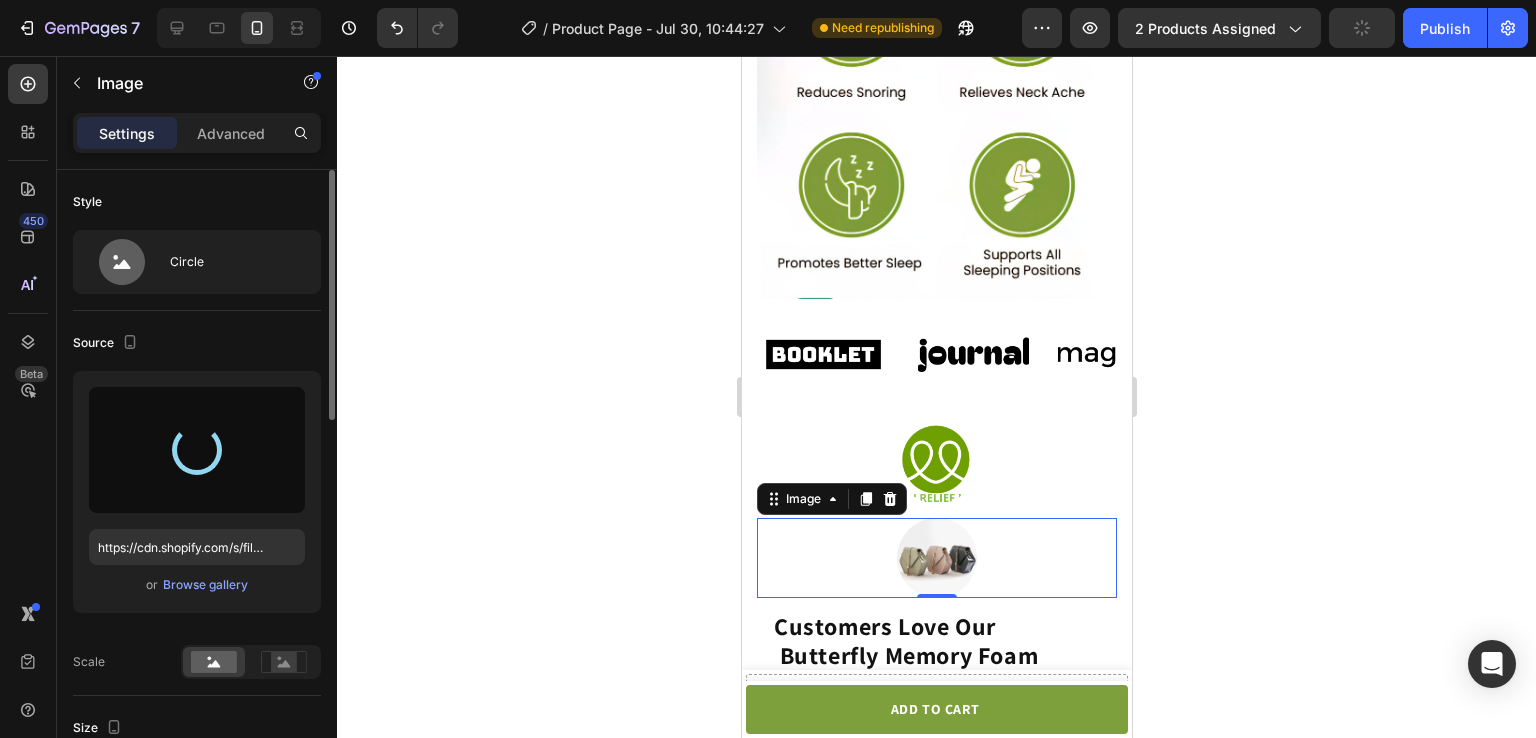 type on "https://cdn.shopify.com/s/files/1/0763/2371/7366/files/gempages_577477096134148835-0da7f125-83ae-49cc-aacb-0488276265b3.png" 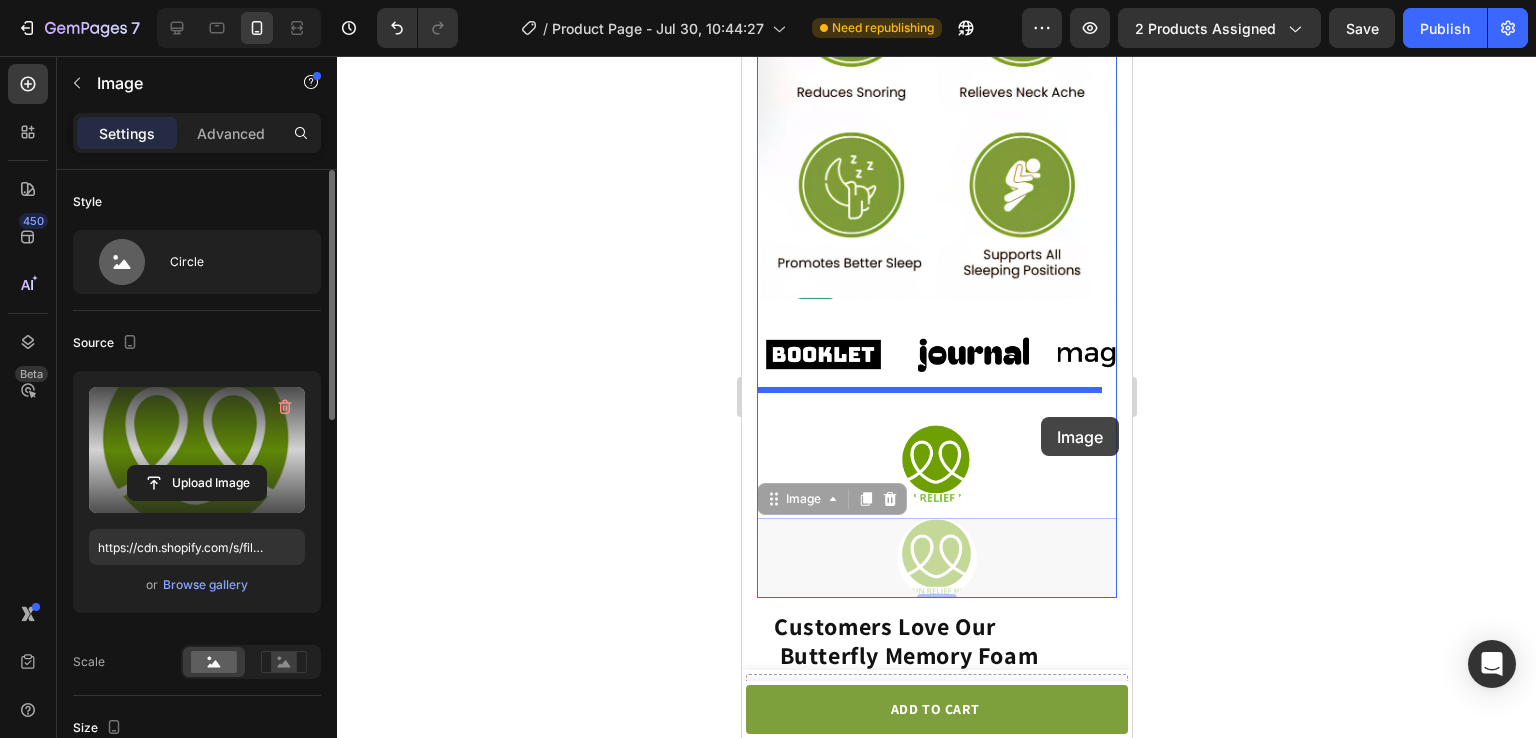 drag, startPoint x: 928, startPoint y: 499, endPoint x: 1040, endPoint y: 417, distance: 138.80922 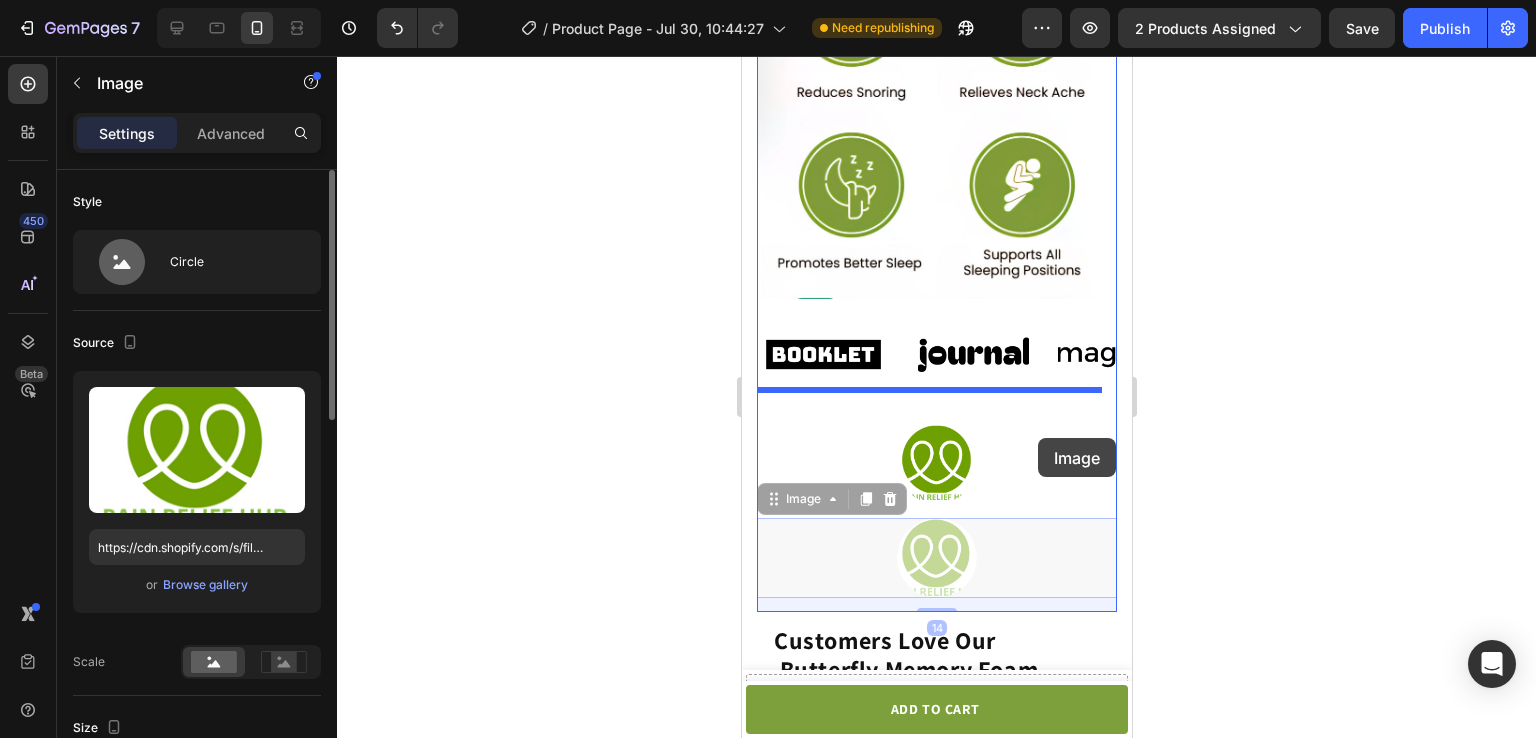 drag, startPoint x: 933, startPoint y: 542, endPoint x: 1037, endPoint y: 438, distance: 147.07822 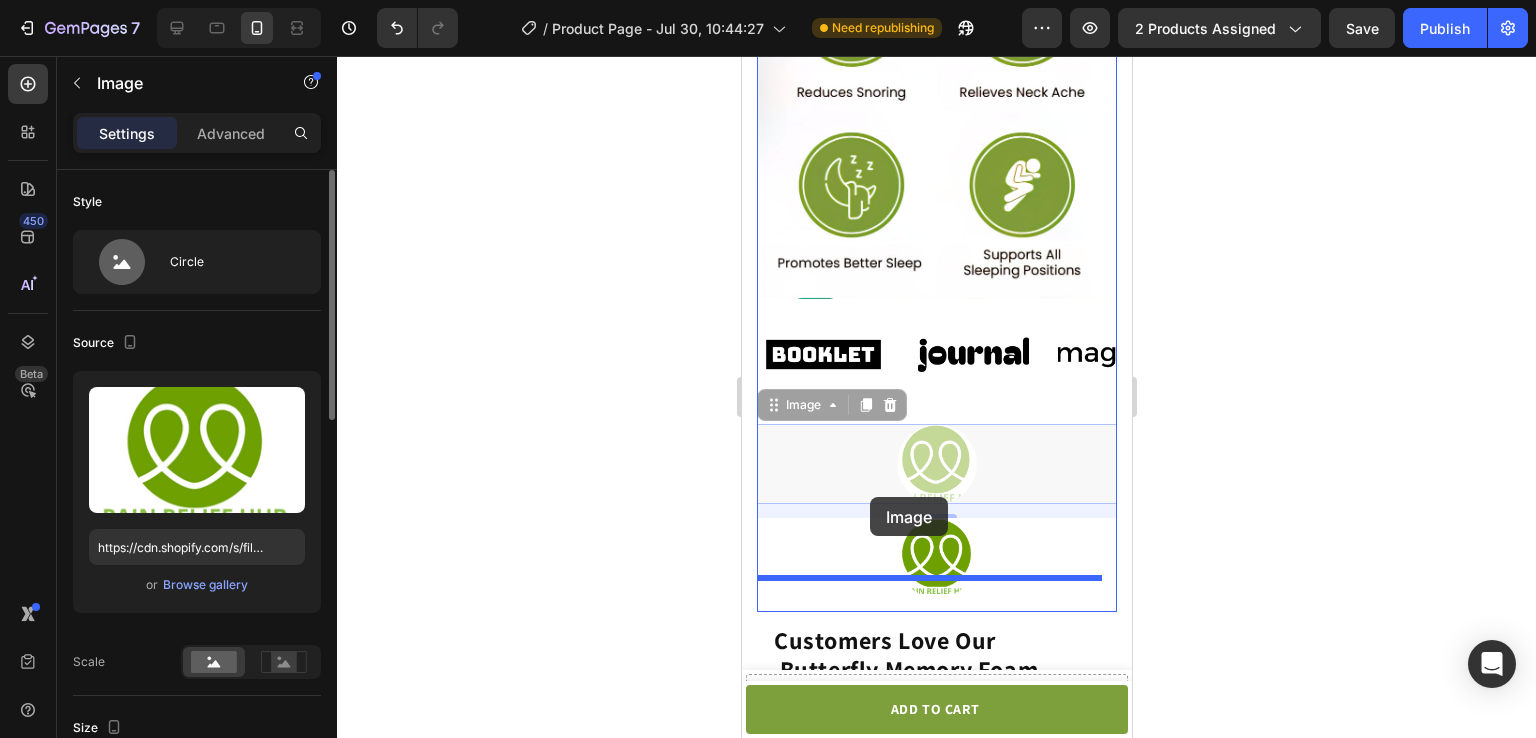 drag, startPoint x: 926, startPoint y: 429, endPoint x: 843, endPoint y: 520, distance: 123.16656 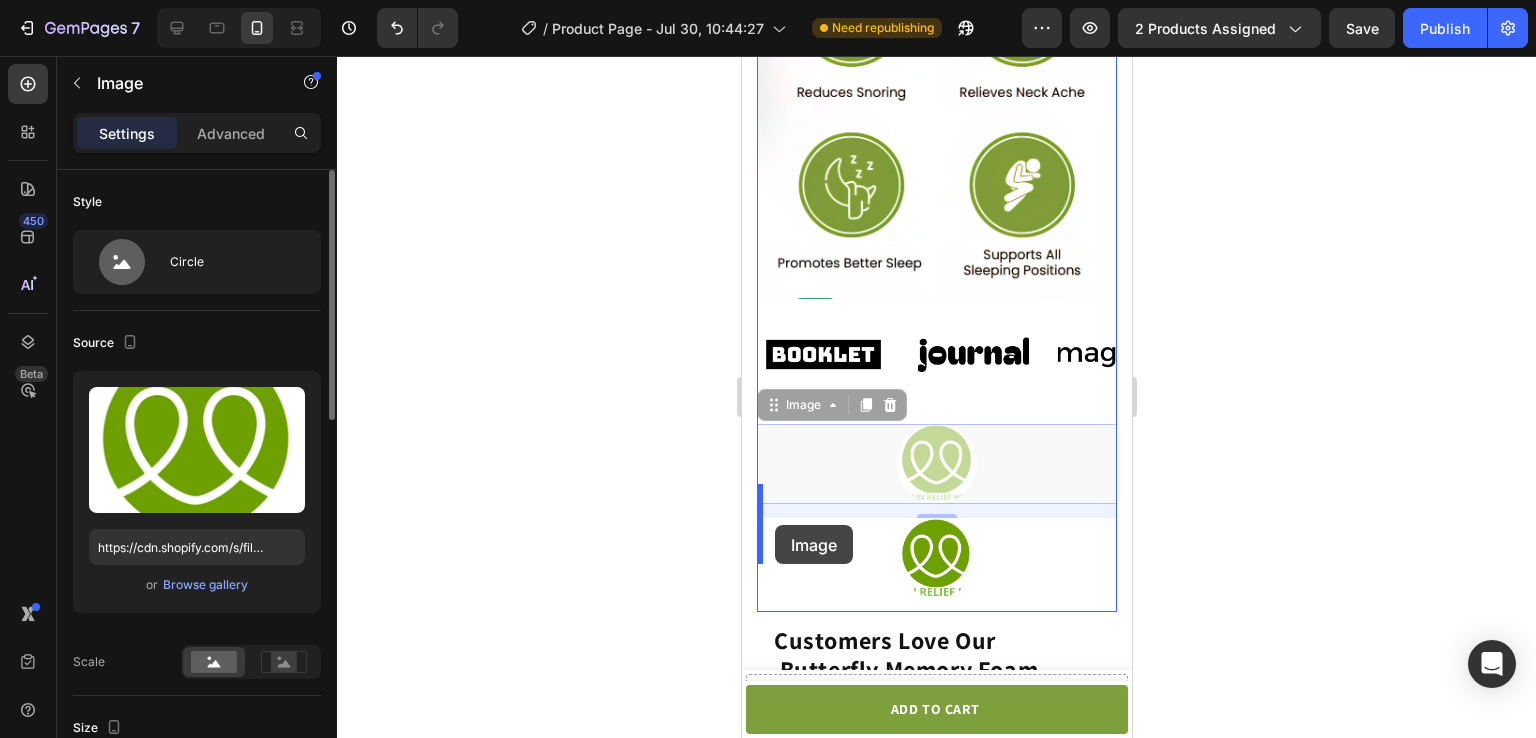 drag, startPoint x: 930, startPoint y: 425, endPoint x: 773, endPoint y: 525, distance: 186.14243 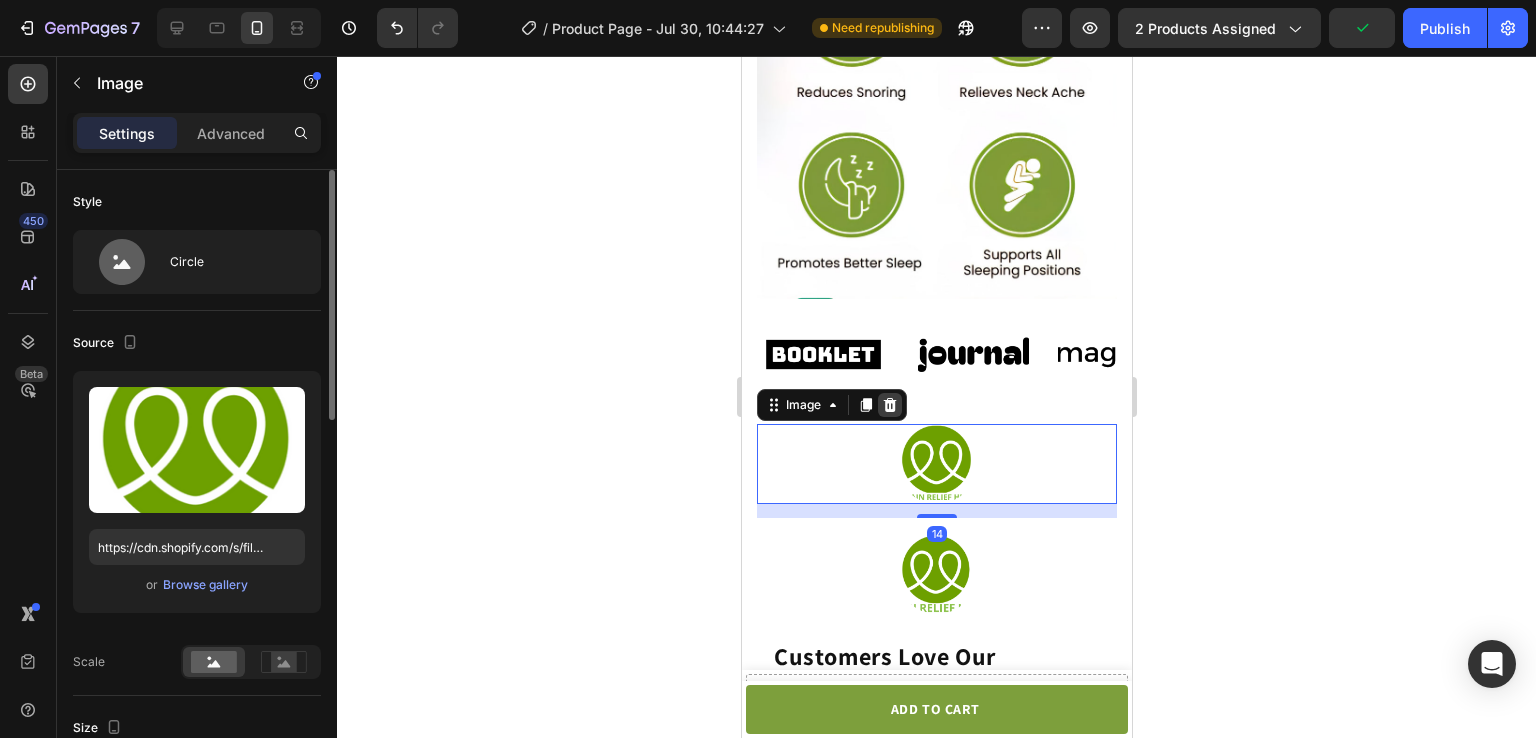 click 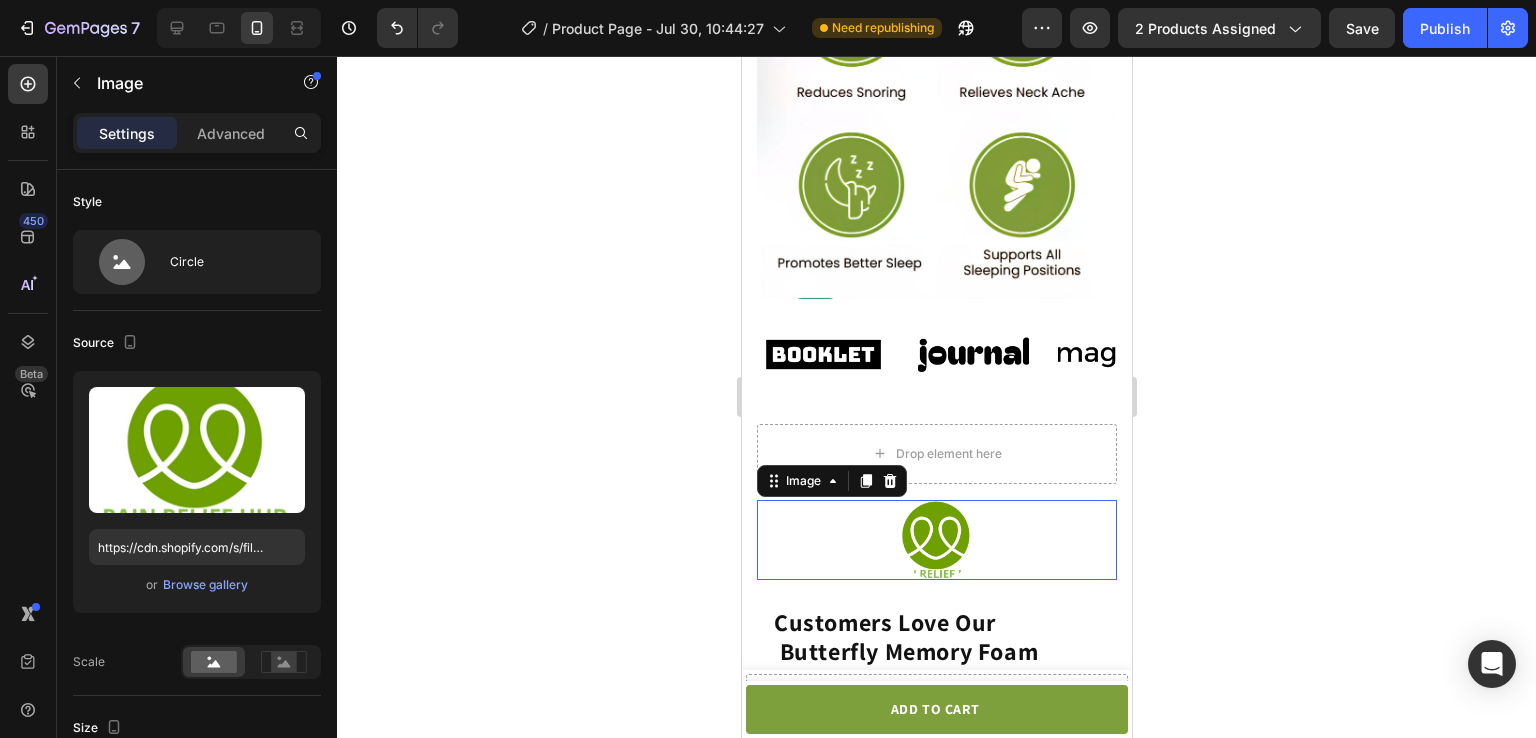 click 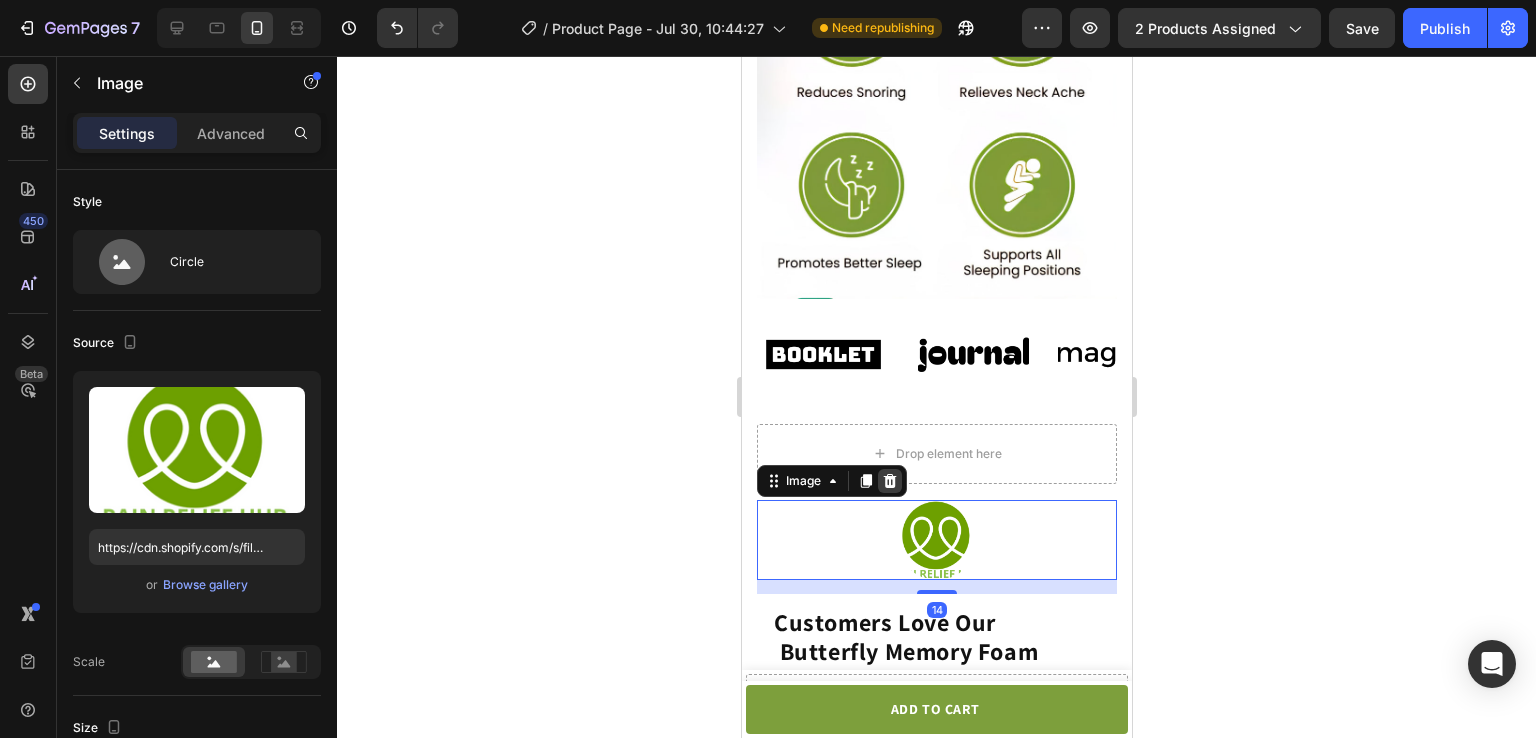 click 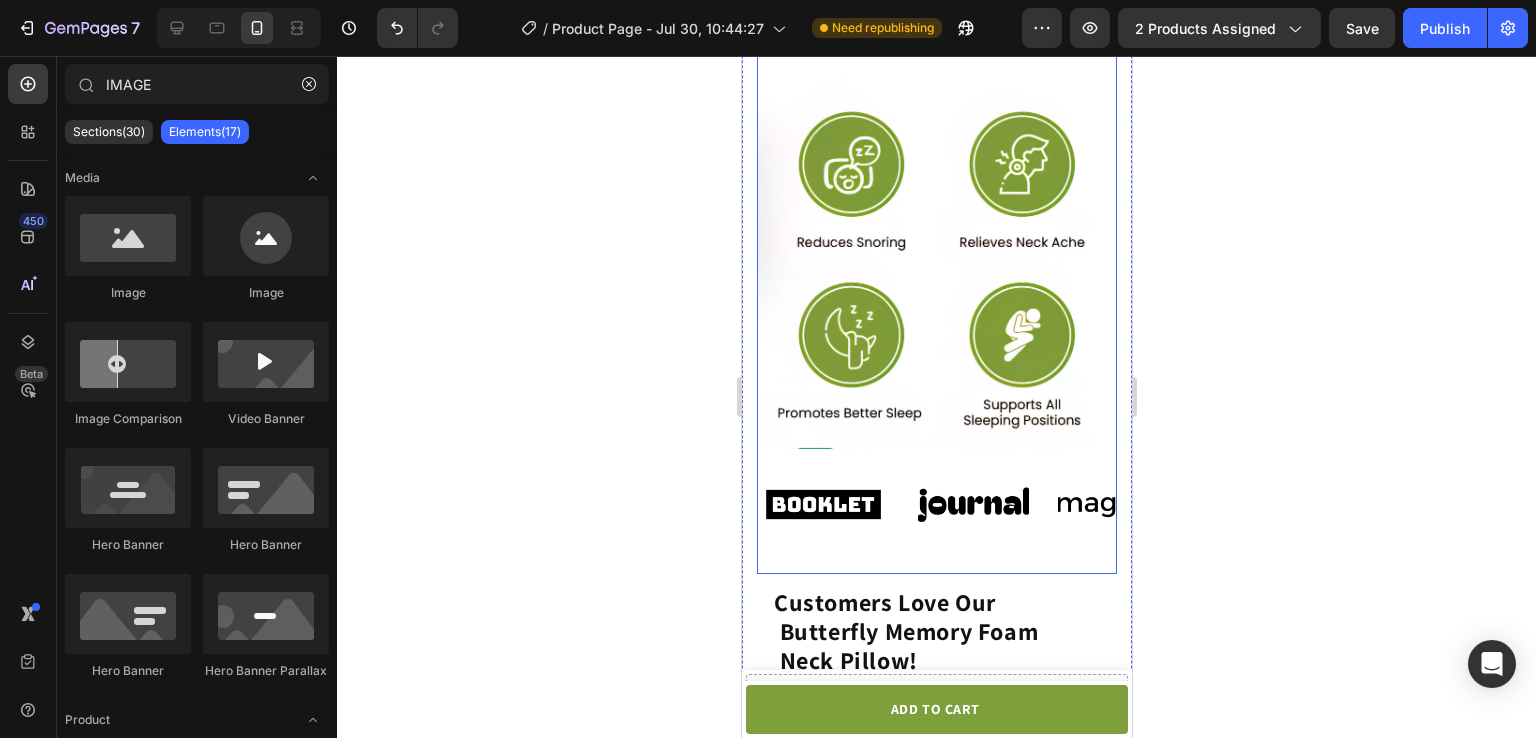 scroll, scrollTop: 1340, scrollLeft: 0, axis: vertical 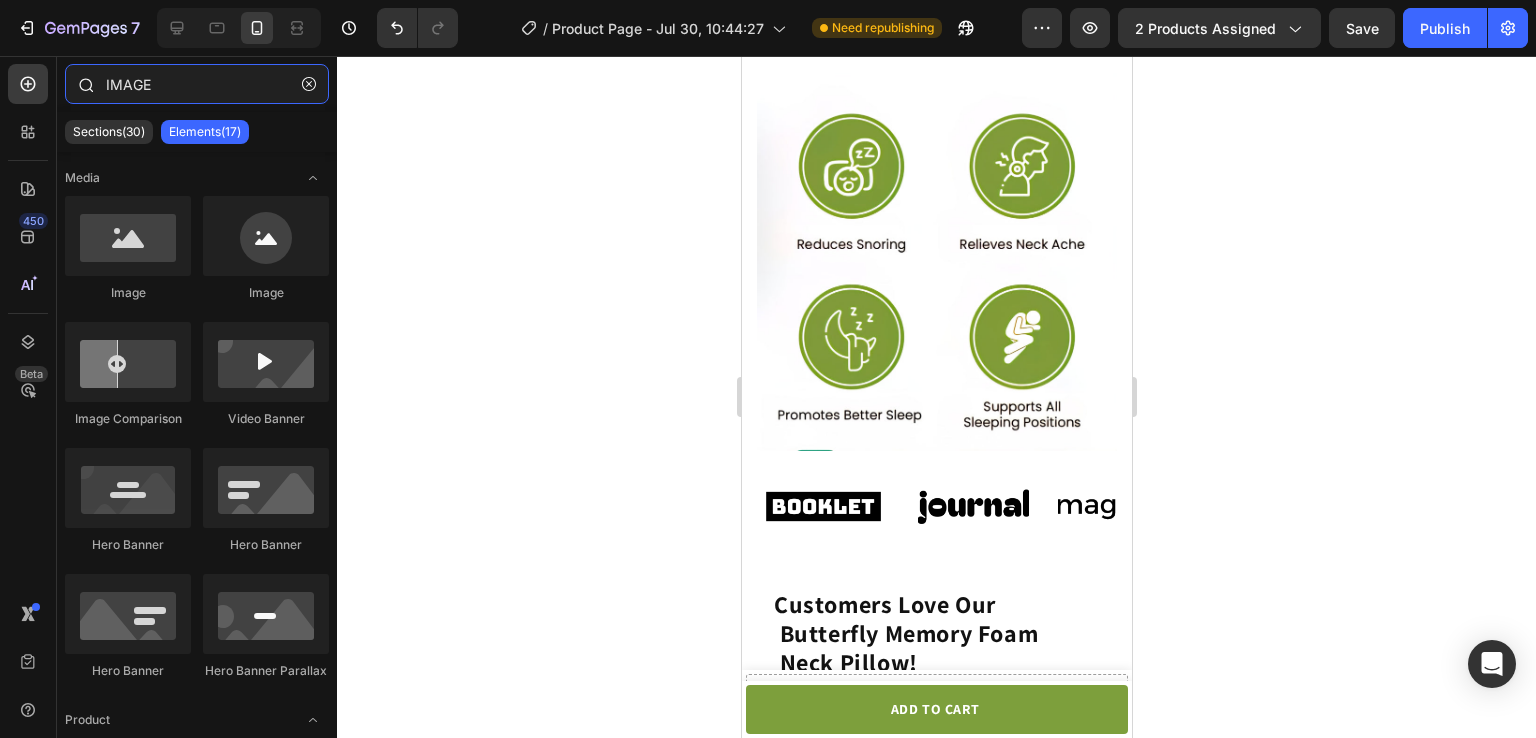 click on "IMAGE" at bounding box center [197, 84] 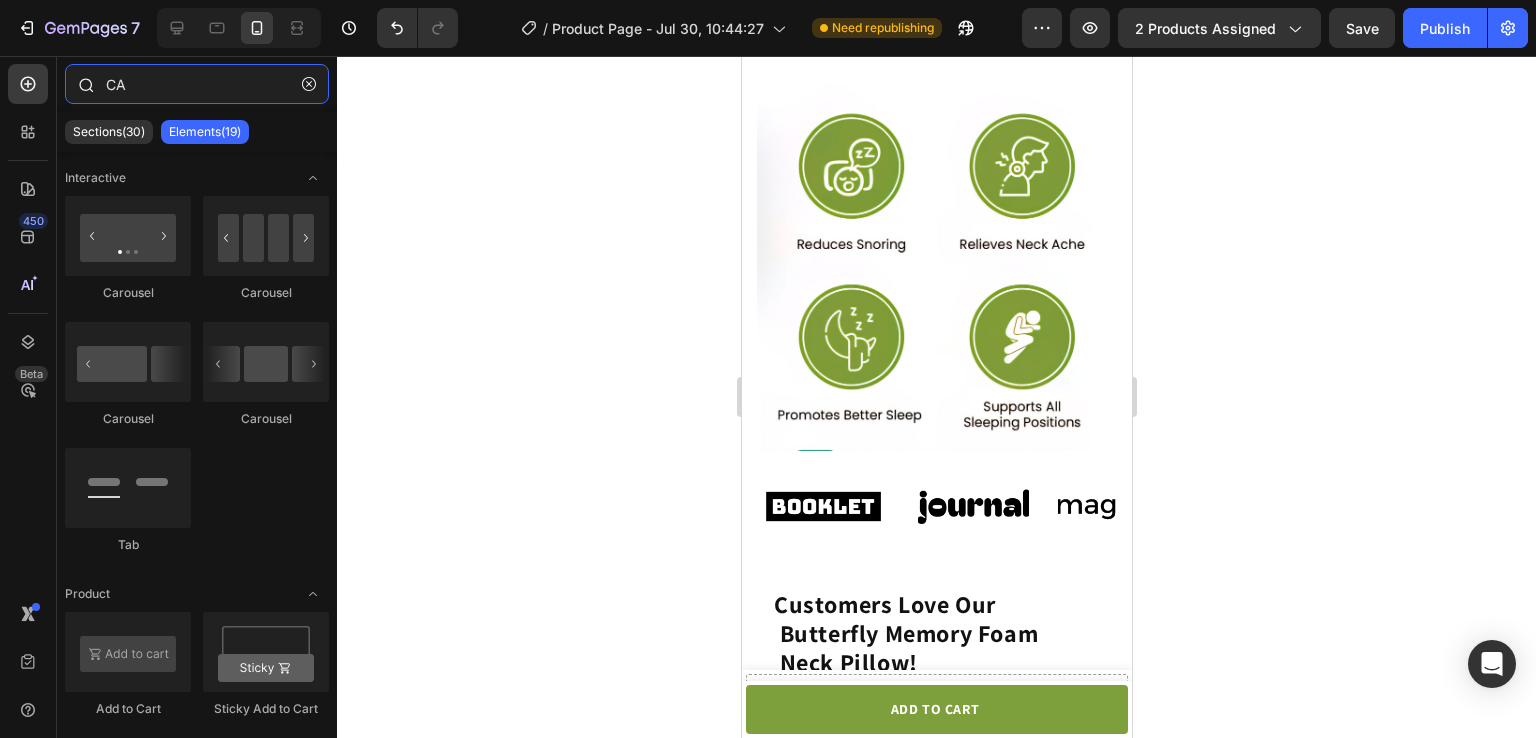 type on "CAR" 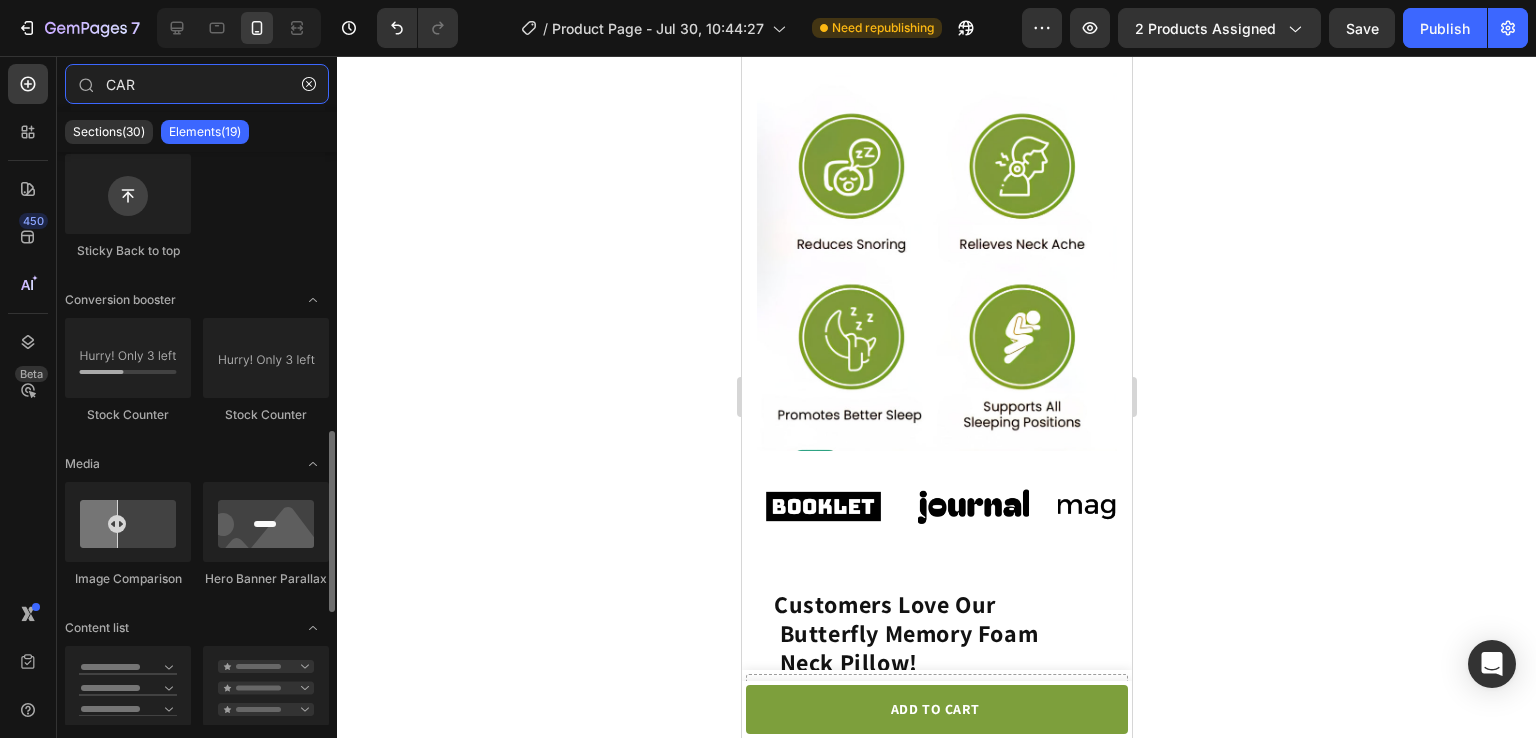 scroll, scrollTop: 875, scrollLeft: 0, axis: vertical 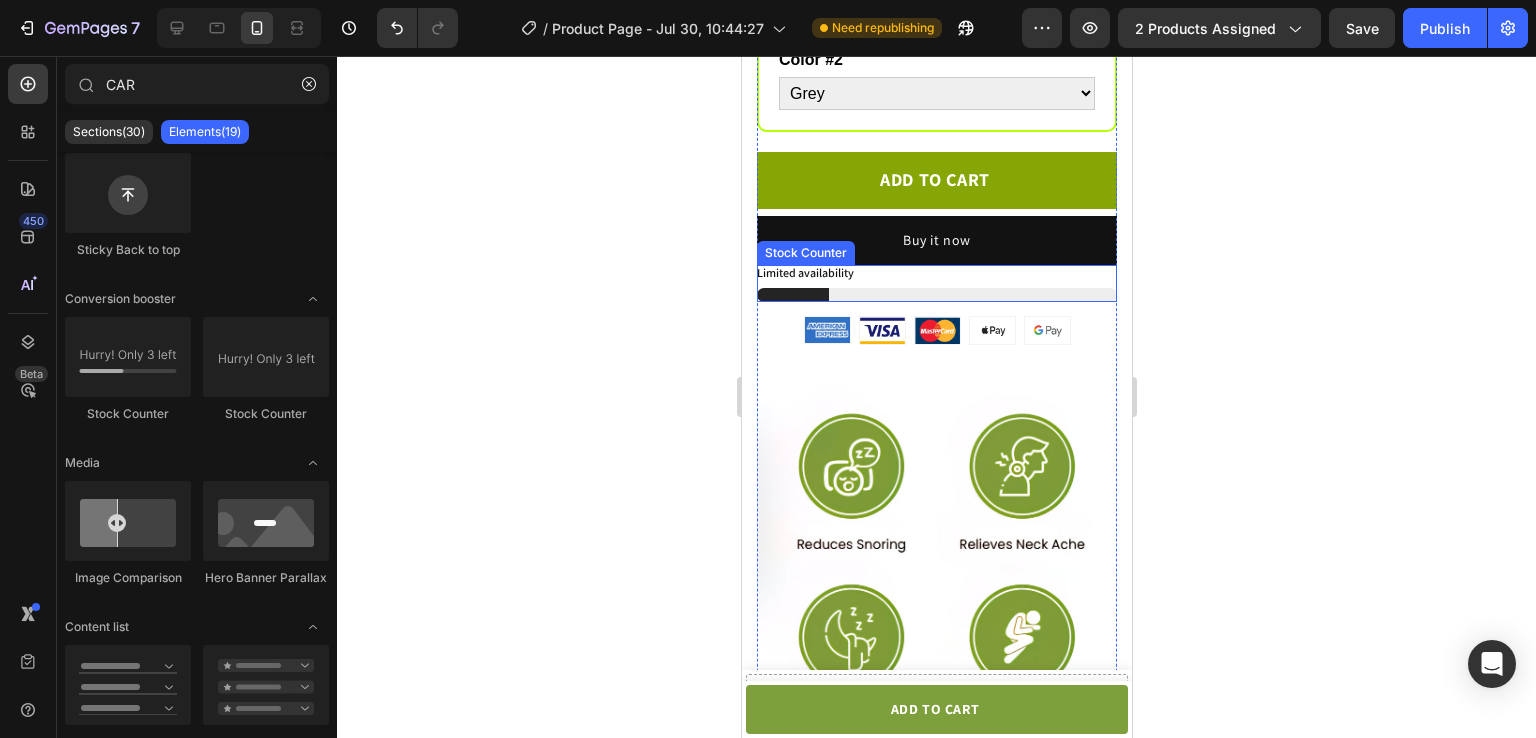 click on "Limited availability" 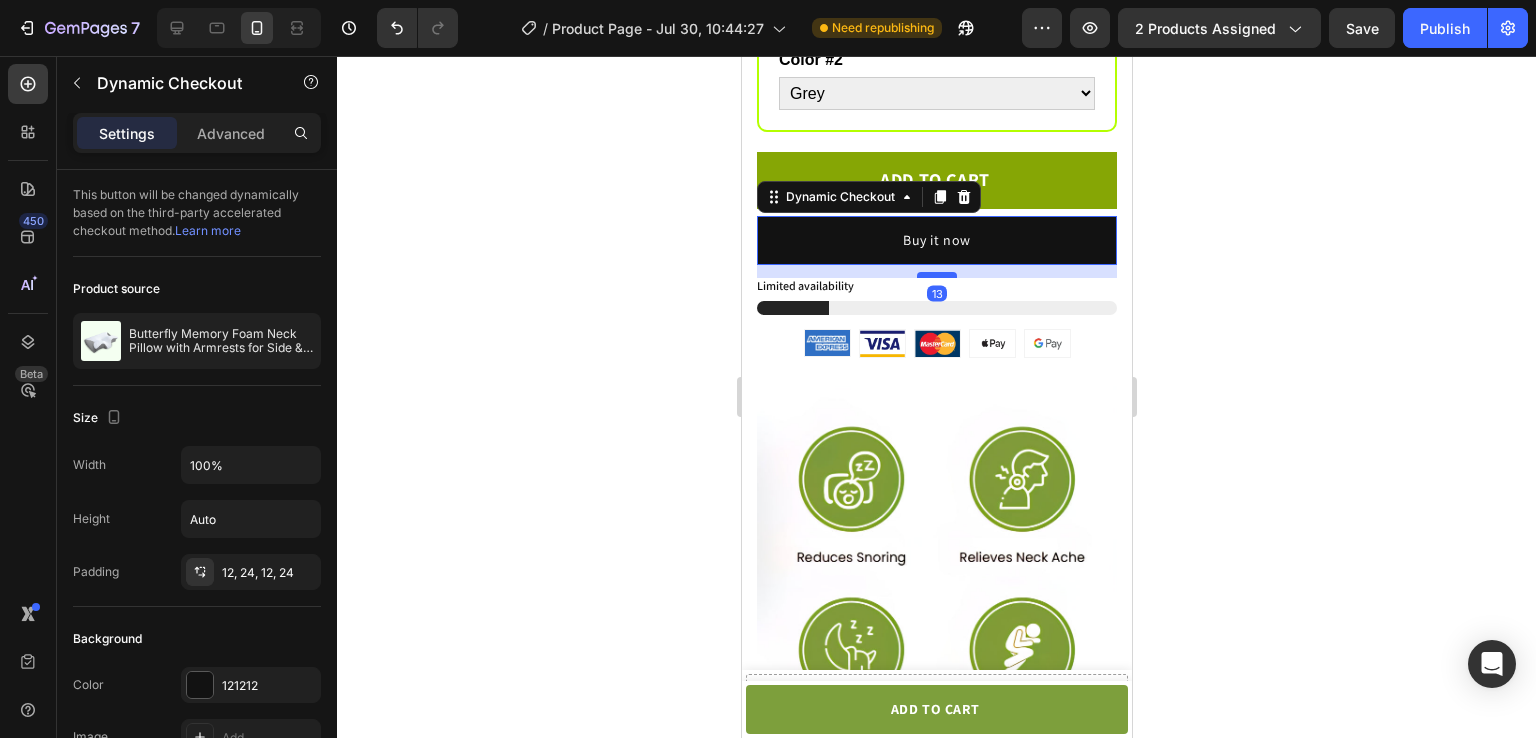 drag, startPoint x: 925, startPoint y: 244, endPoint x: 1916, endPoint y: 337, distance: 995.3542 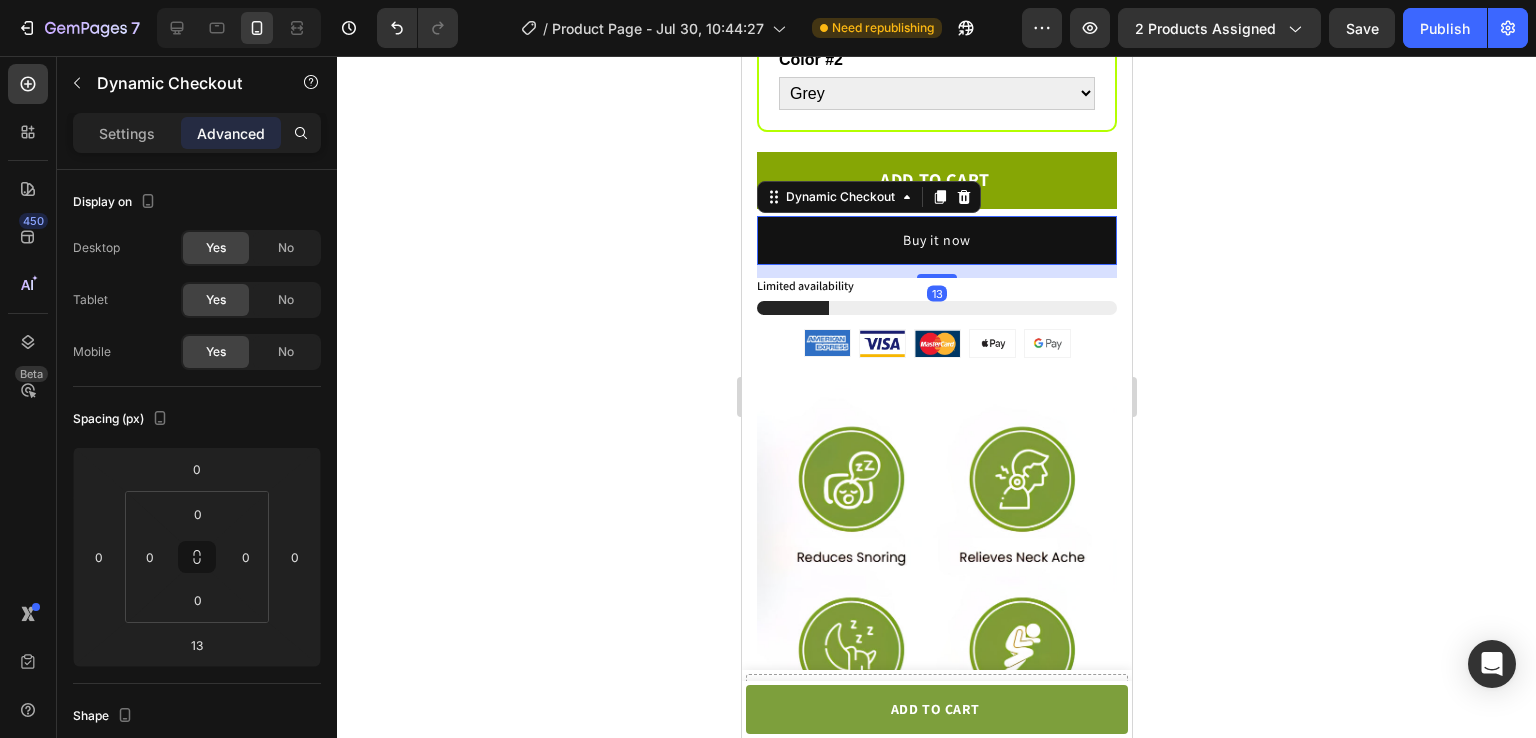 click 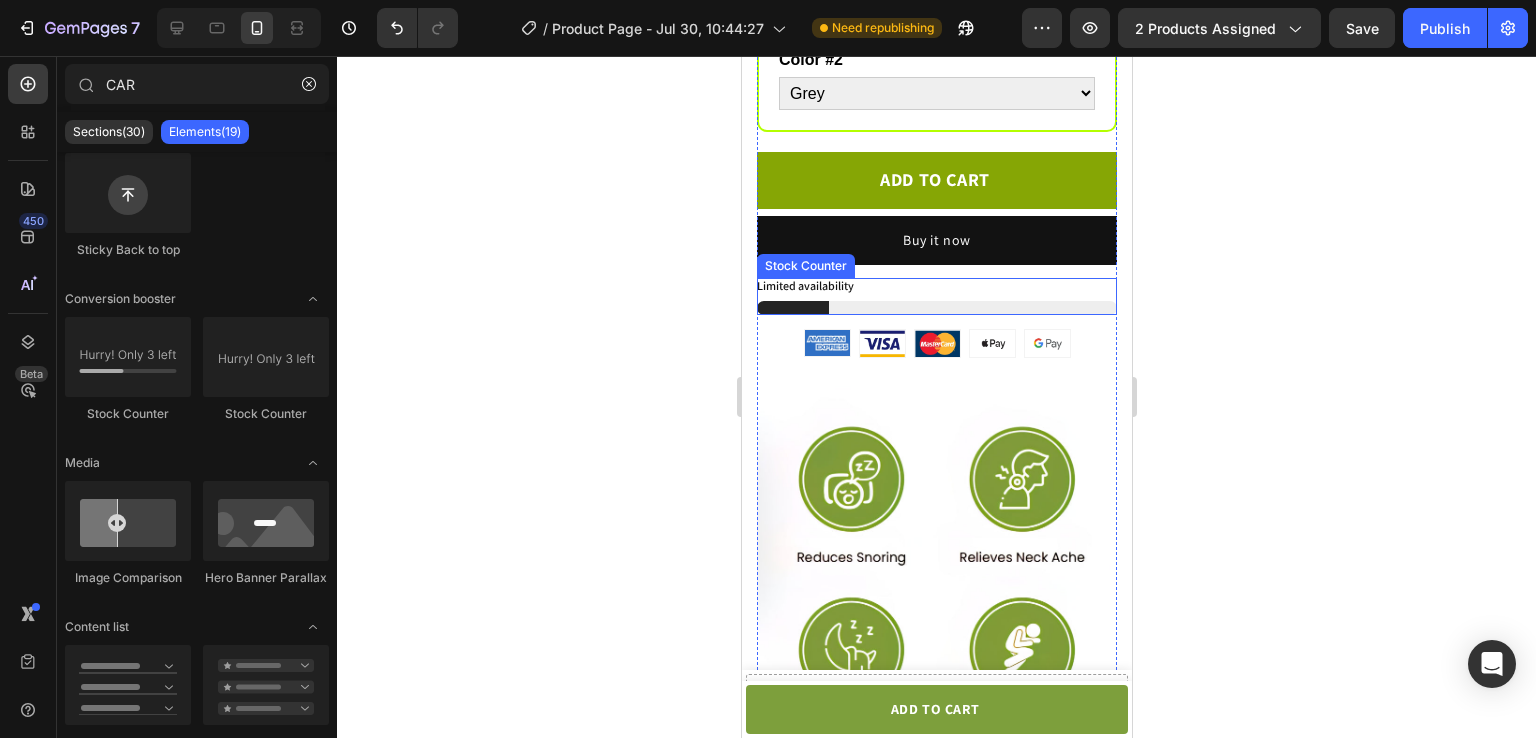 click 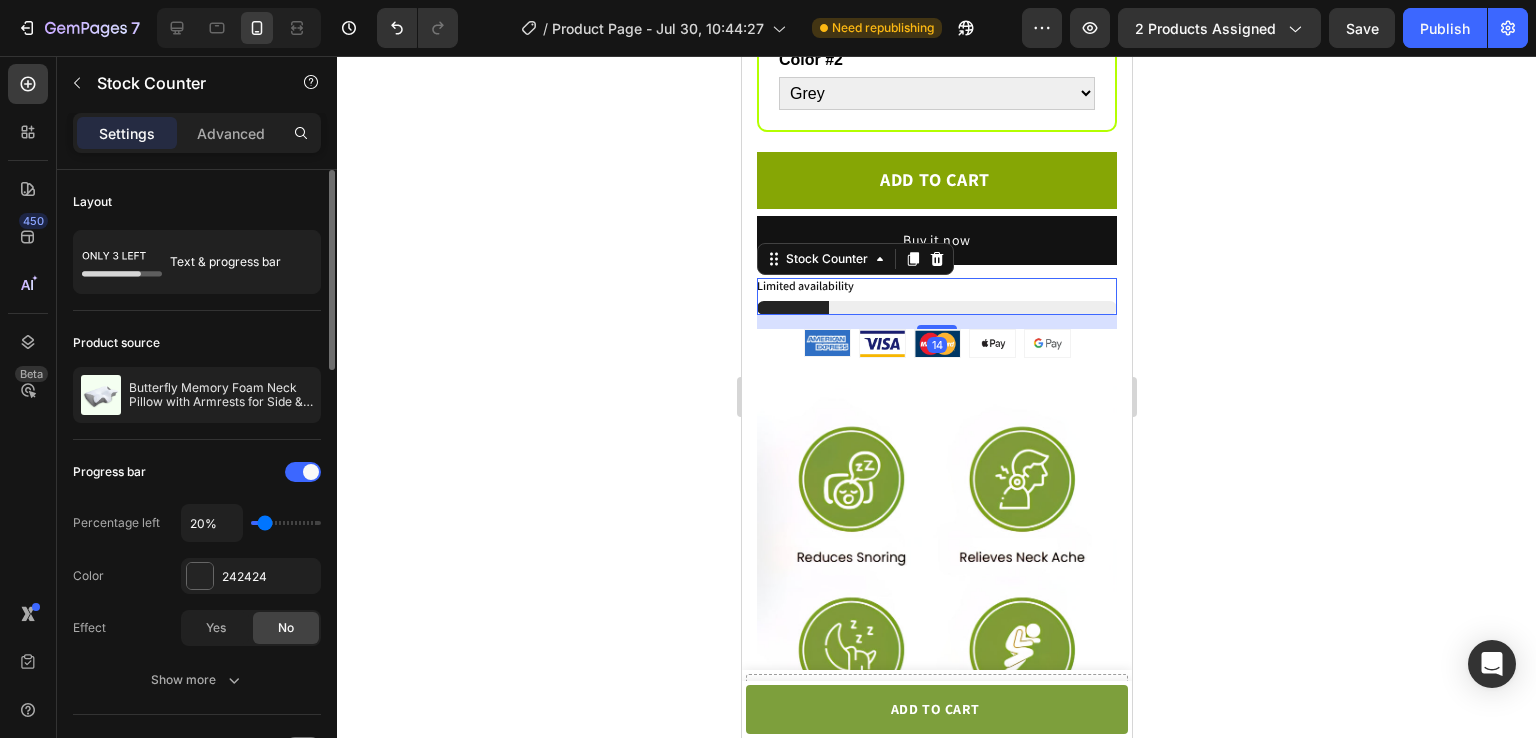 scroll, scrollTop: 0, scrollLeft: 0, axis: both 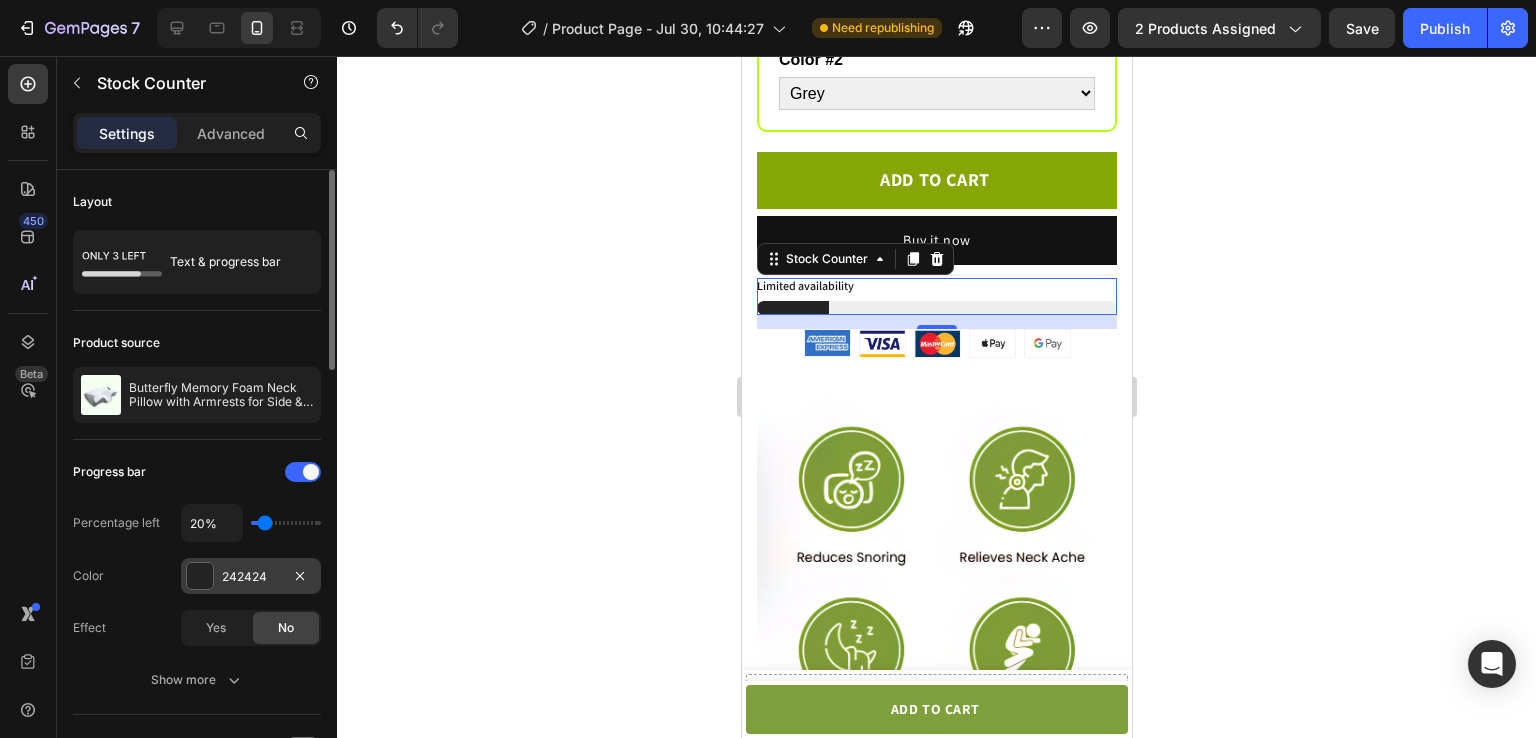click at bounding box center (200, 576) 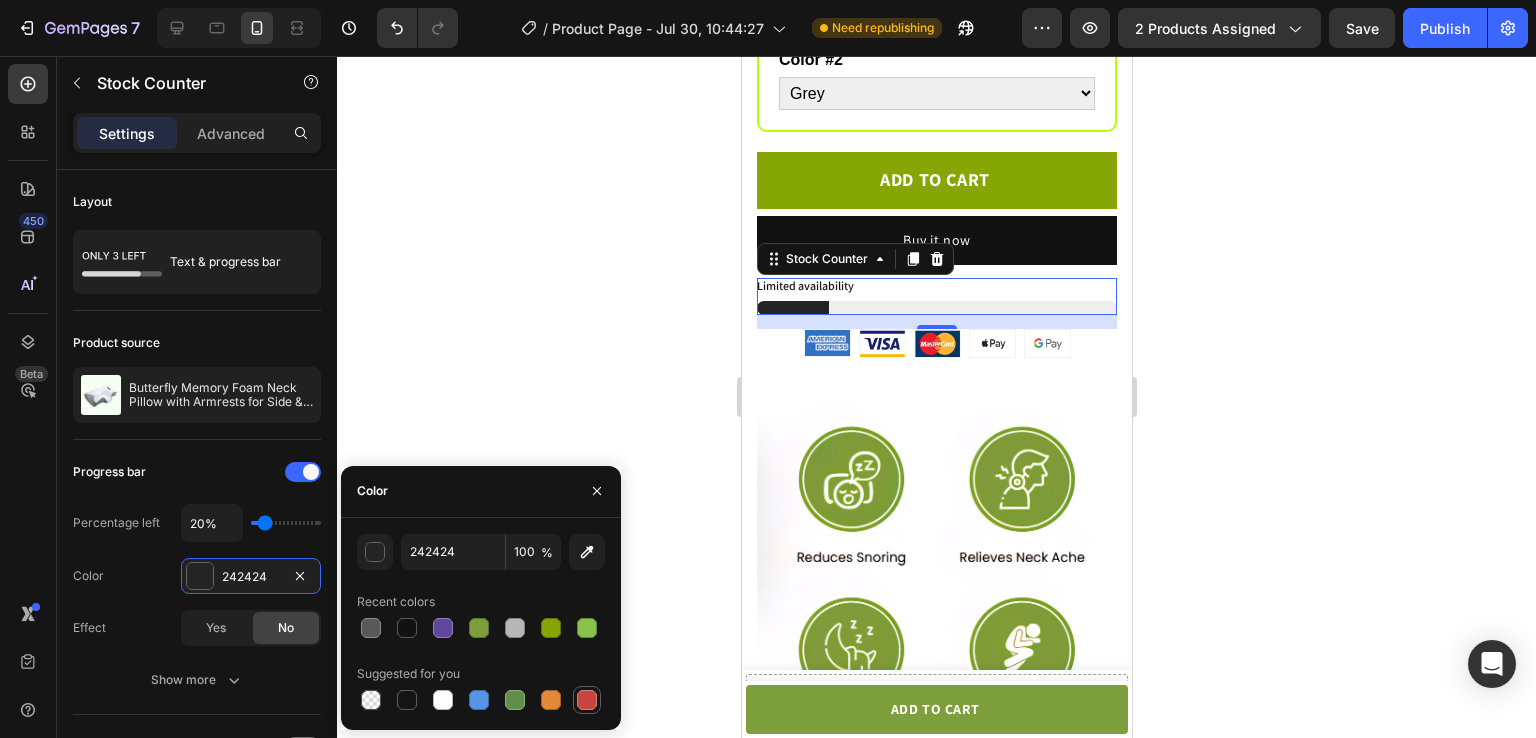 click at bounding box center (587, 700) 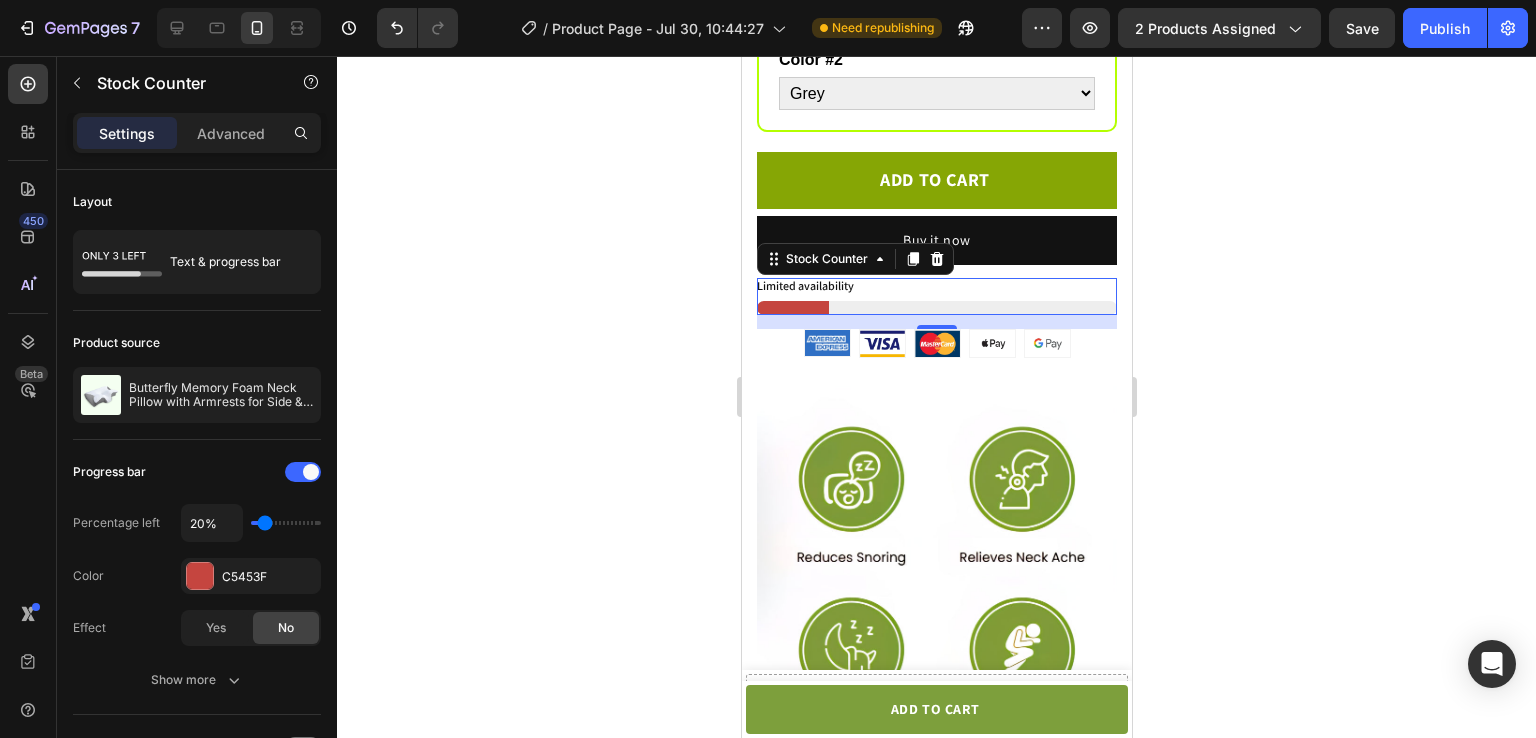click 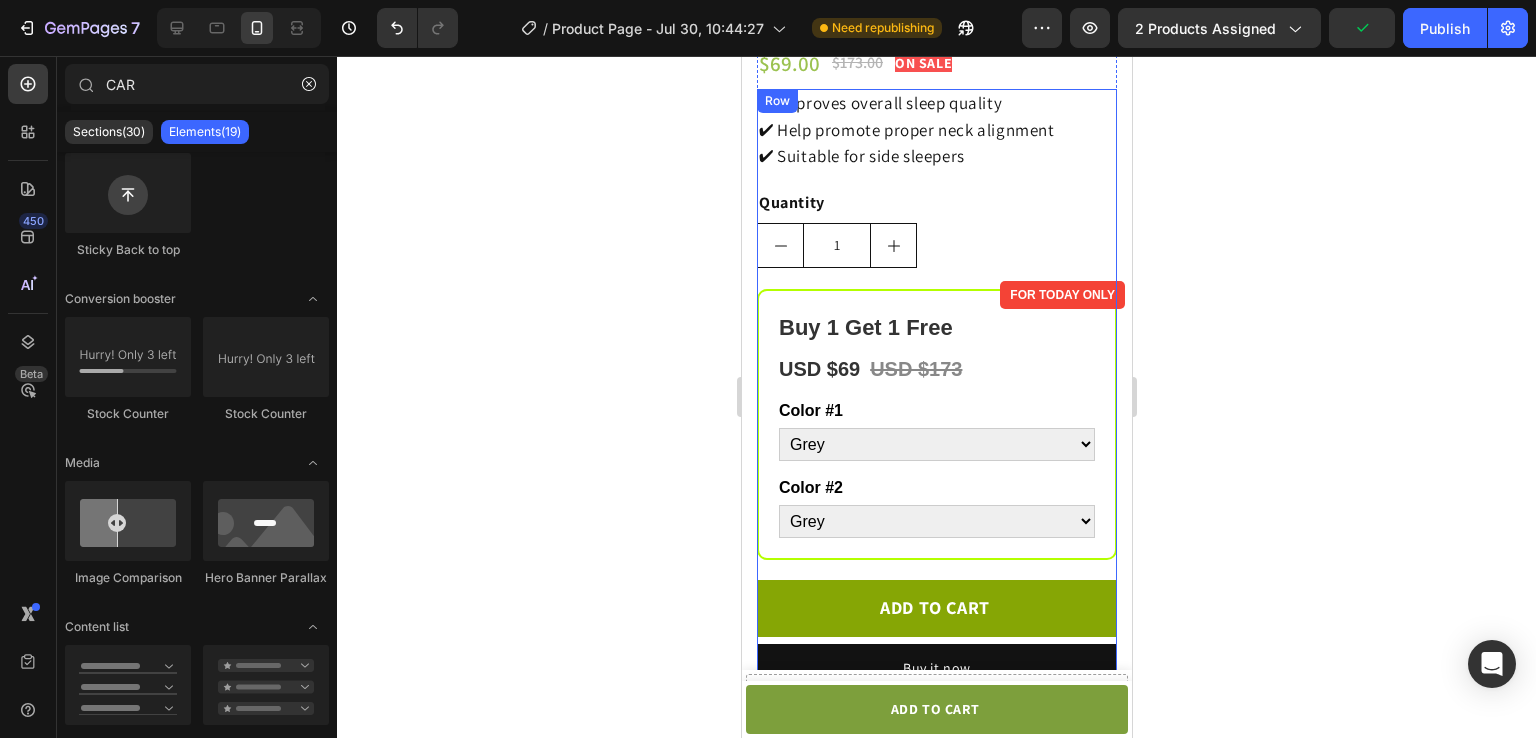 scroll, scrollTop: 742, scrollLeft: 0, axis: vertical 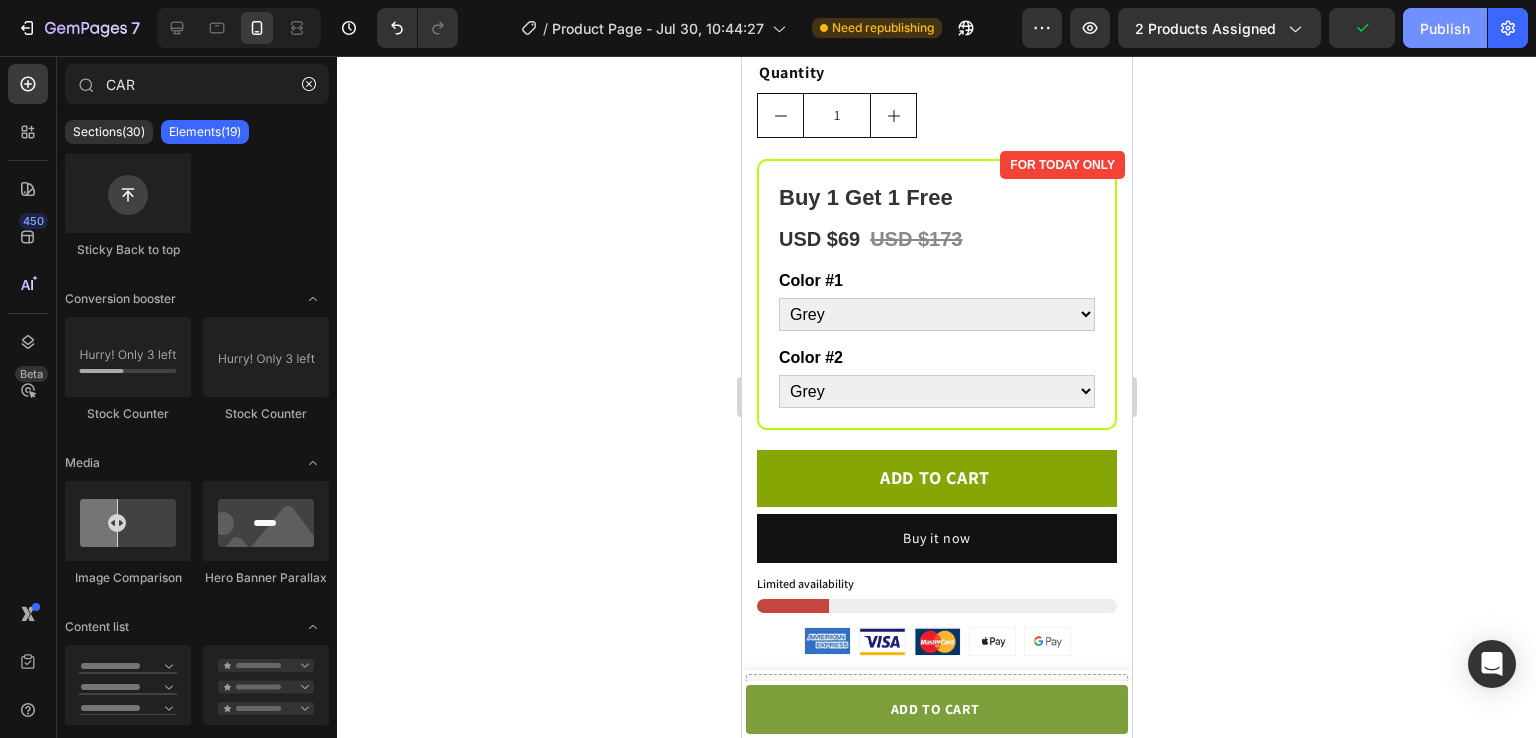 click on "Publish" at bounding box center (1445, 28) 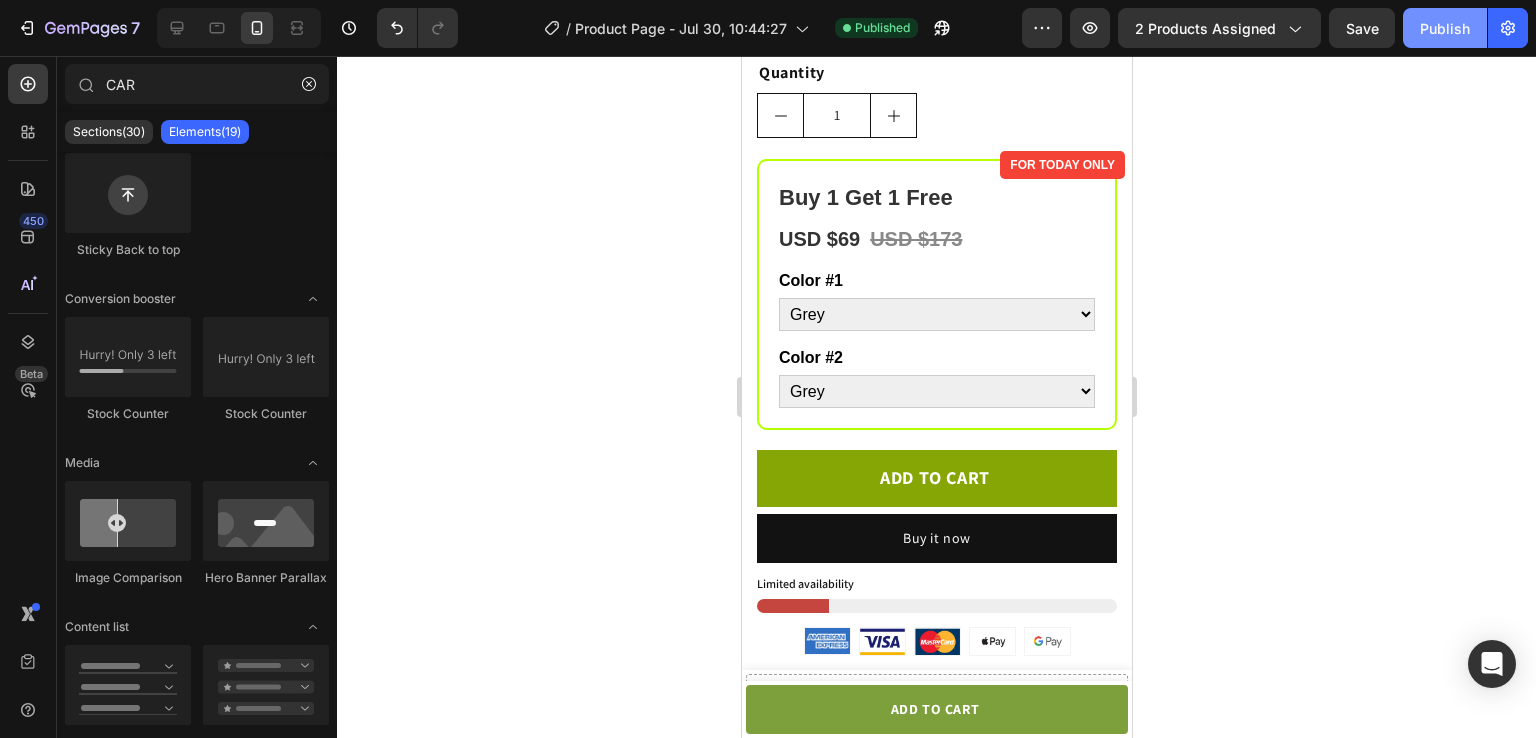 scroll, scrollTop: 0, scrollLeft: 0, axis: both 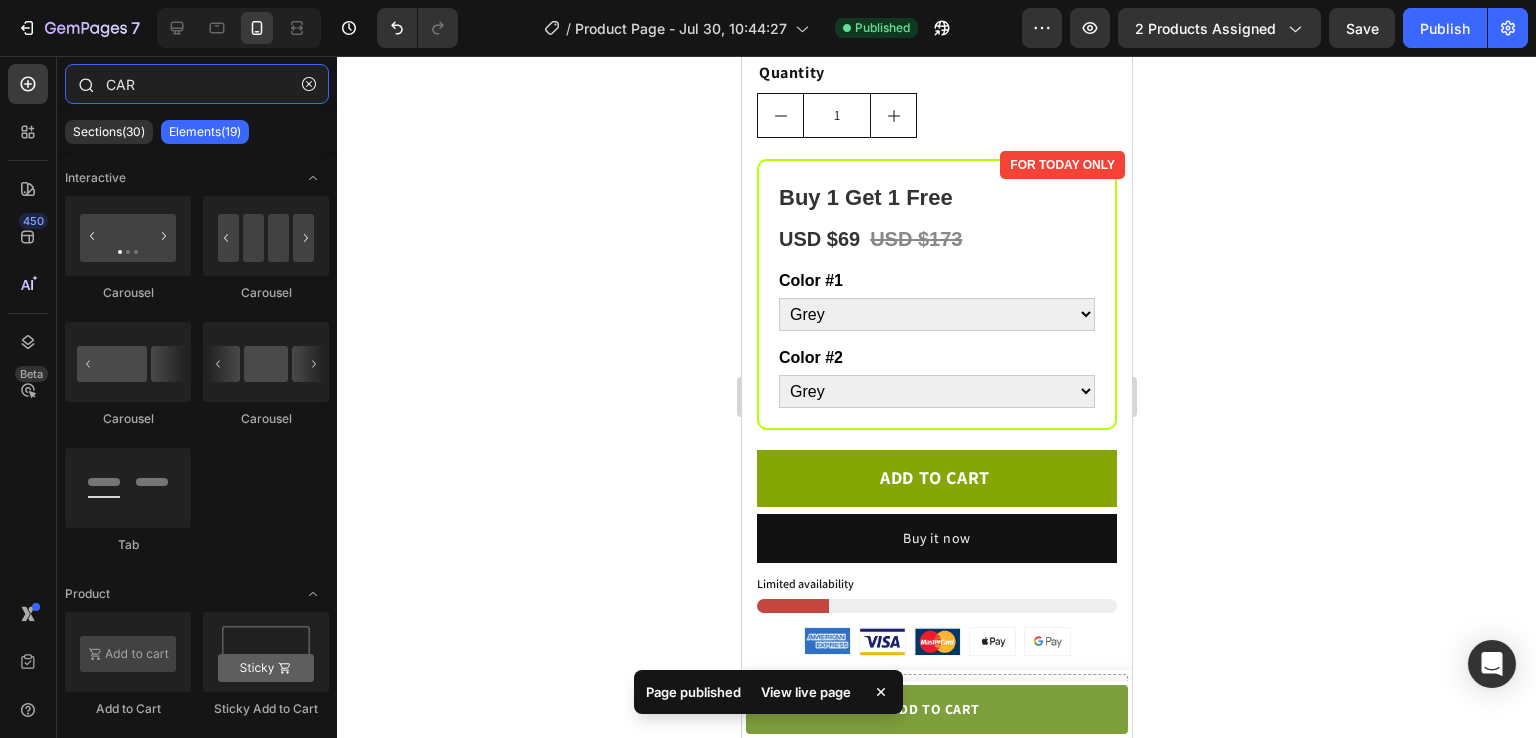 click on "CAR" at bounding box center [197, 84] 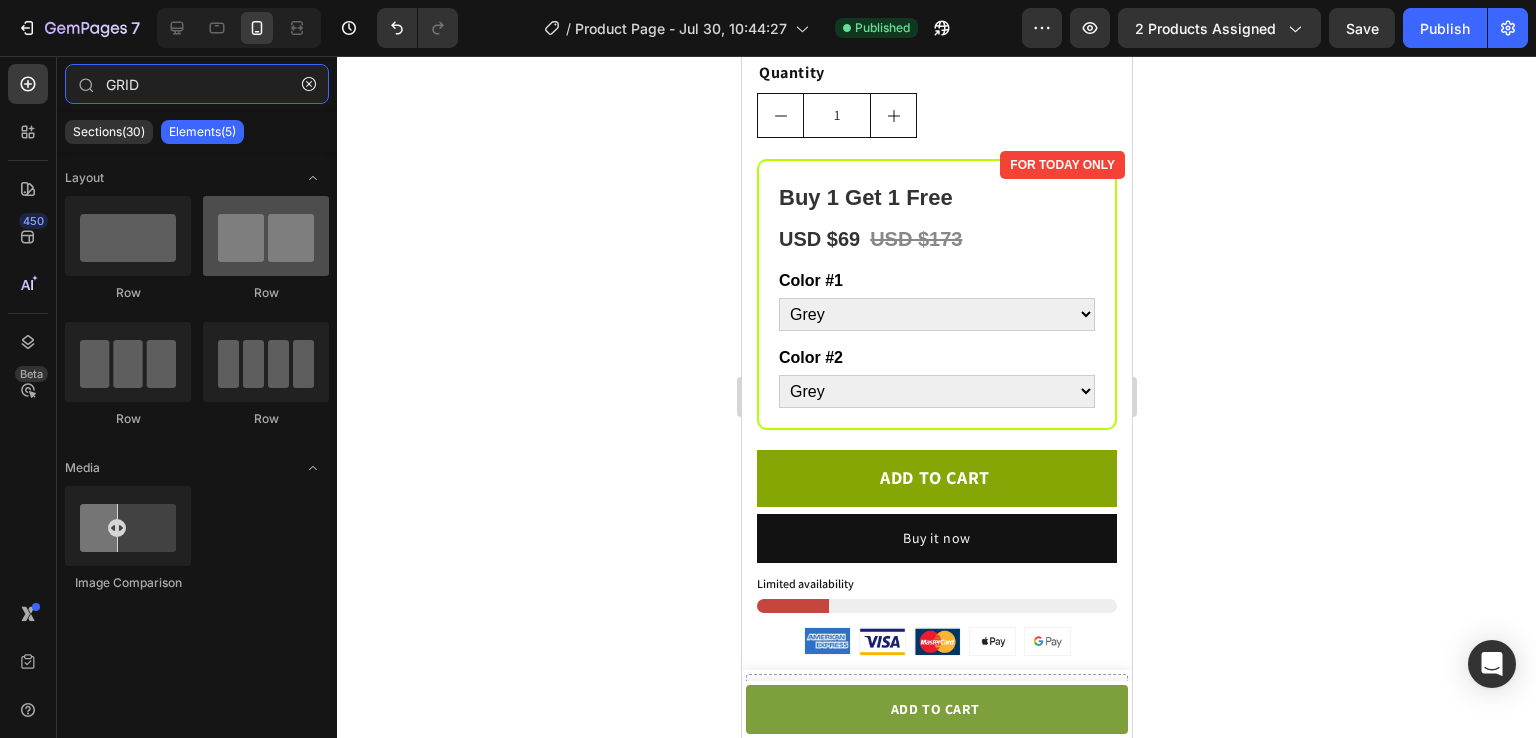 type on "GRID" 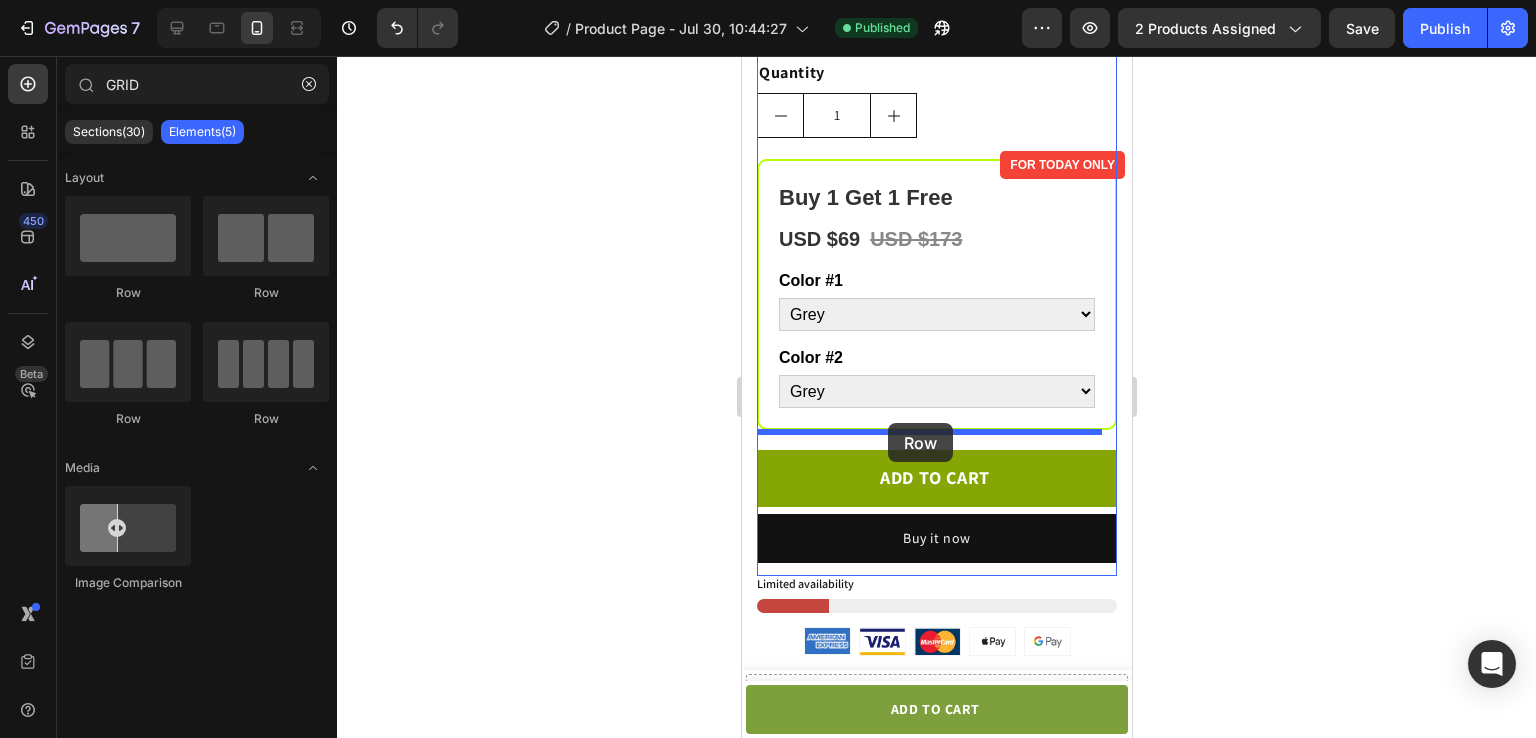 drag, startPoint x: 998, startPoint y: 283, endPoint x: 889, endPoint y: 423, distance: 177.42886 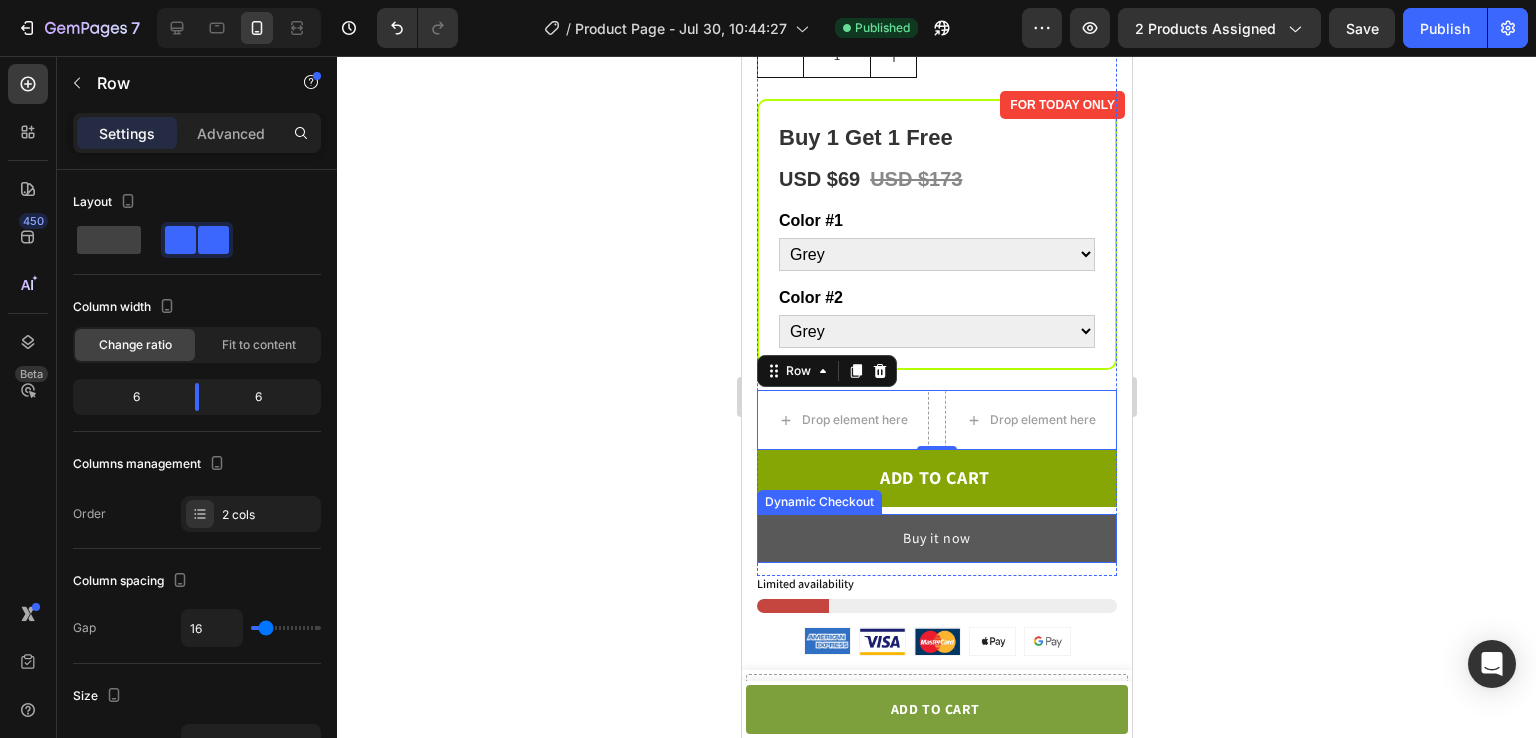 scroll, scrollTop: 895, scrollLeft: 0, axis: vertical 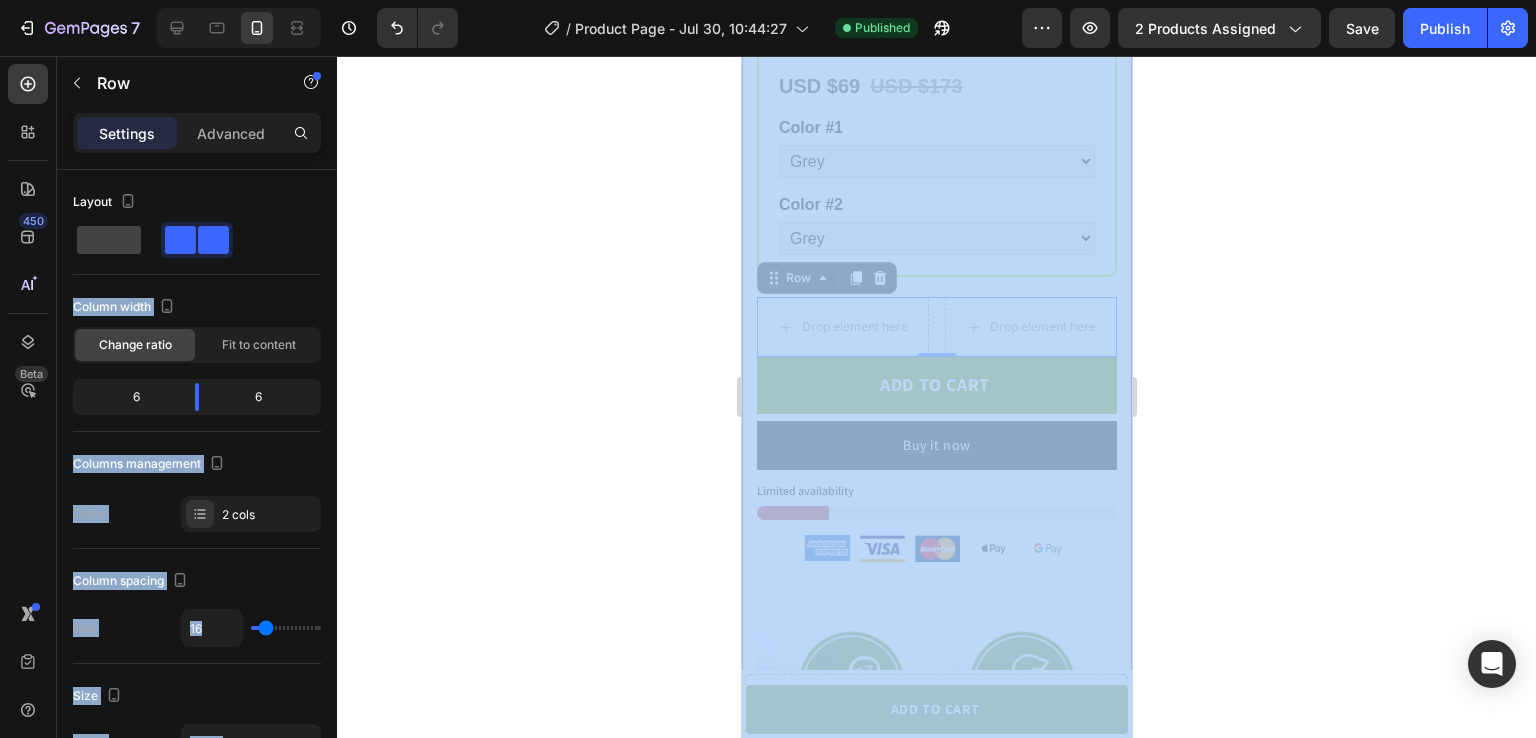 drag, startPoint x: 939, startPoint y: 300, endPoint x: 749, endPoint y: 317, distance: 190.759 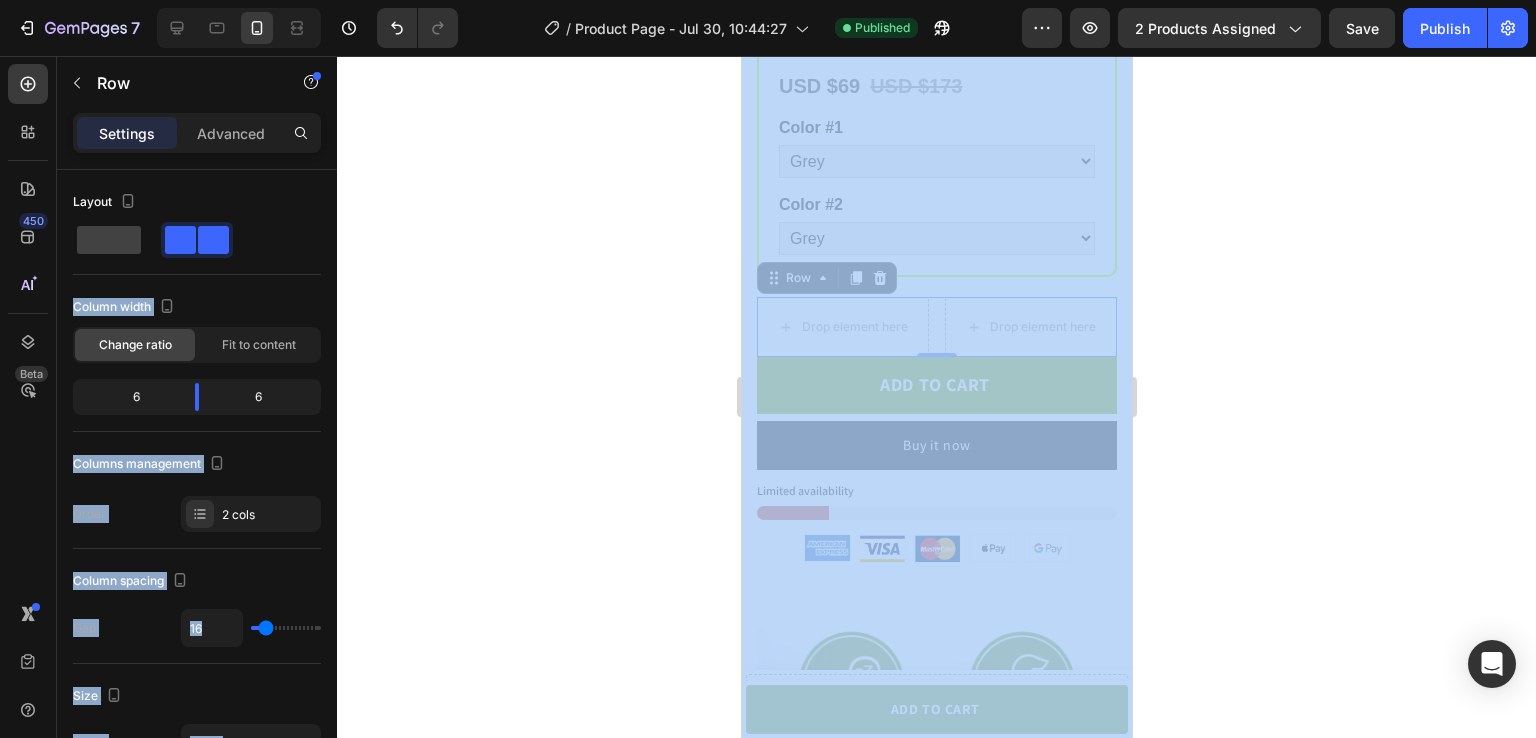 click 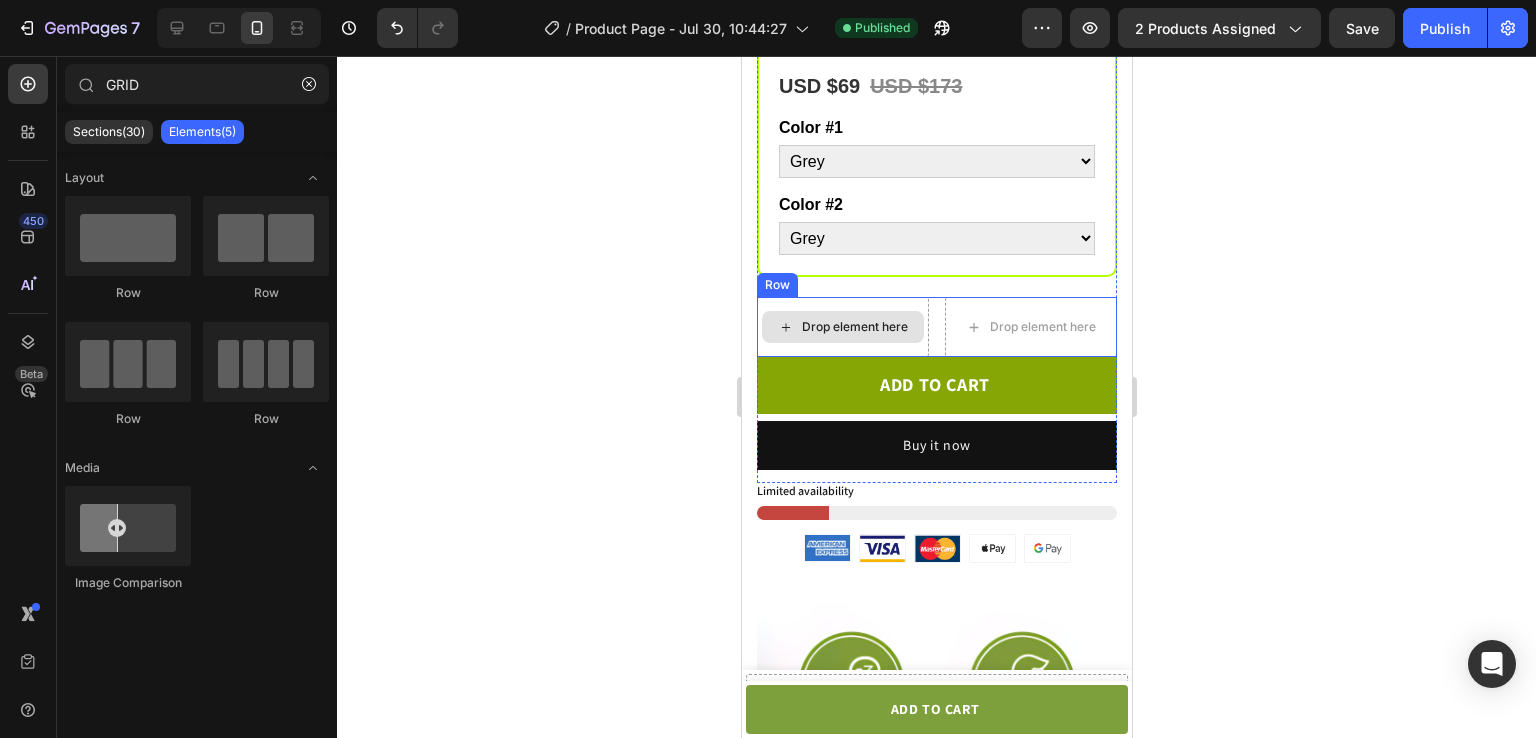 click on "Drop element here" 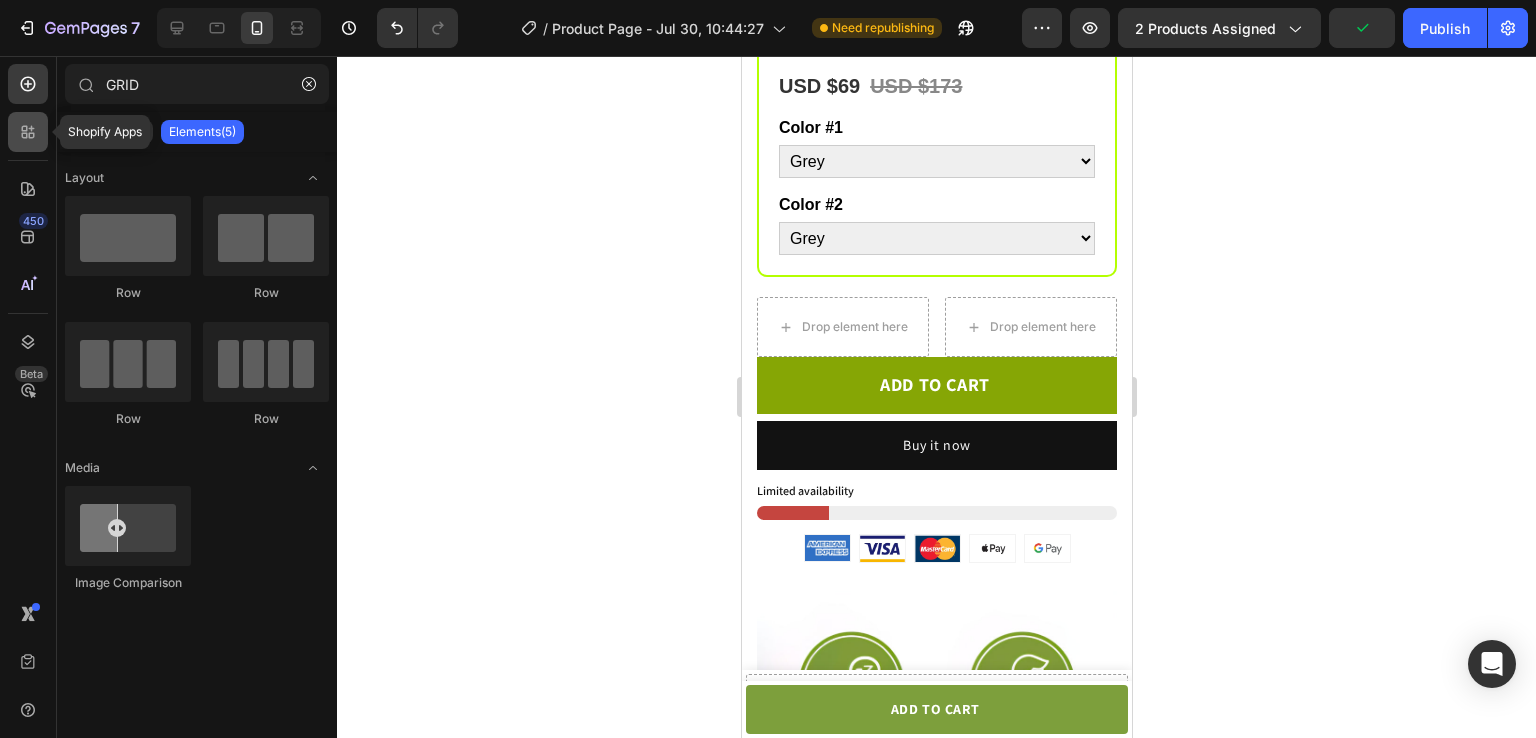 click 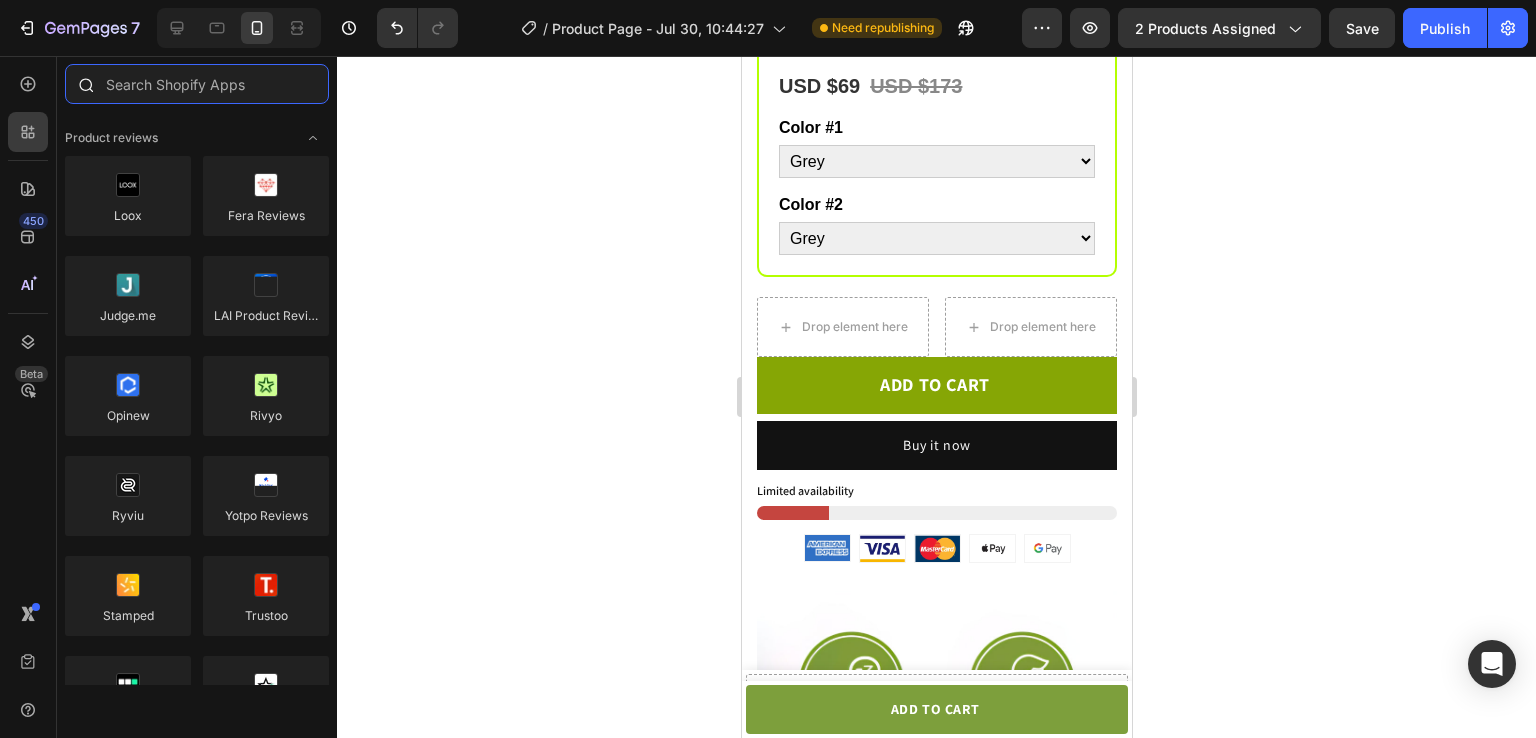 click at bounding box center [197, 84] 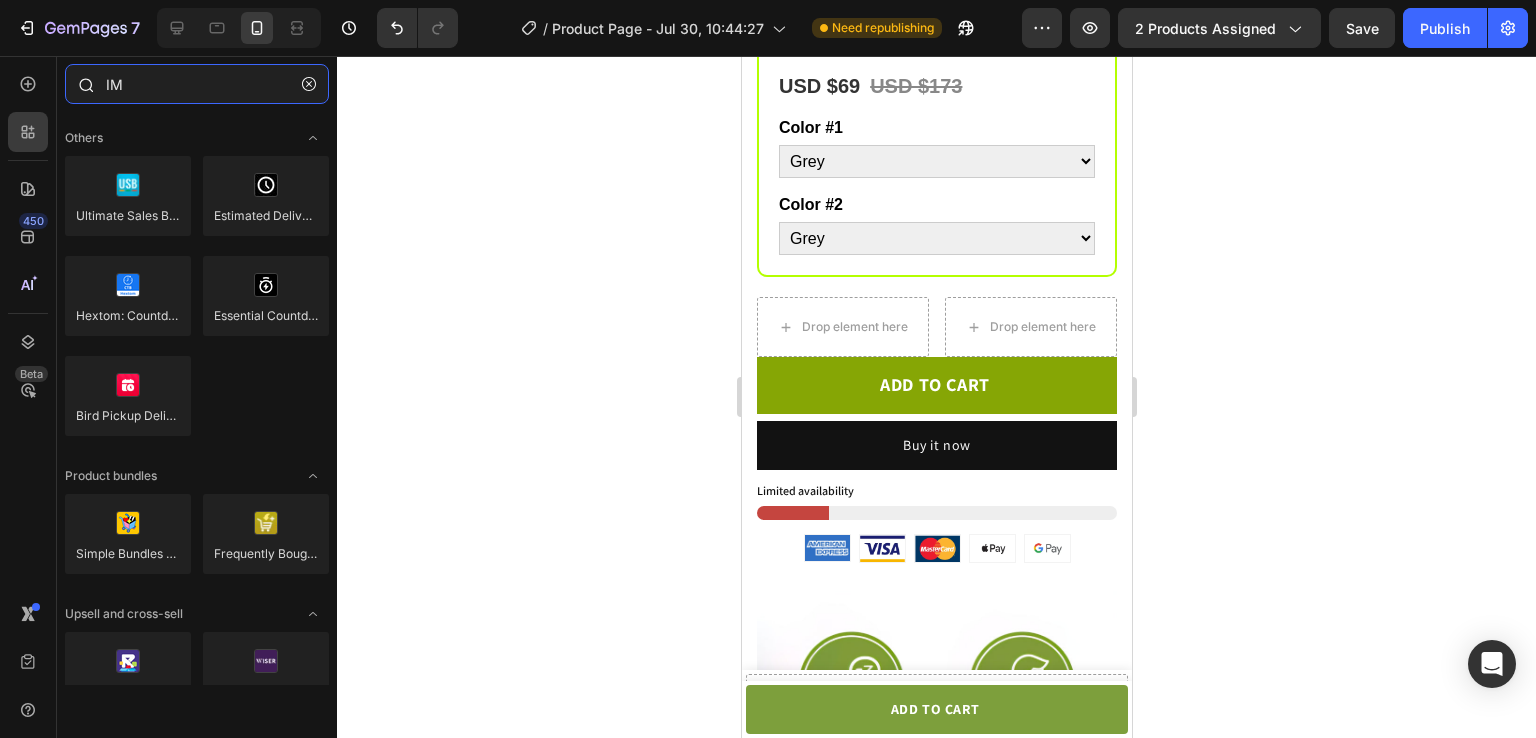type on "I" 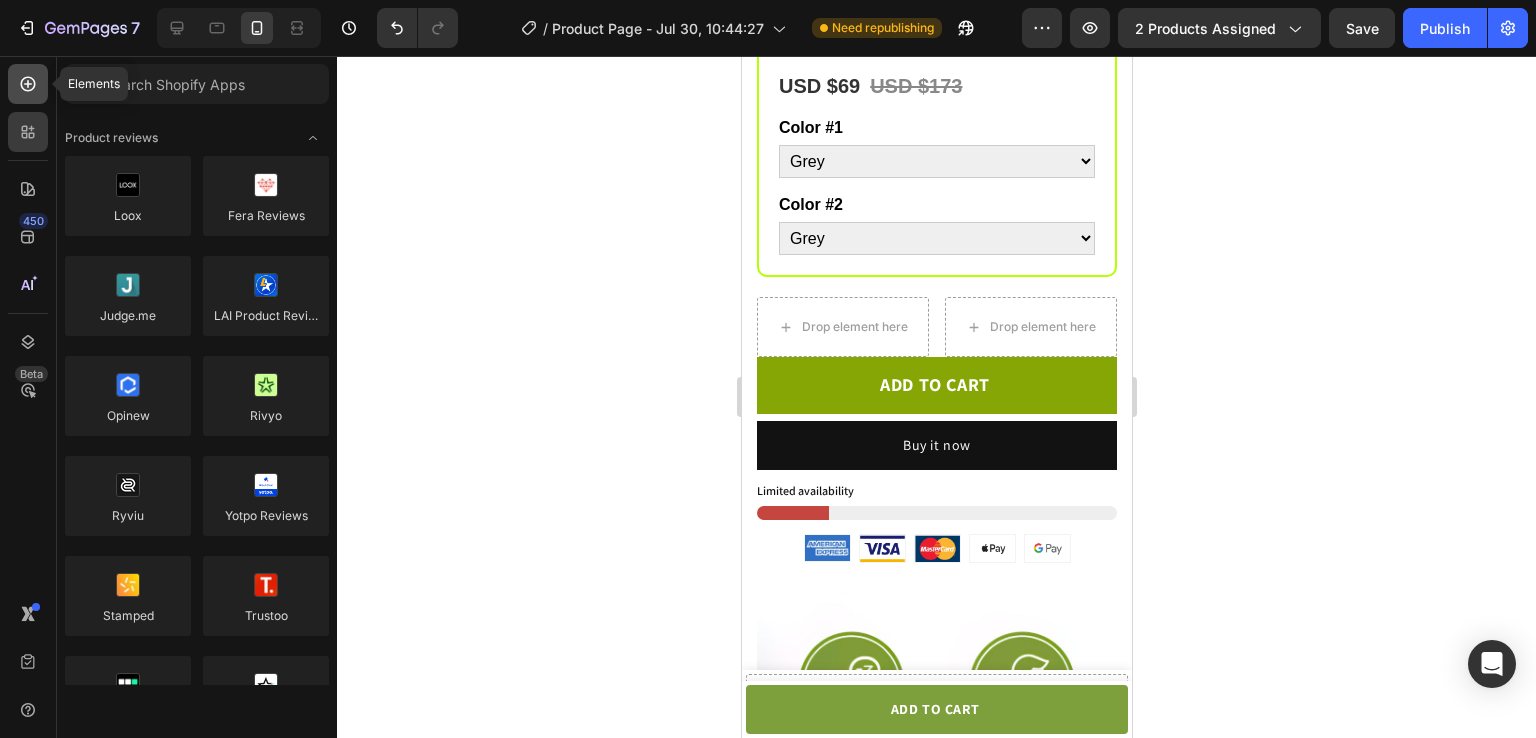 click 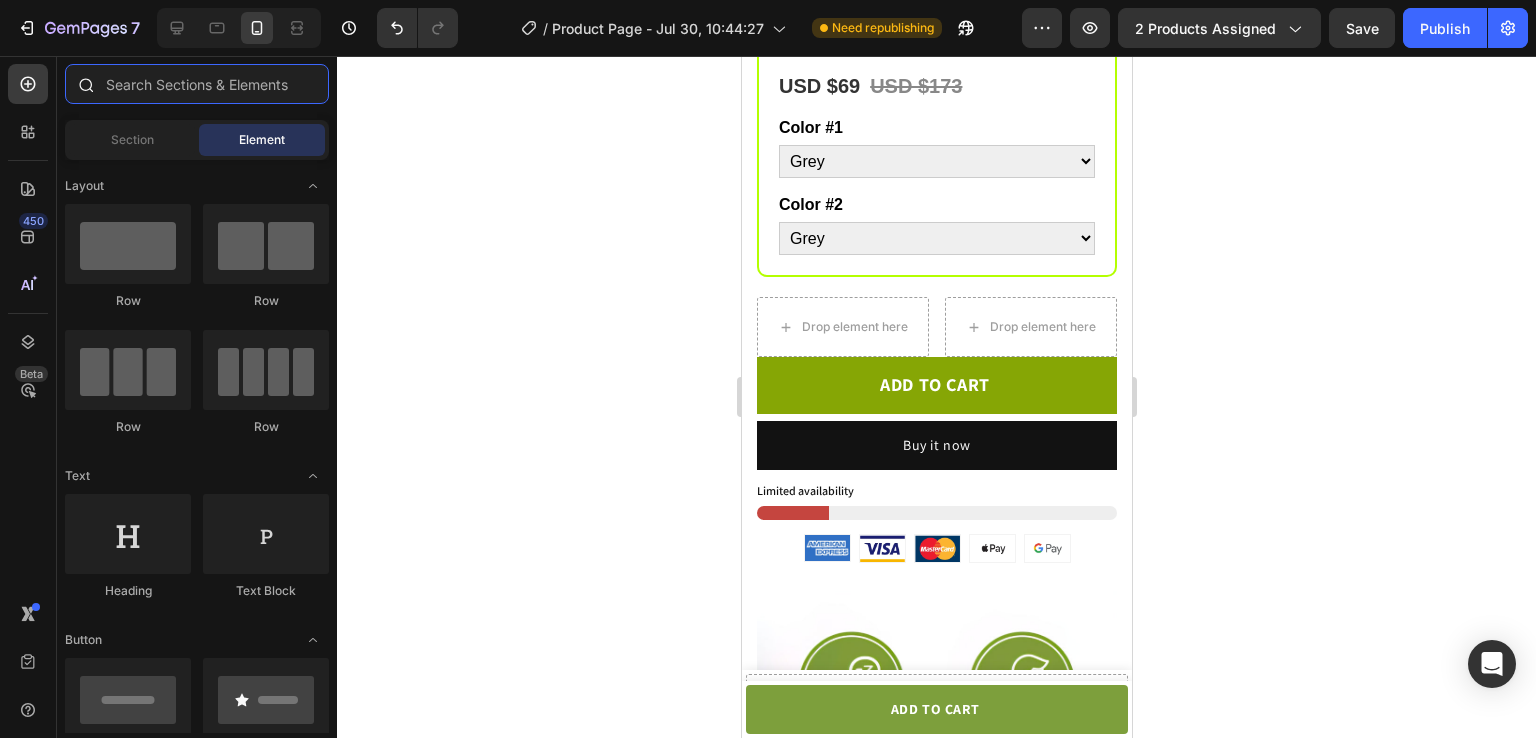 click at bounding box center (197, 84) 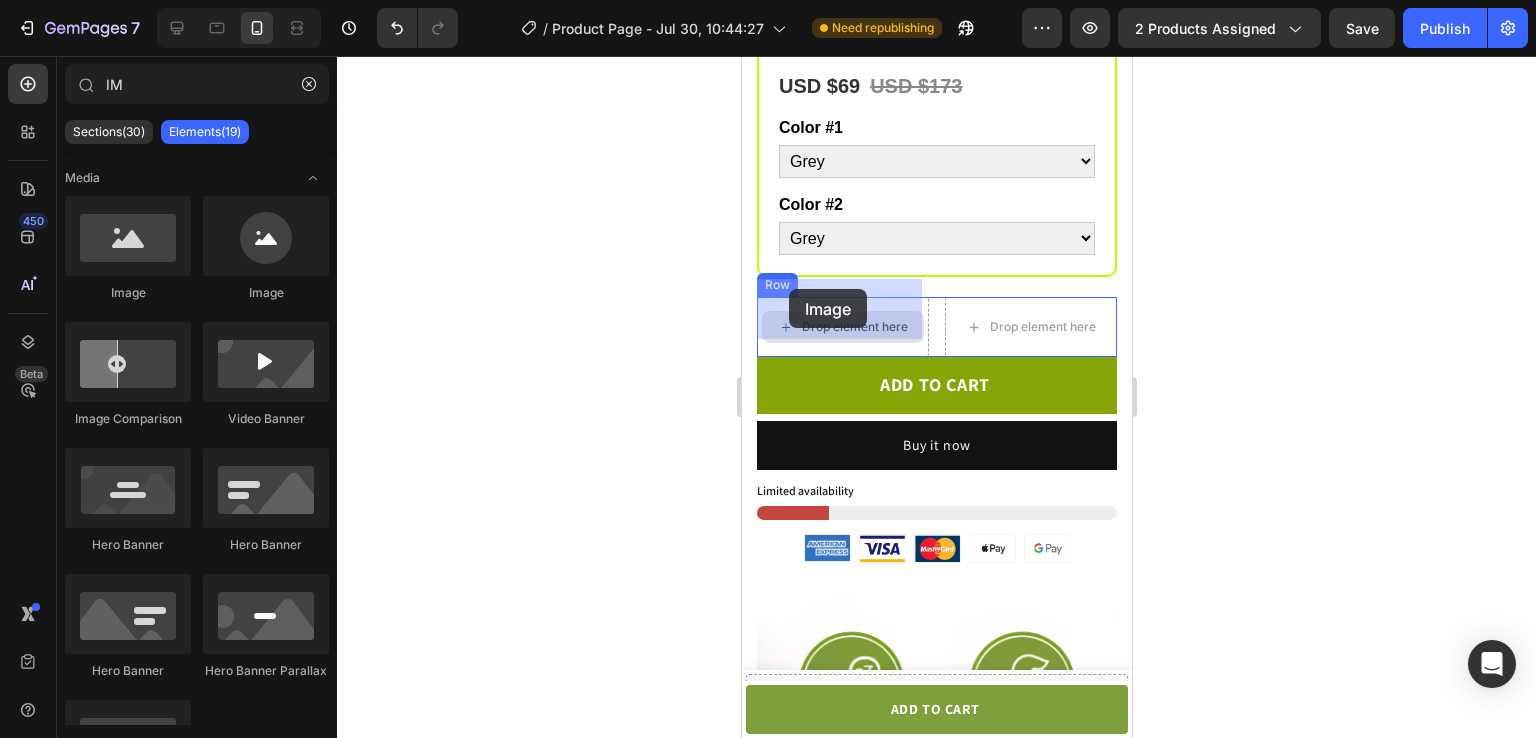 drag, startPoint x: 1000, startPoint y: 313, endPoint x: 789, endPoint y: 289, distance: 212.36055 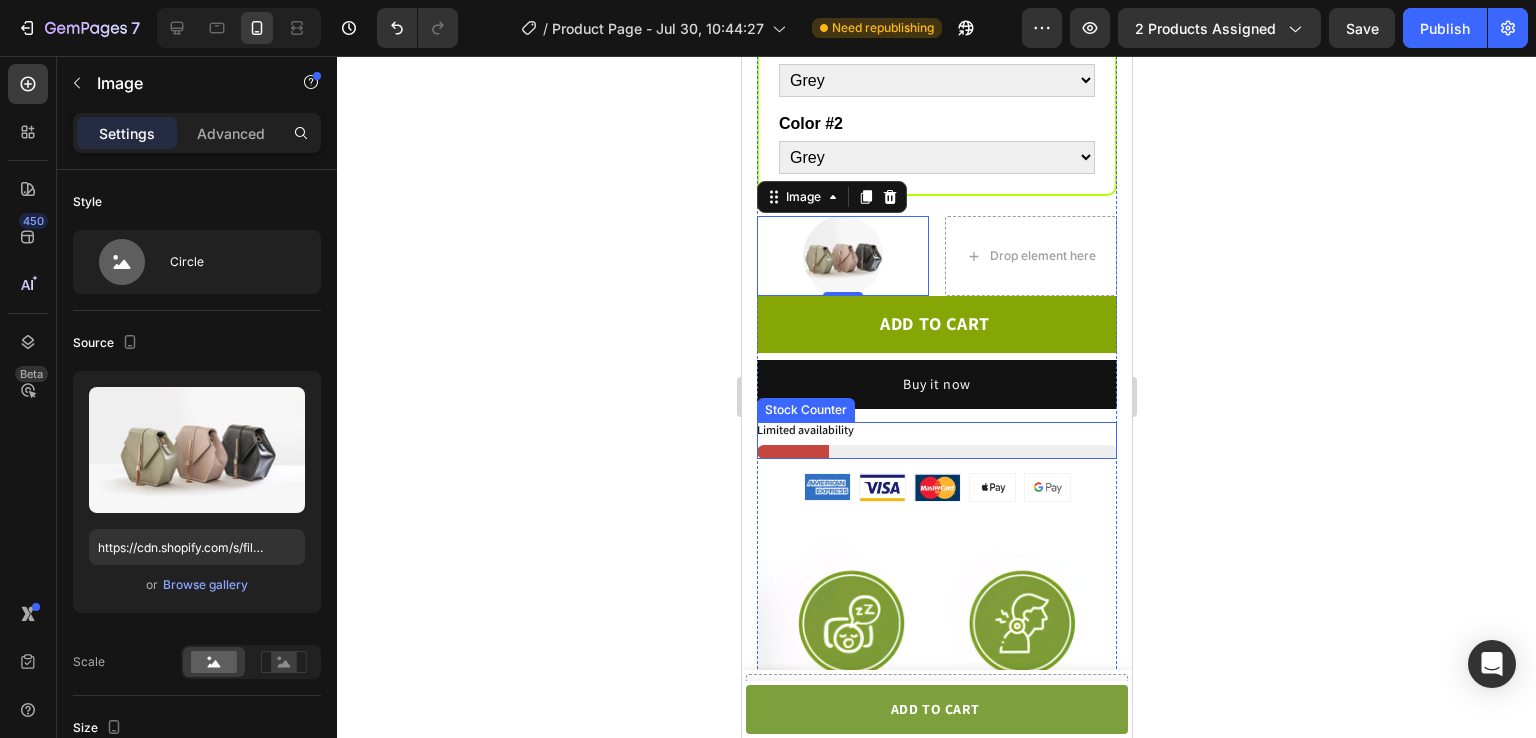scroll, scrollTop: 923, scrollLeft: 0, axis: vertical 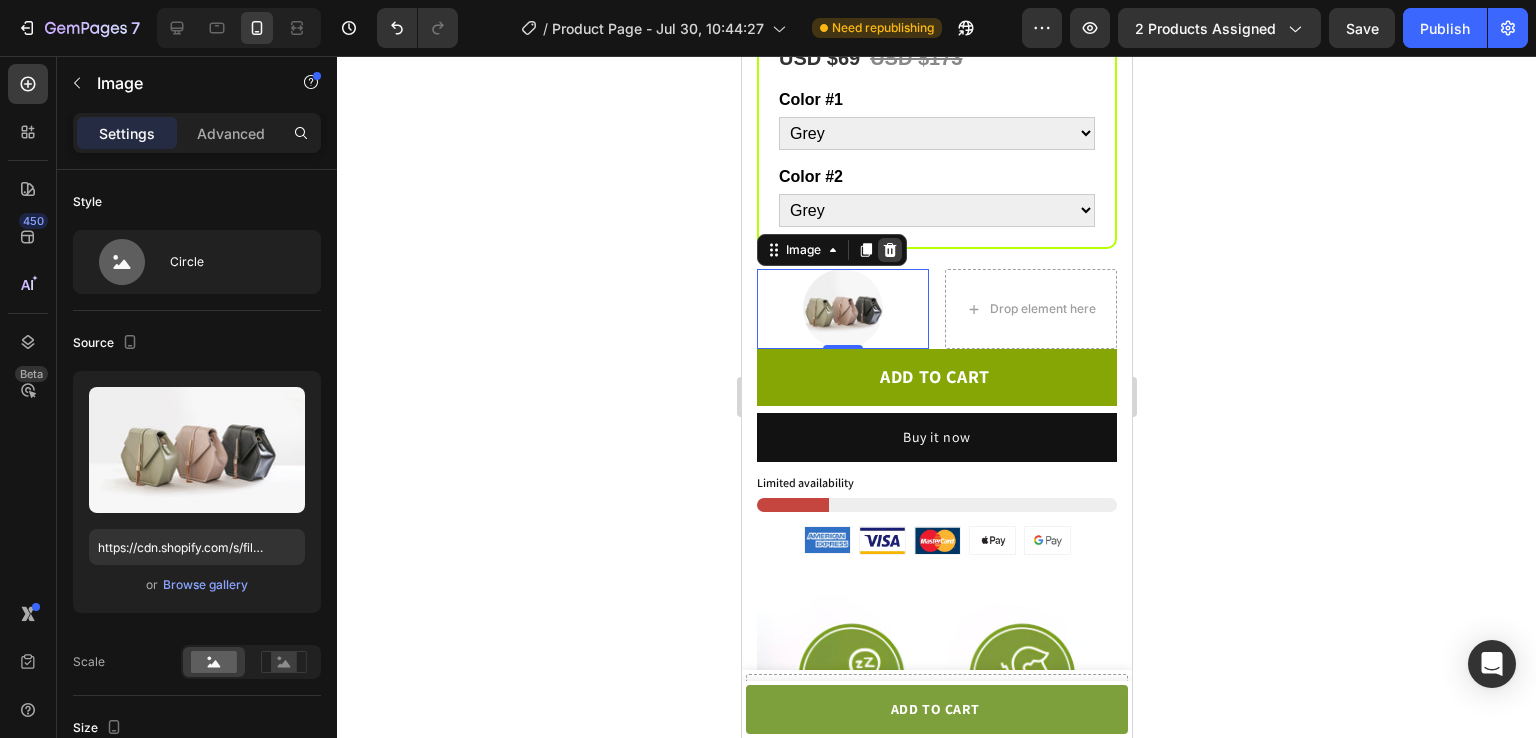 click 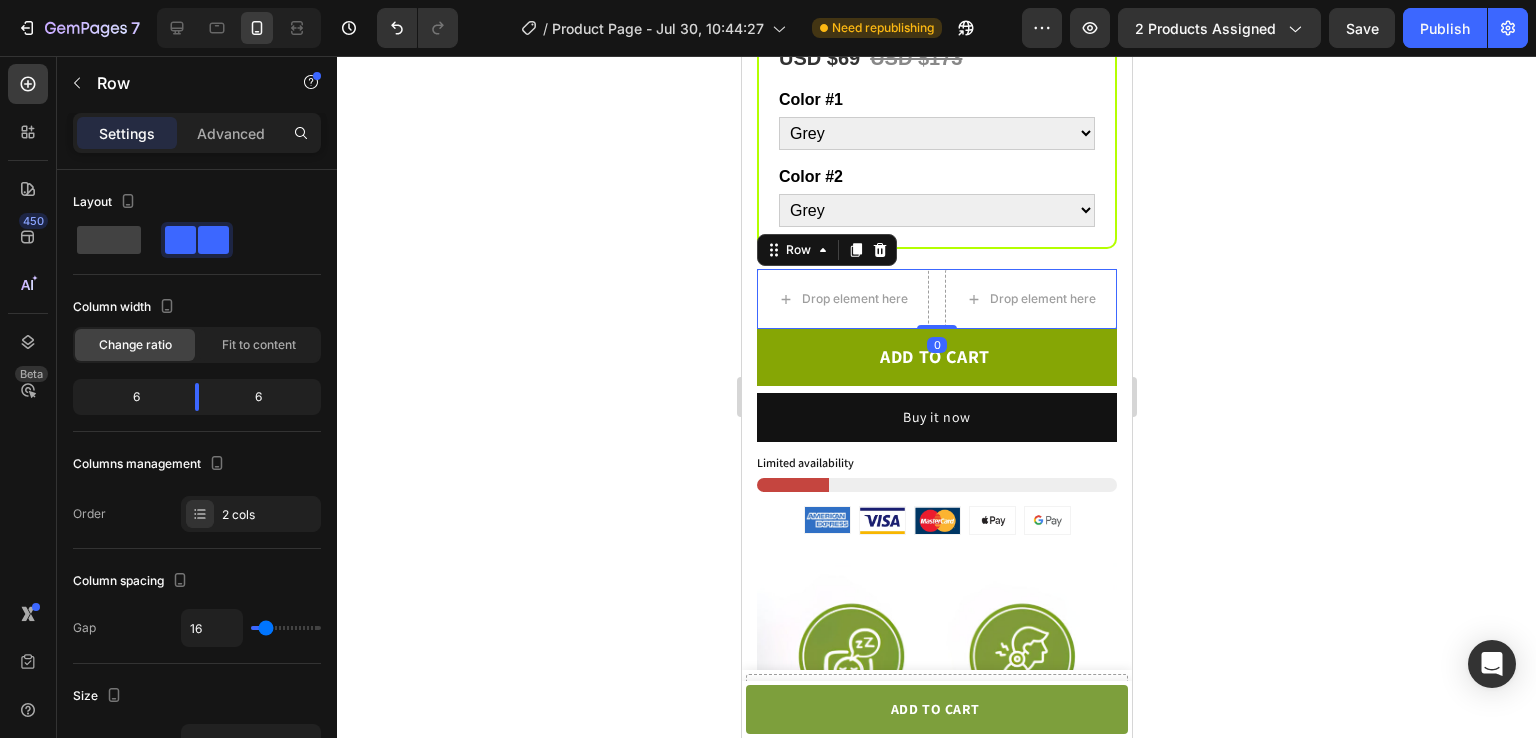 click on "Drop element here
Drop element here Row   0" 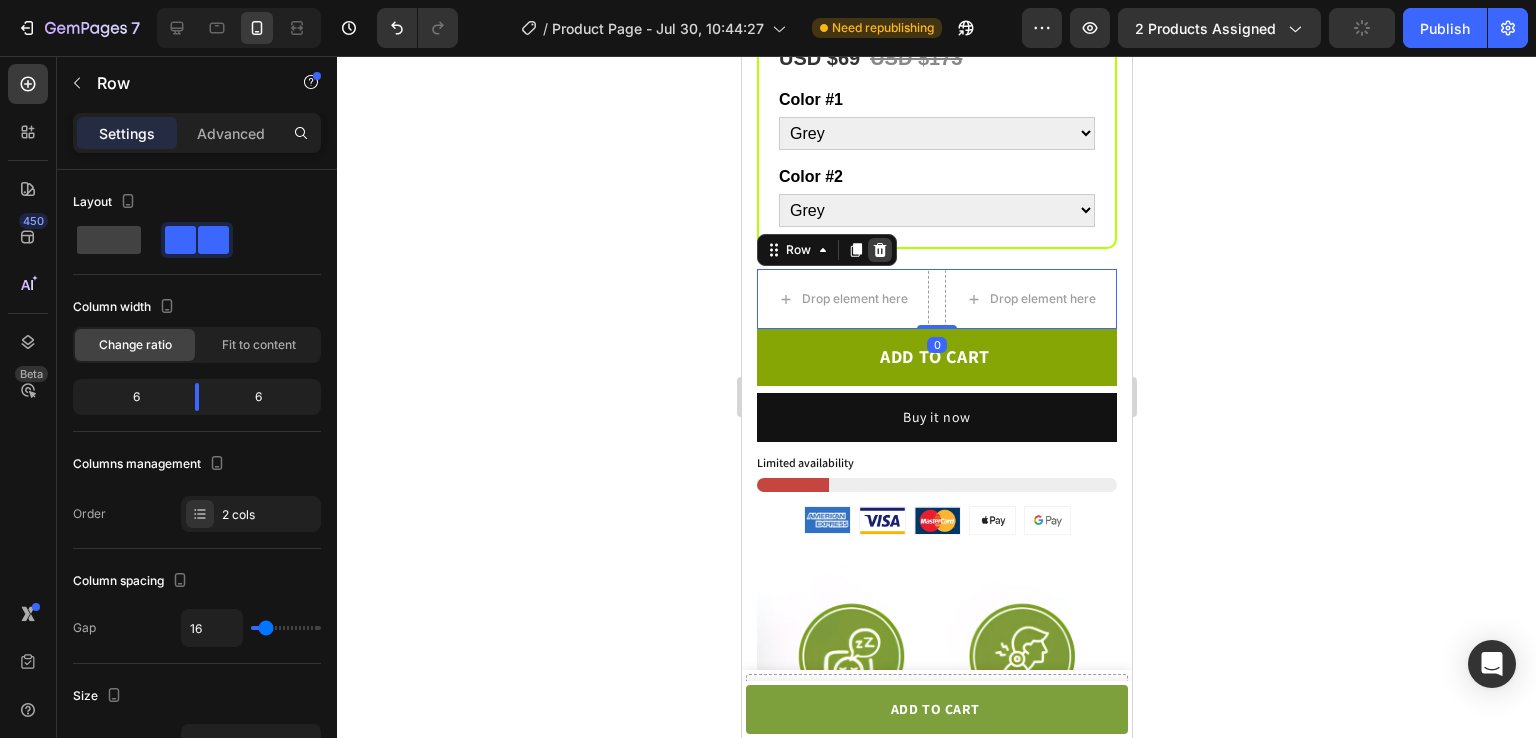 click 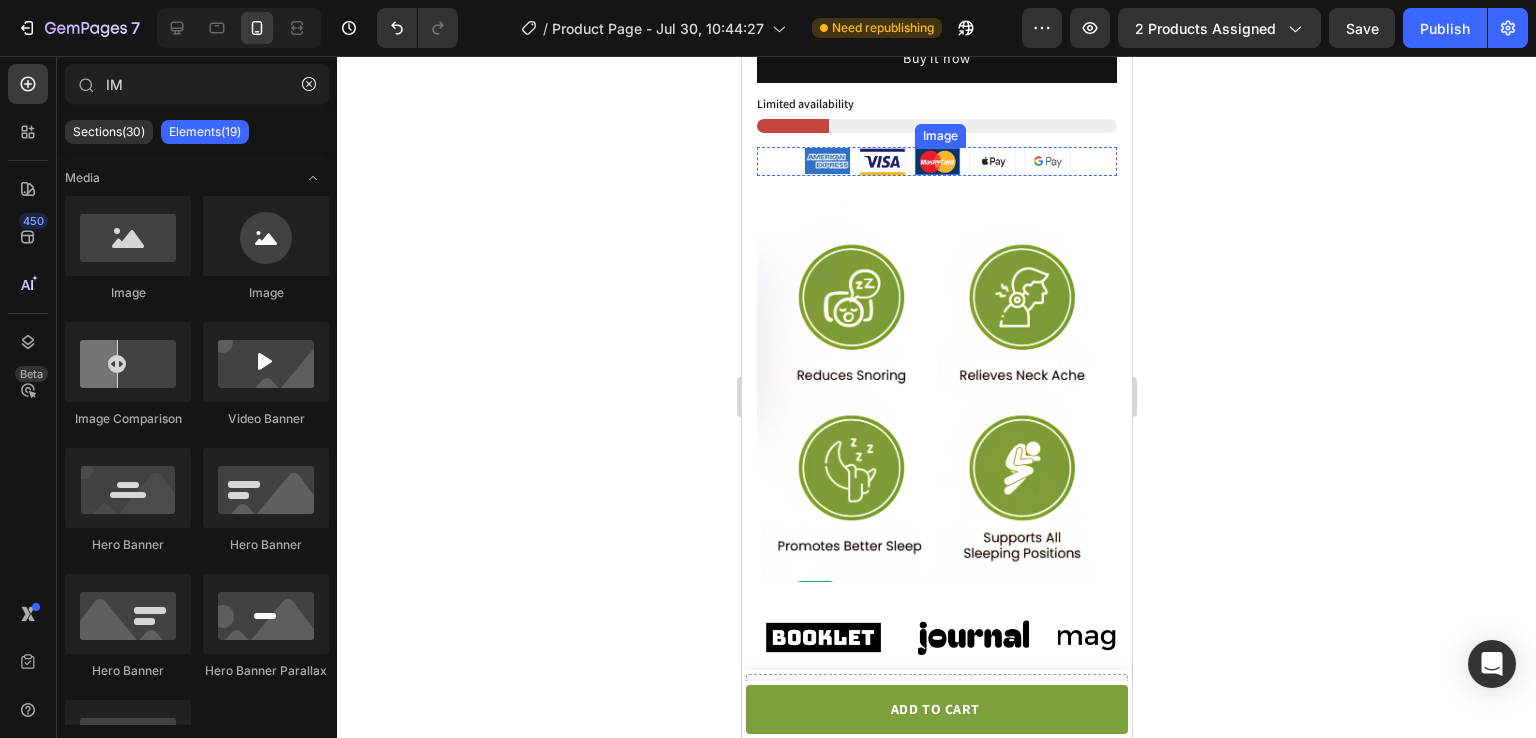 scroll, scrollTop: 1223, scrollLeft: 0, axis: vertical 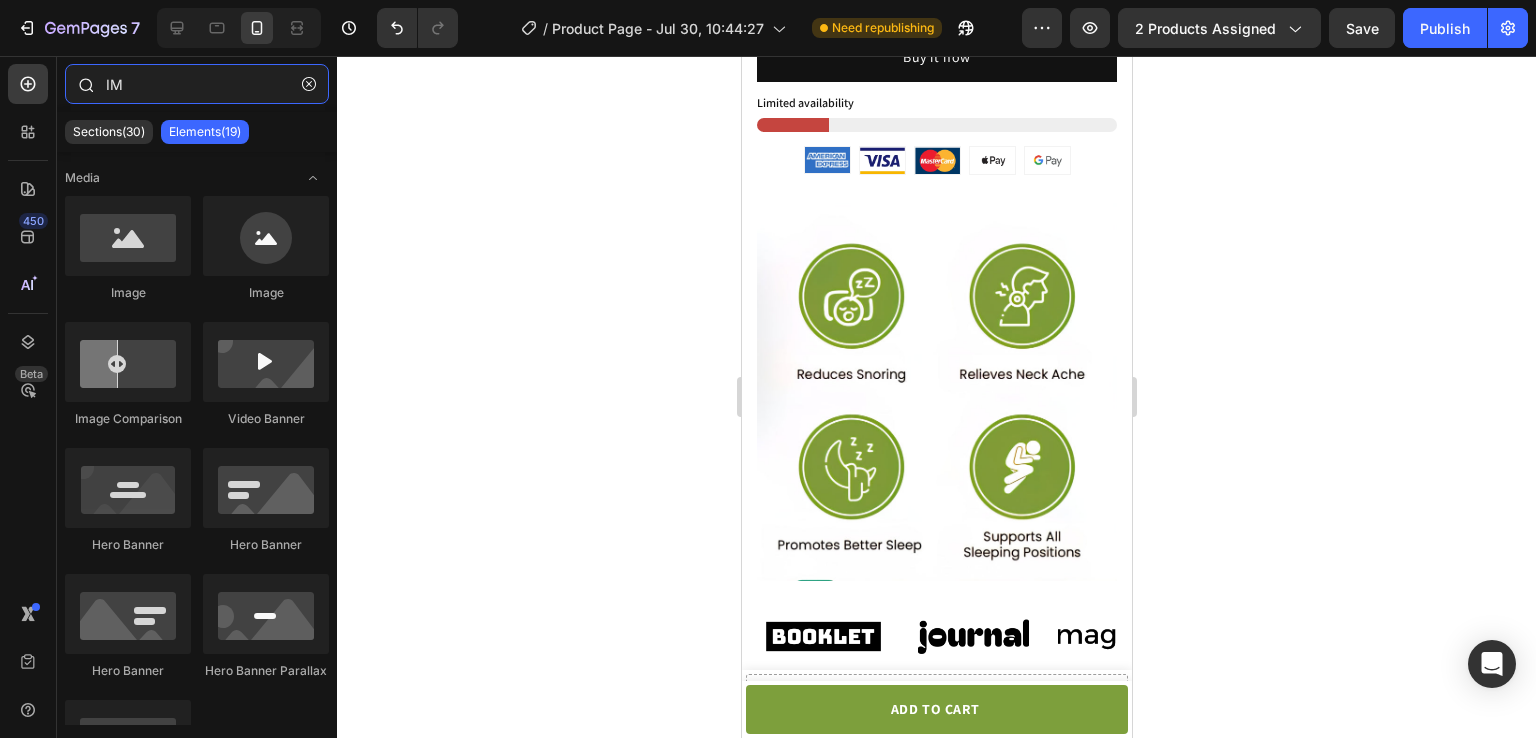click on "IM" at bounding box center (197, 84) 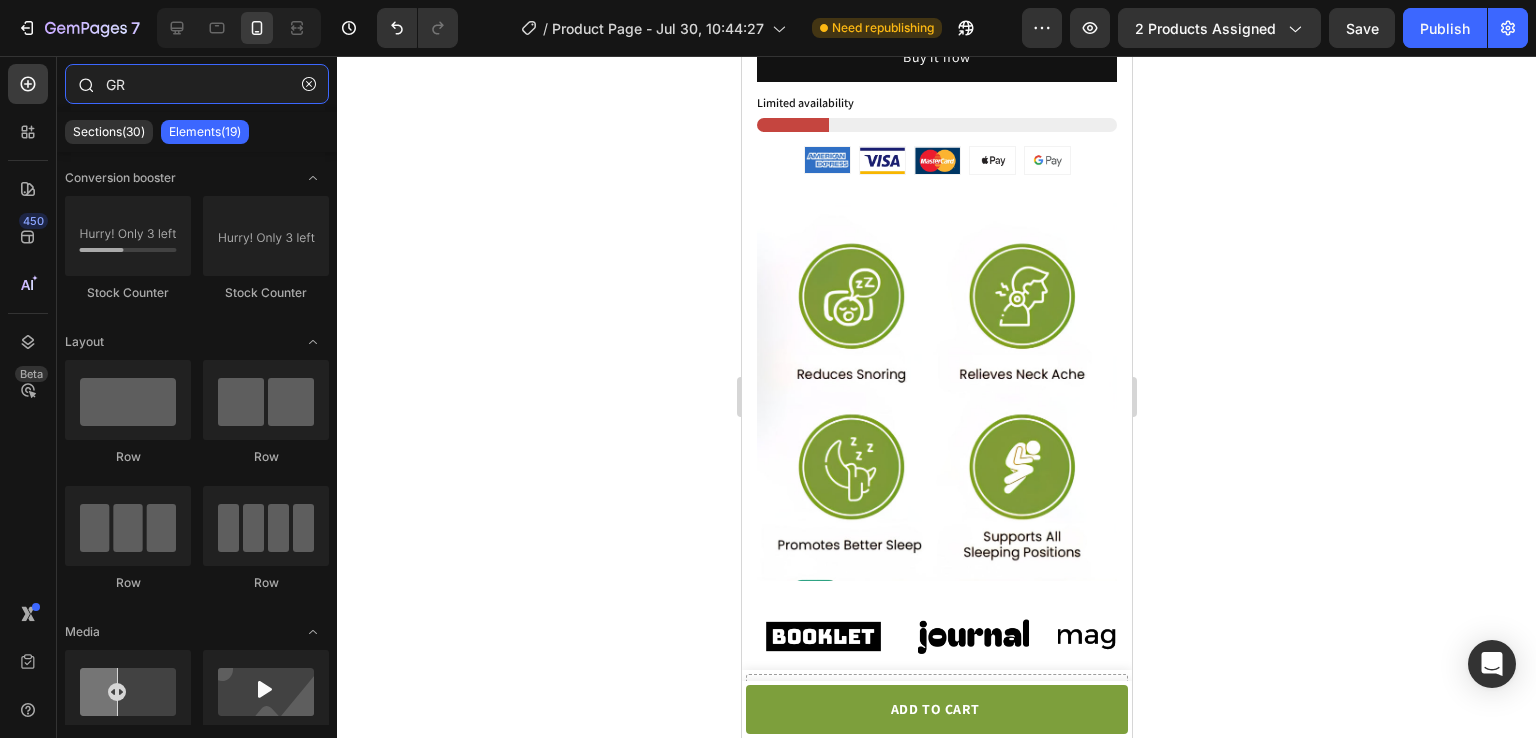 click on "GR" at bounding box center (197, 84) 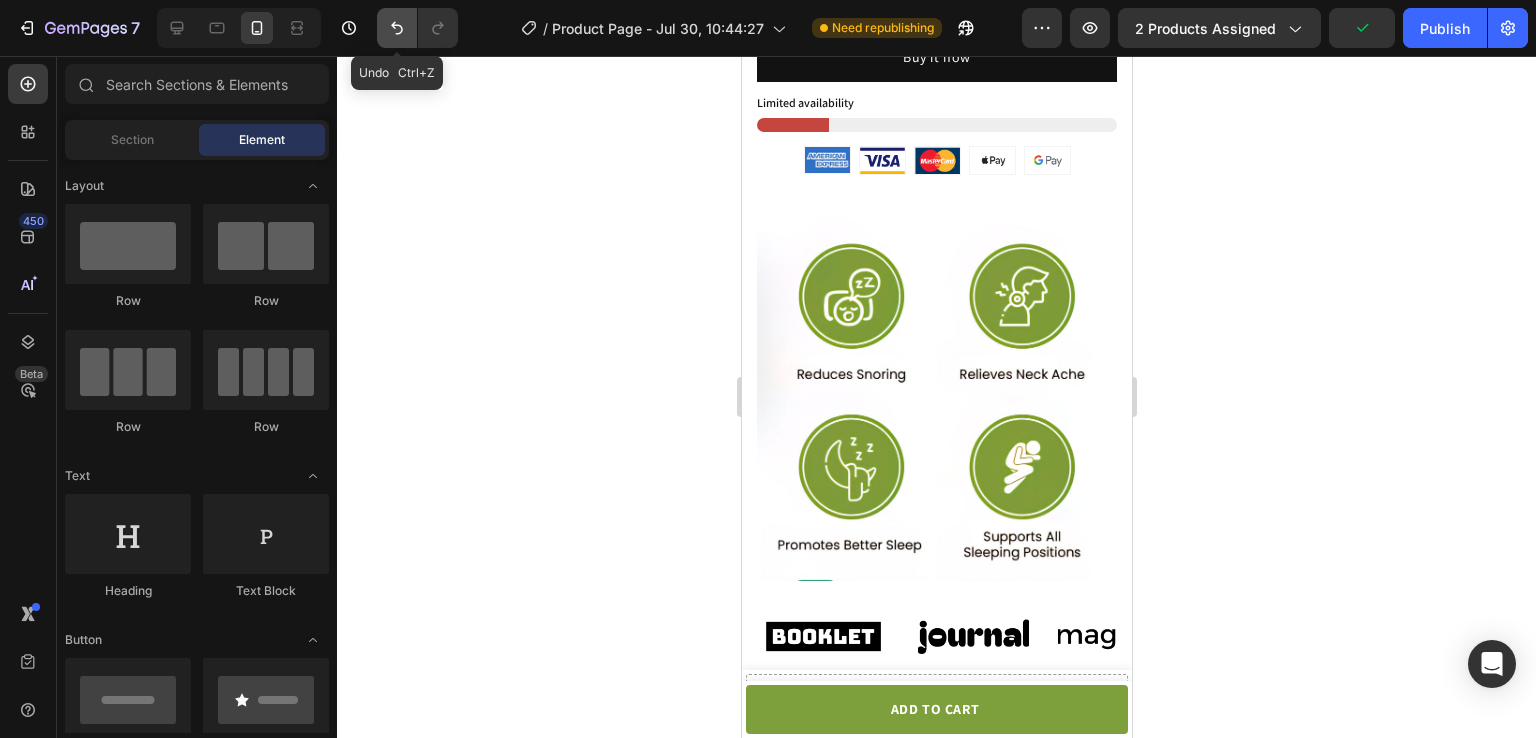 click 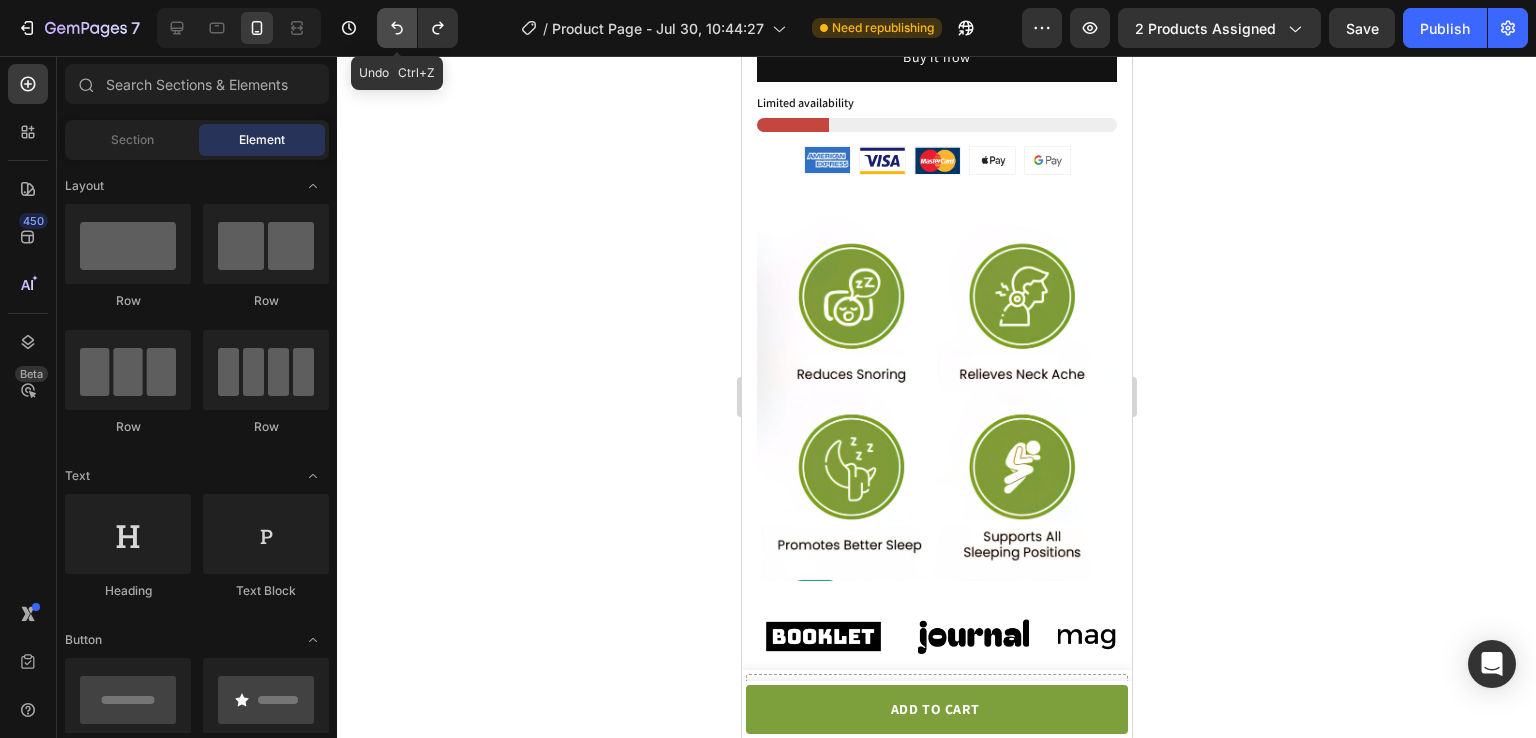 click 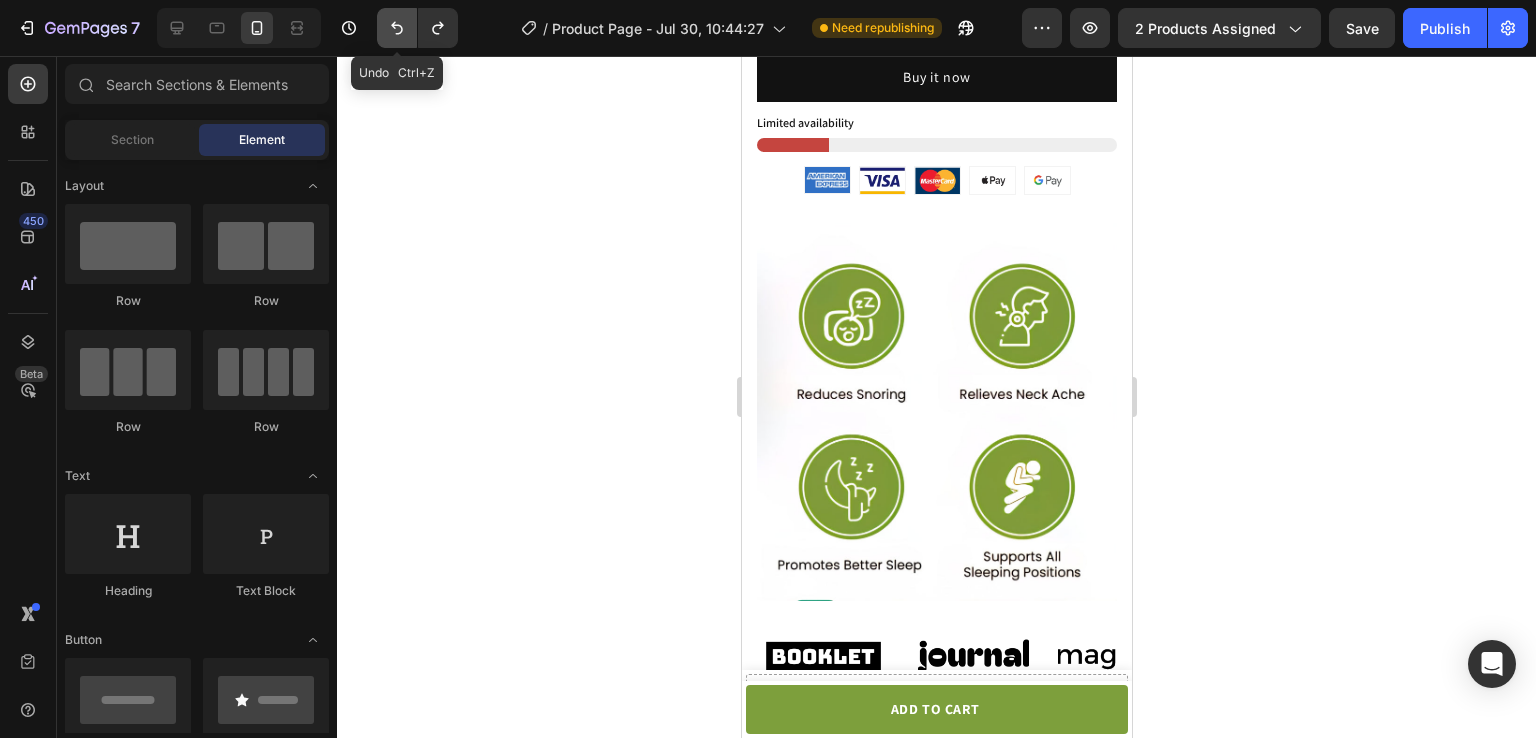scroll, scrollTop: 1303, scrollLeft: 0, axis: vertical 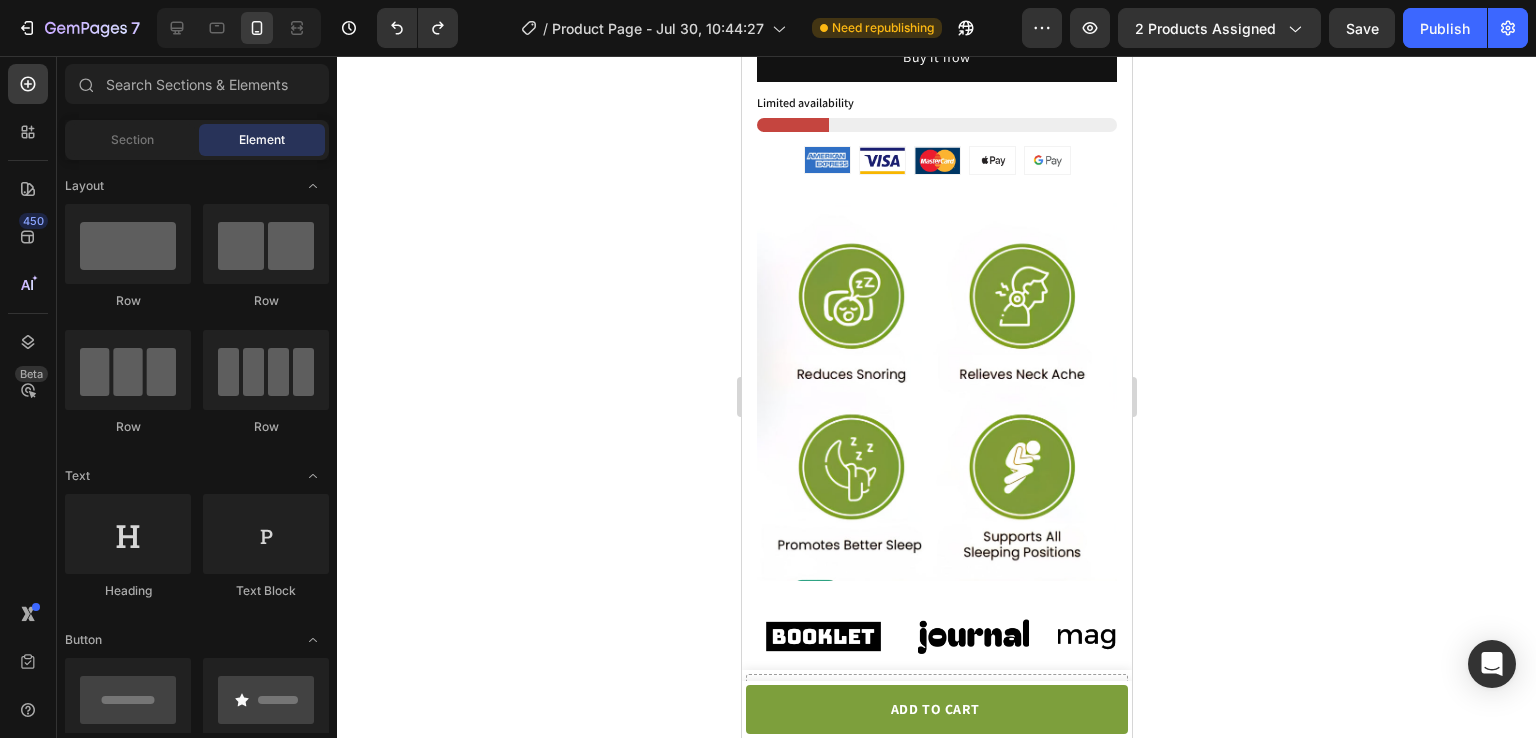 drag, startPoint x: 97, startPoint y: 233, endPoint x: 484, endPoint y: 161, distance: 393.6407 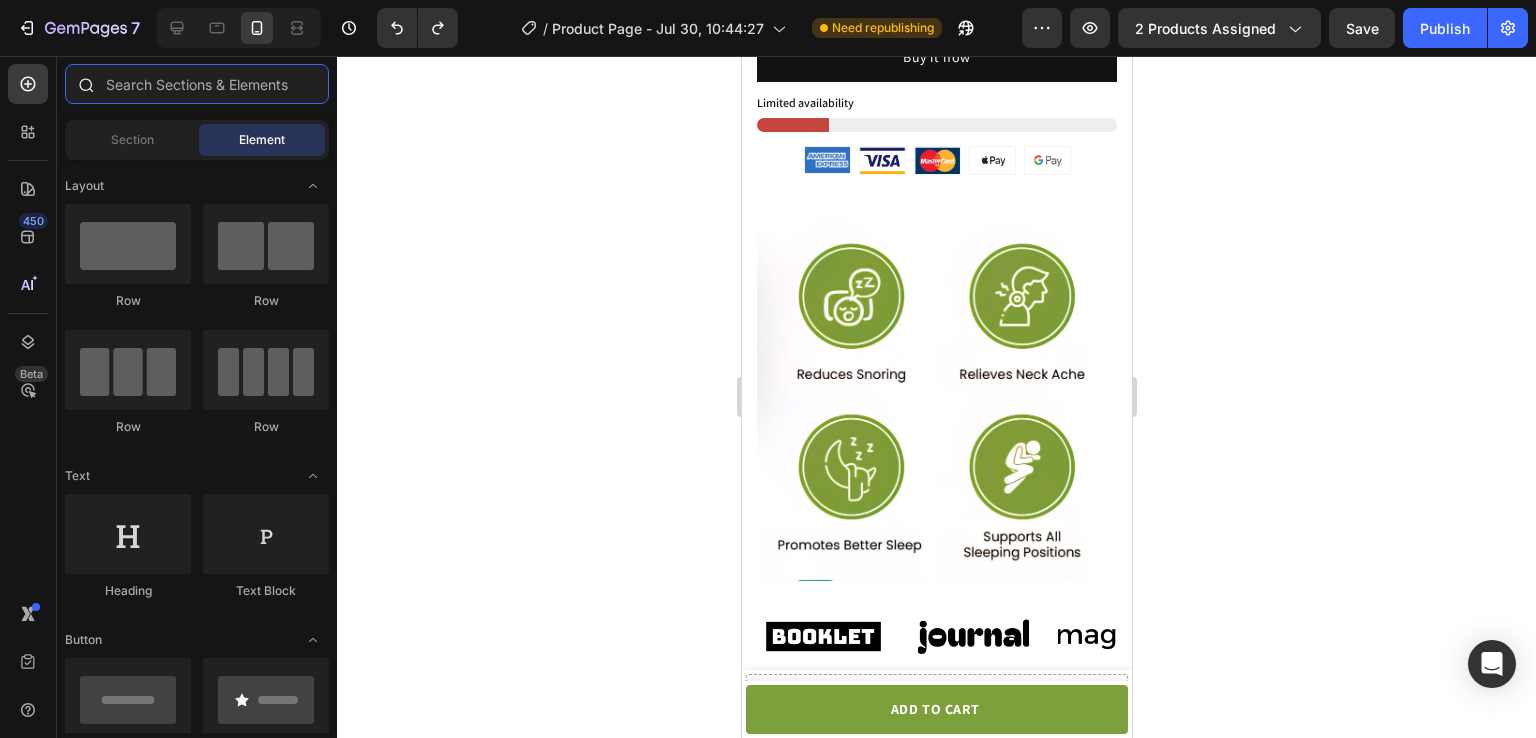 click at bounding box center (197, 84) 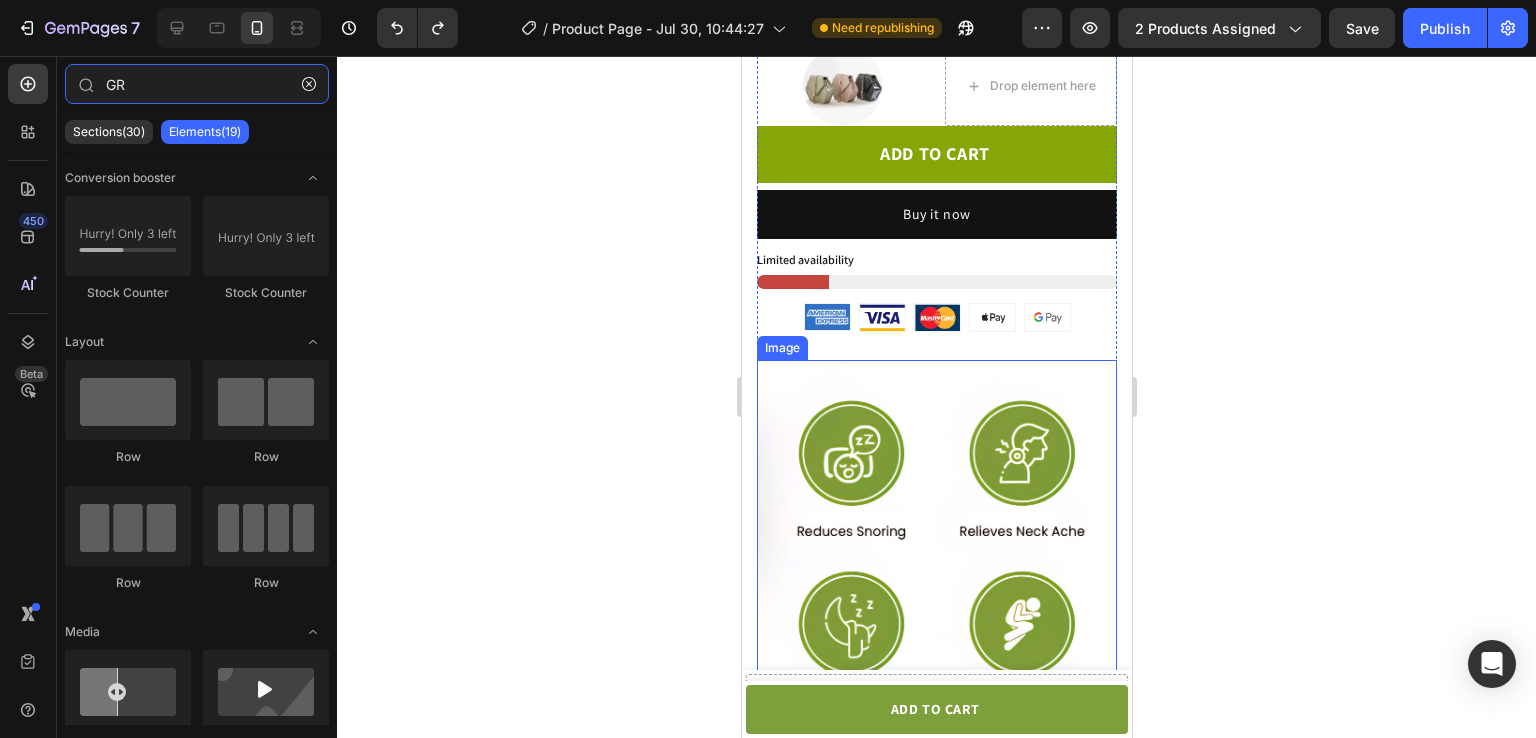 scroll, scrollTop: 1139, scrollLeft: 0, axis: vertical 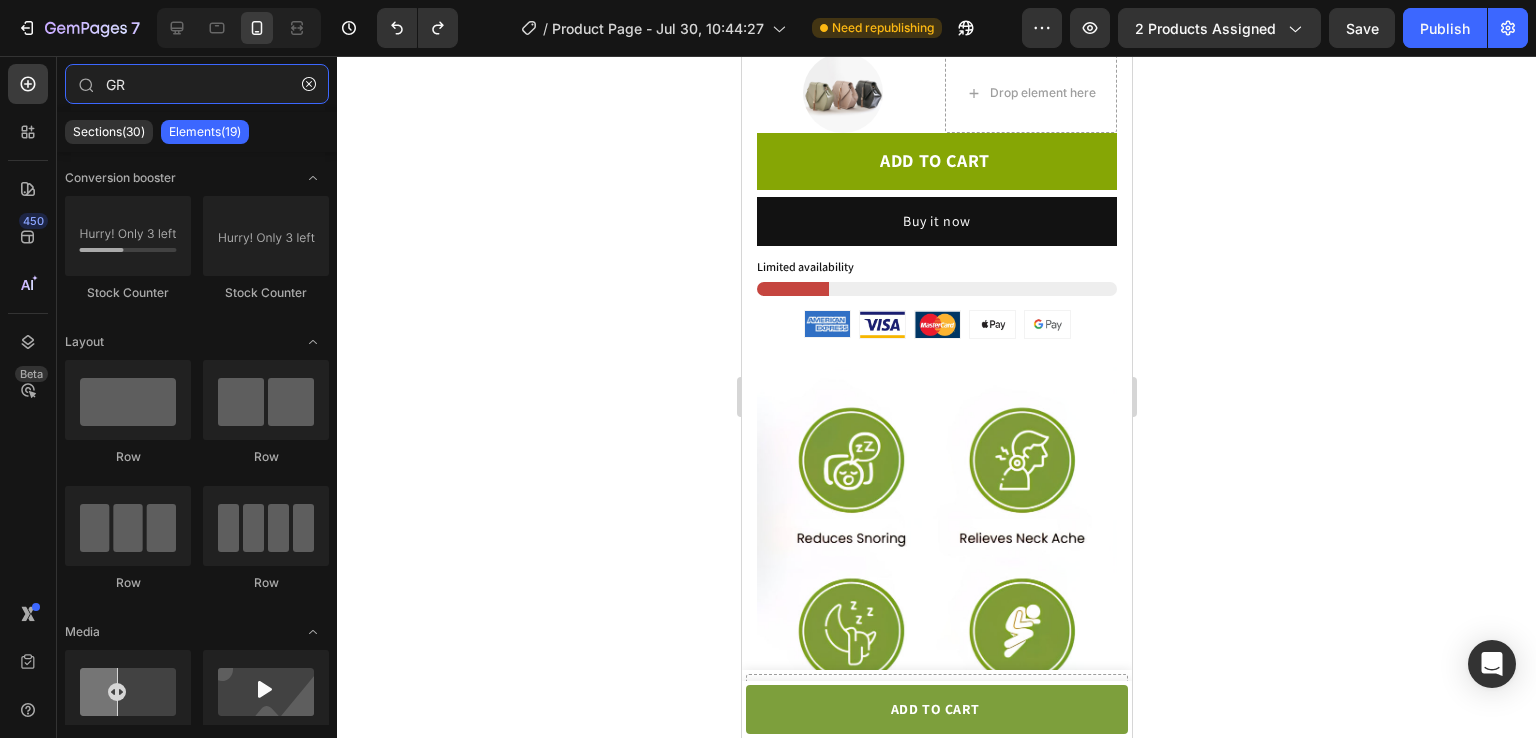 type on "GR" 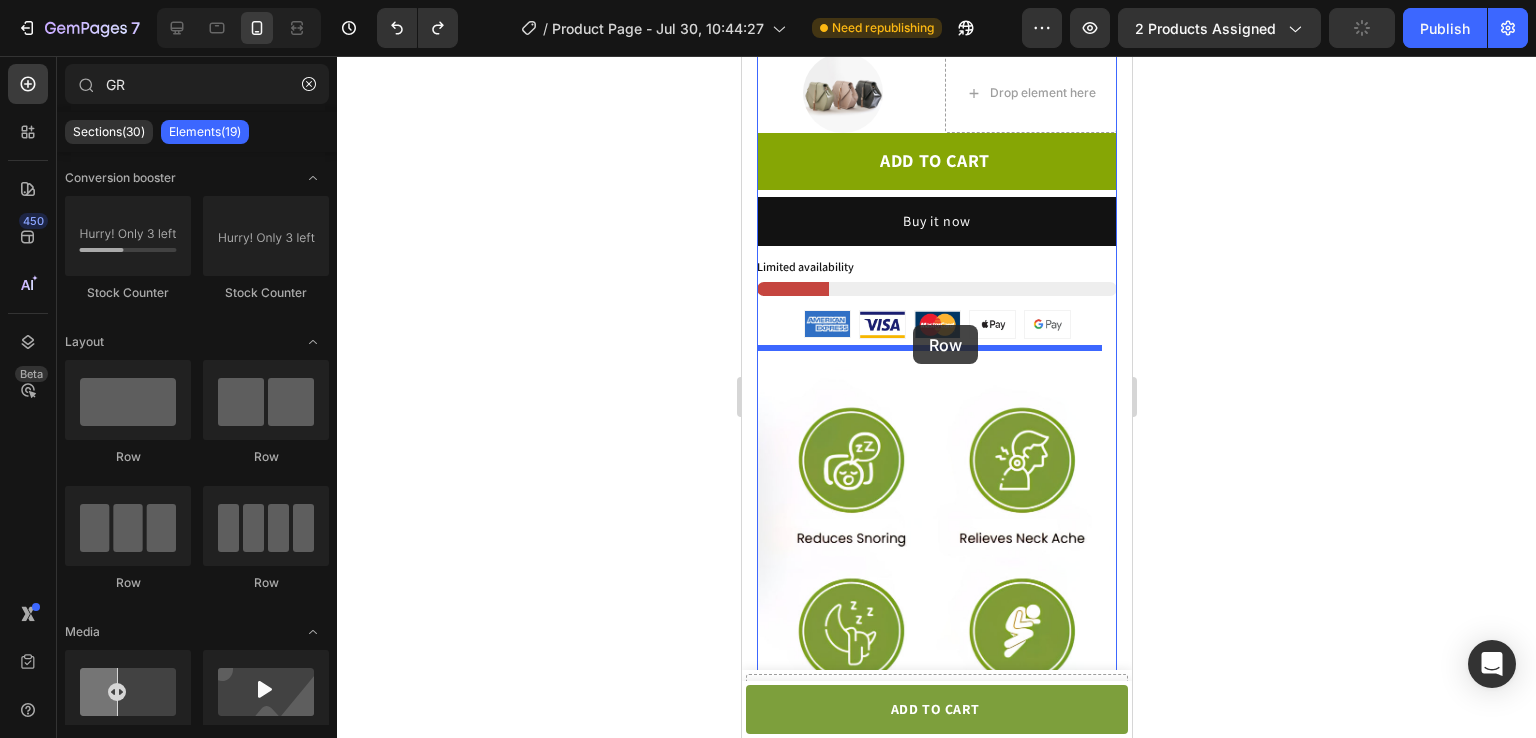 drag, startPoint x: 1217, startPoint y: 432, endPoint x: 897, endPoint y: 327, distance: 336.7863 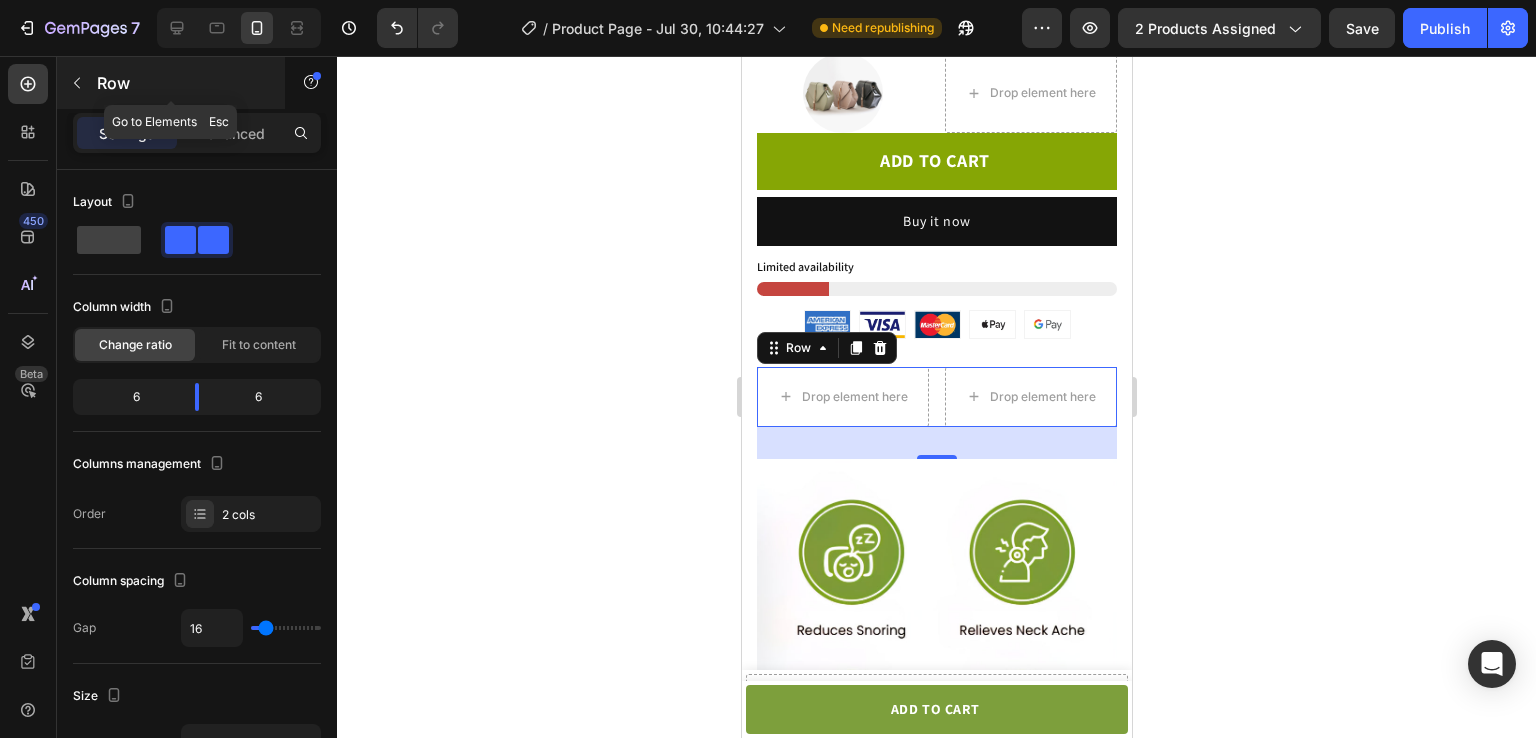 click 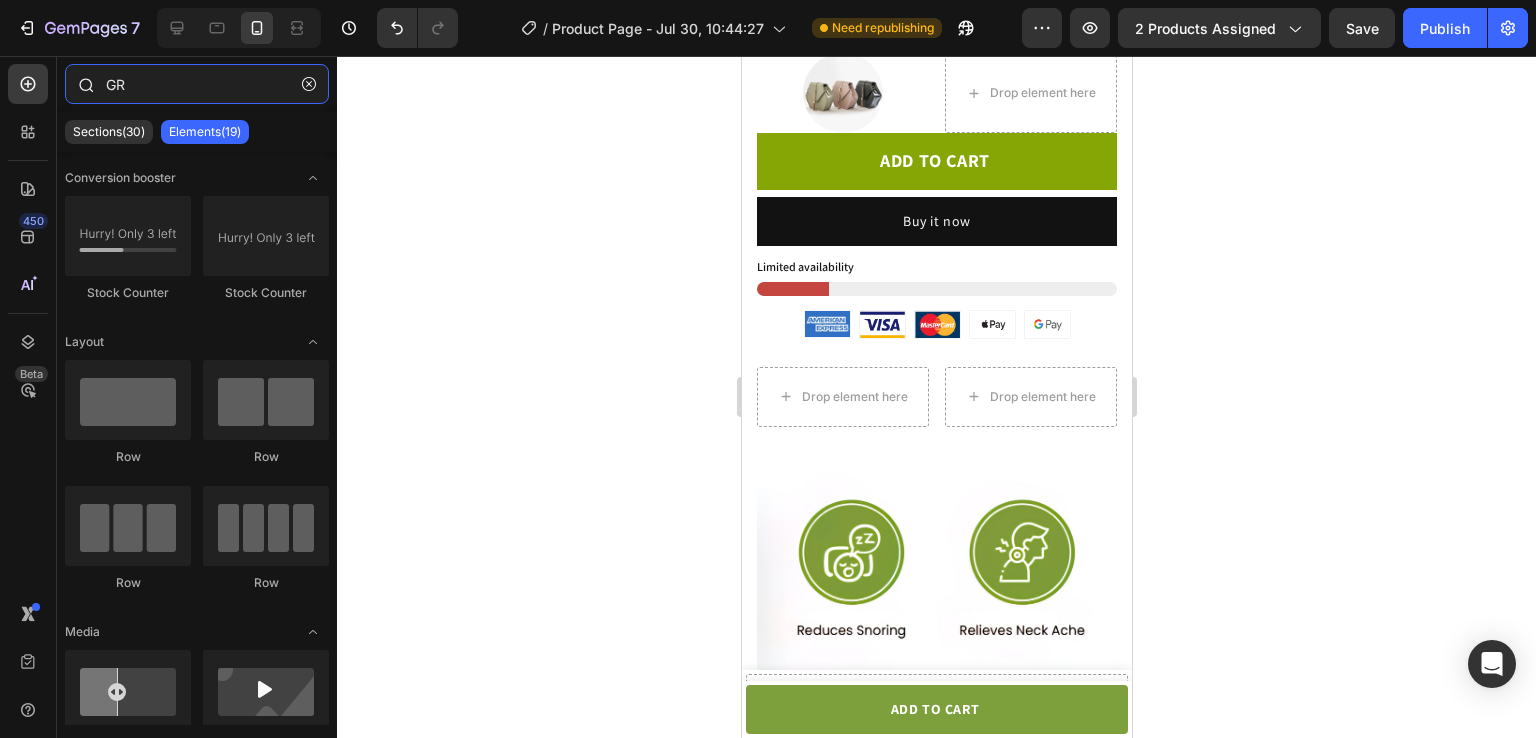 click on "GR" at bounding box center (197, 84) 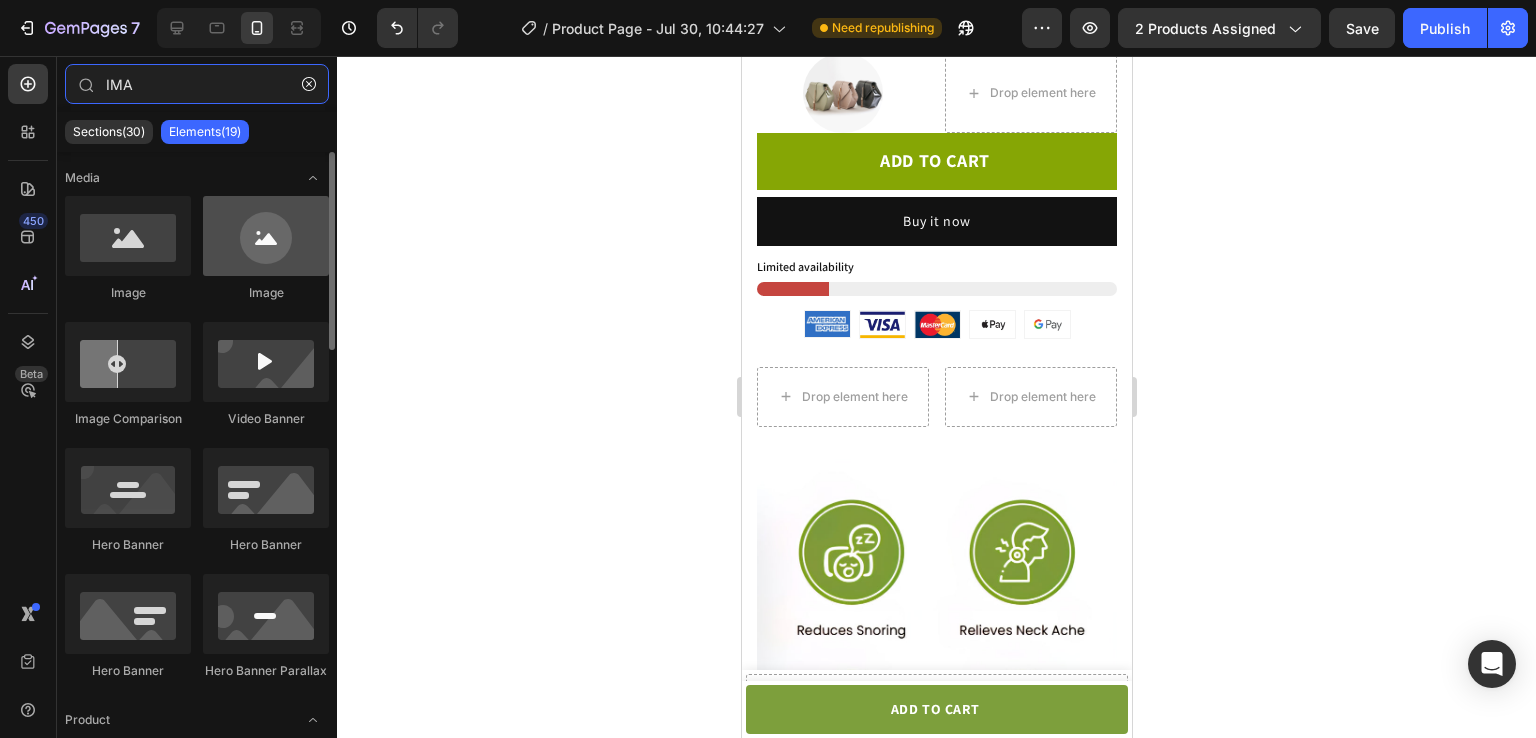 type on "IMA" 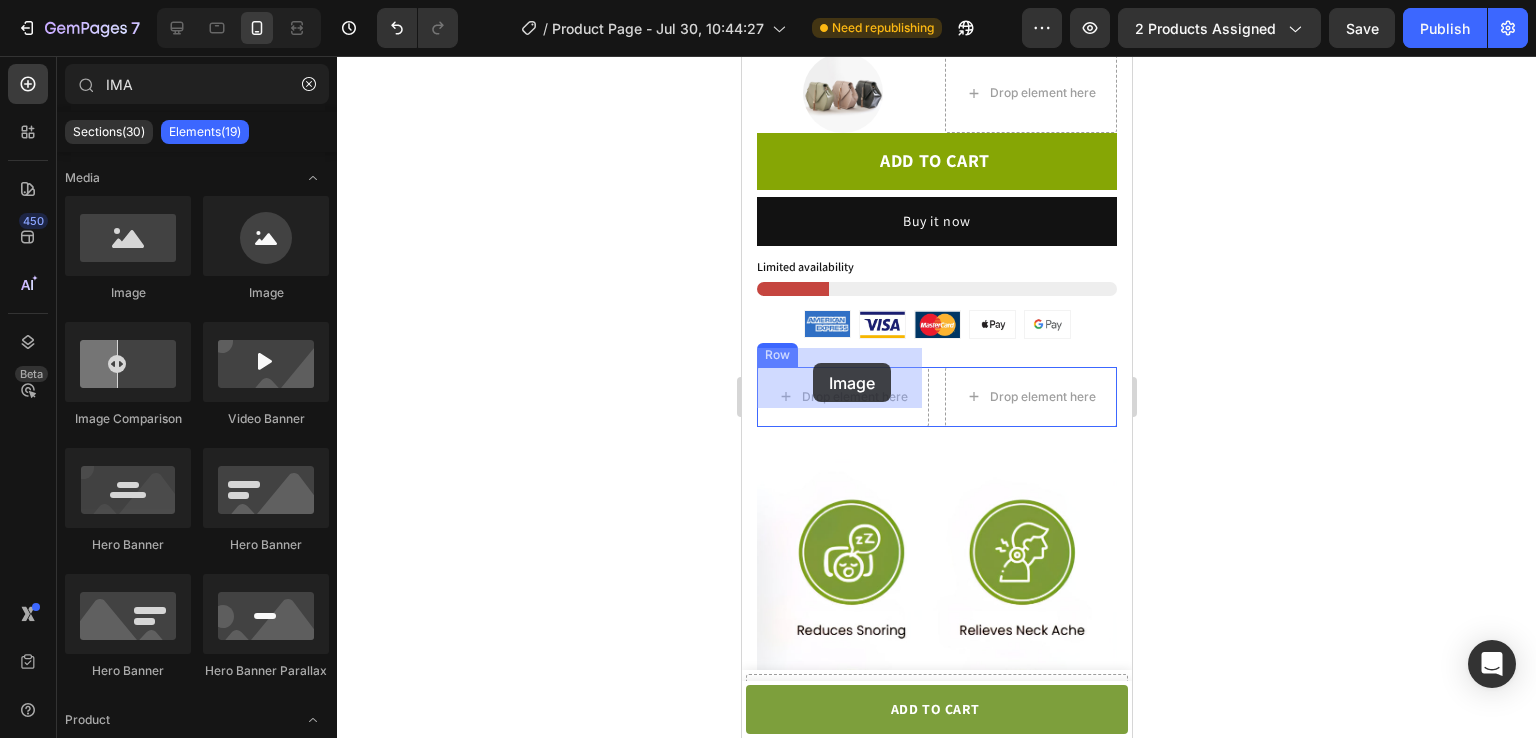 drag, startPoint x: 965, startPoint y: 313, endPoint x: 812, endPoint y: 363, distance: 160.96272 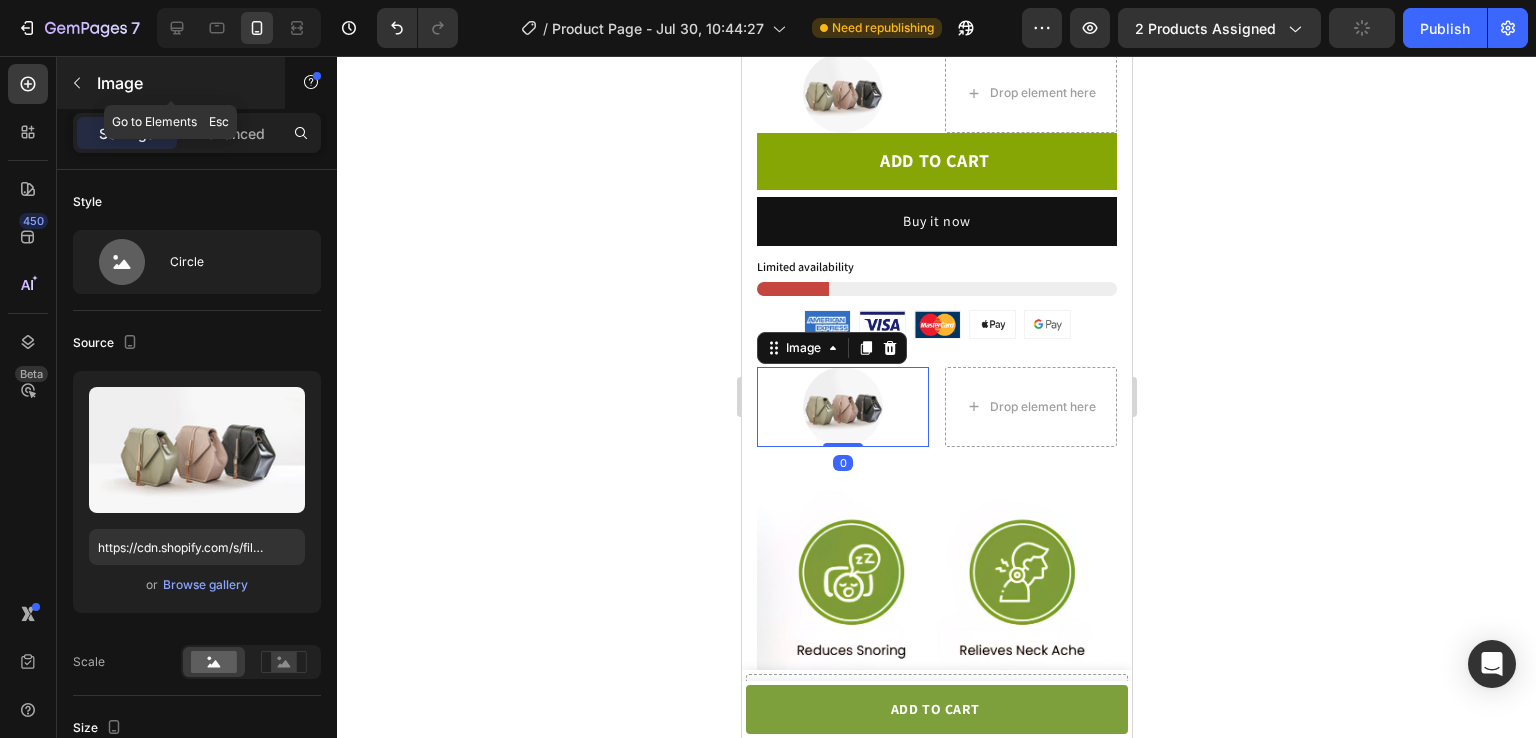 click 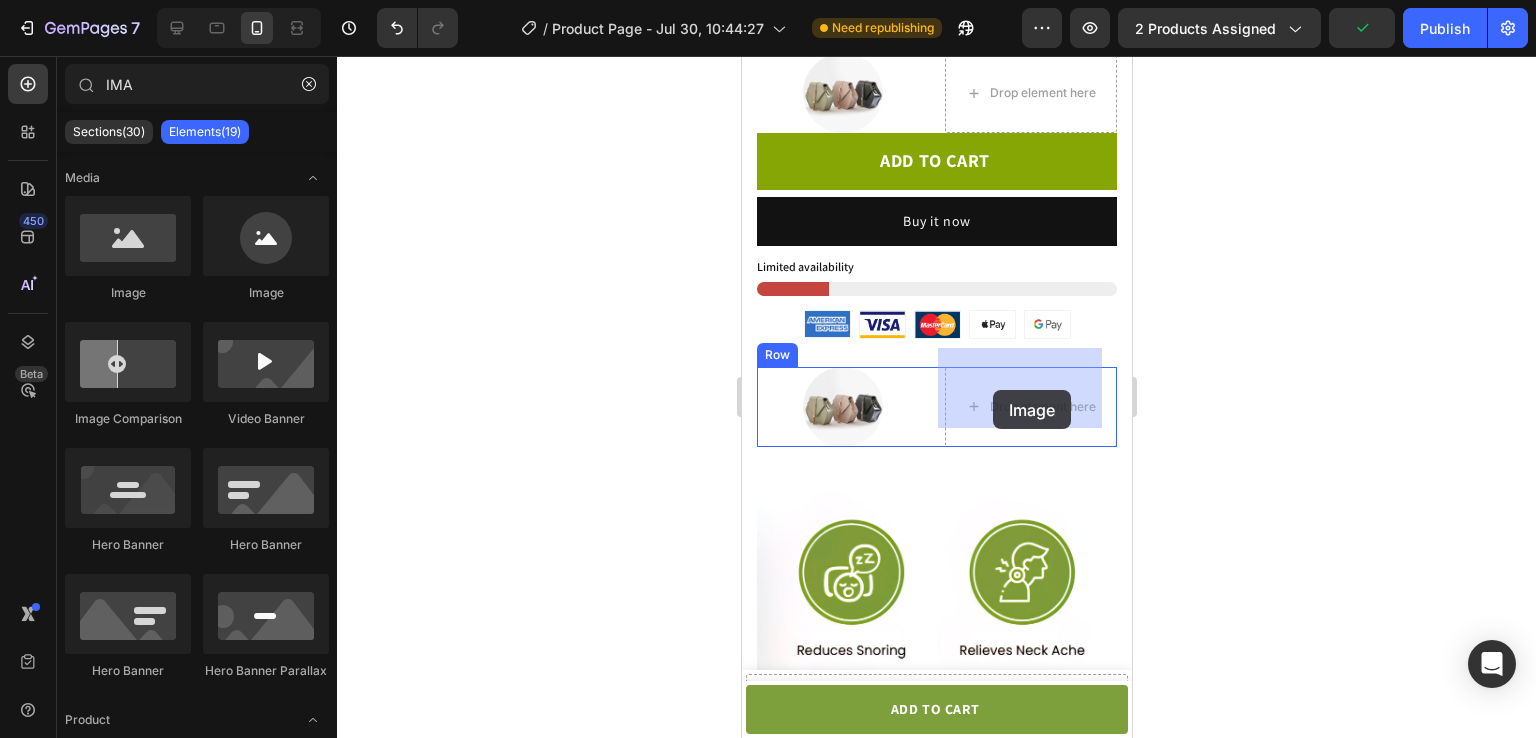 drag, startPoint x: 1027, startPoint y: 308, endPoint x: 992, endPoint y: 390, distance: 89.157166 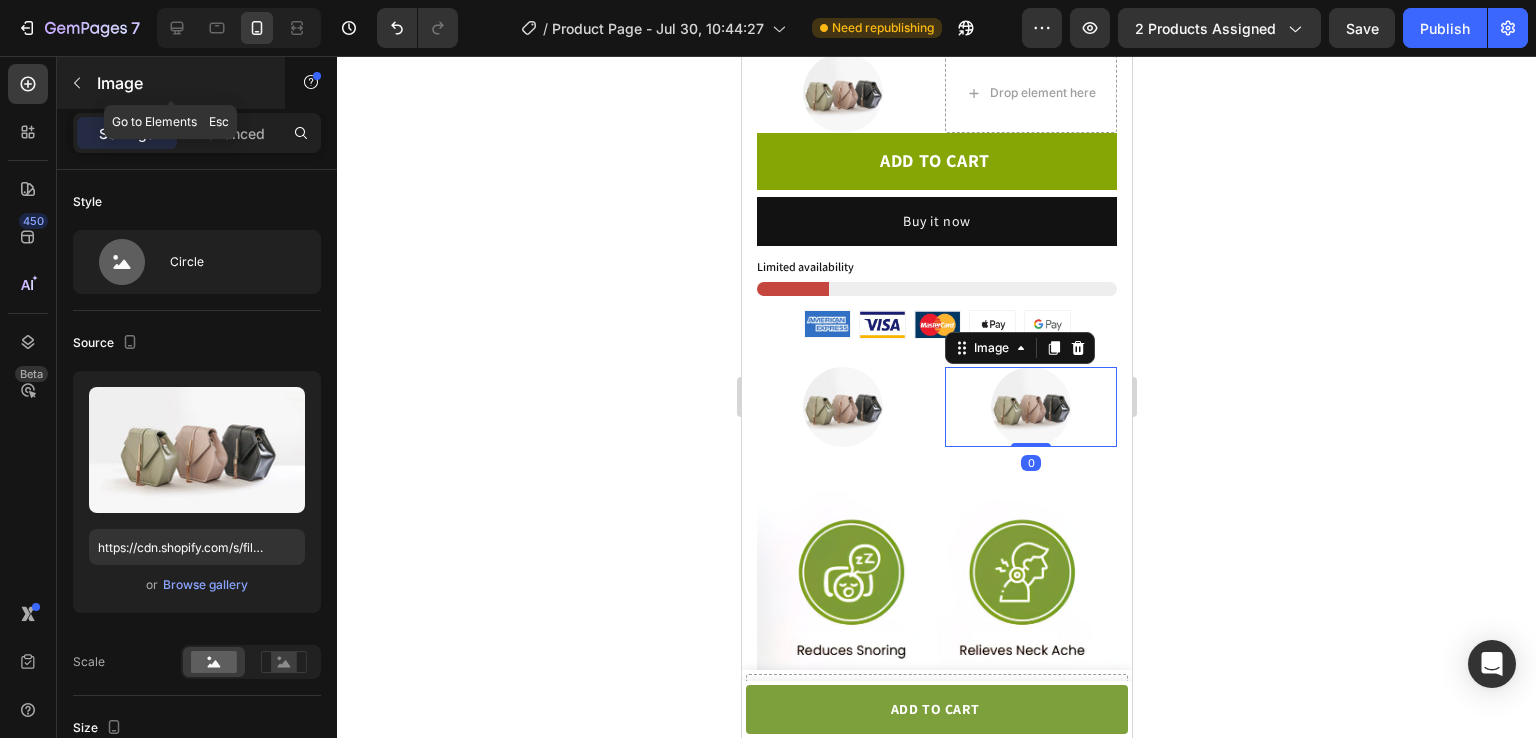 click 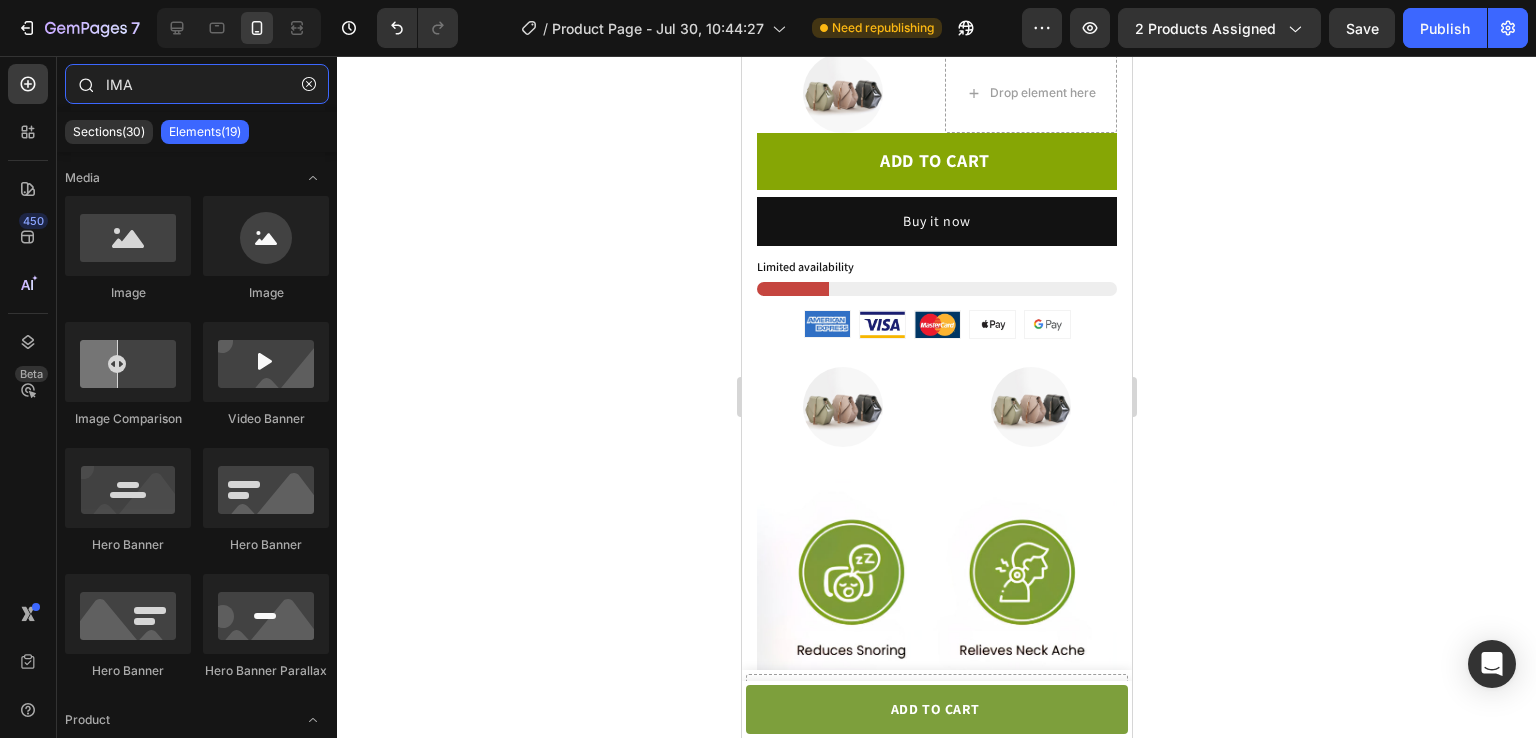 click on "IMA" at bounding box center (197, 84) 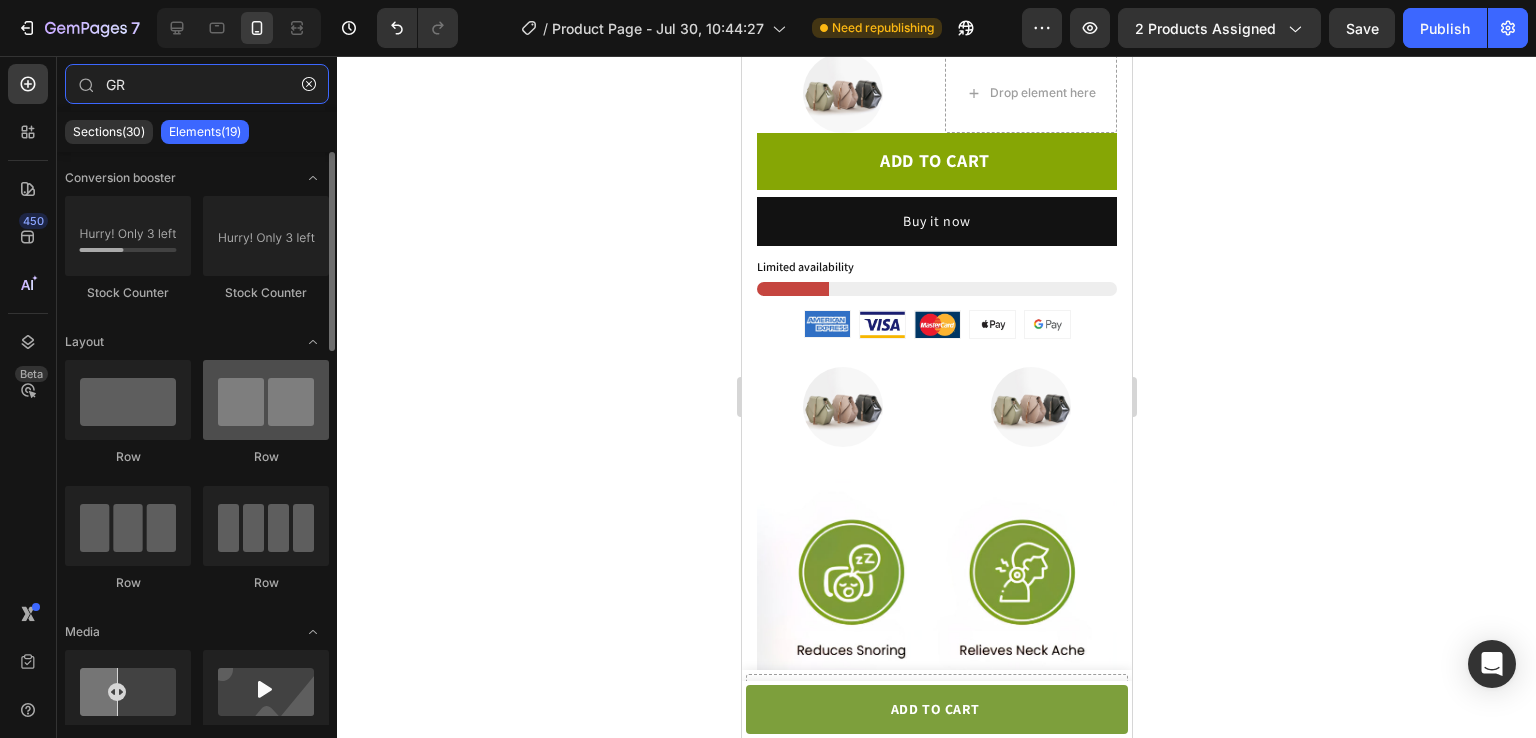 type on "GR" 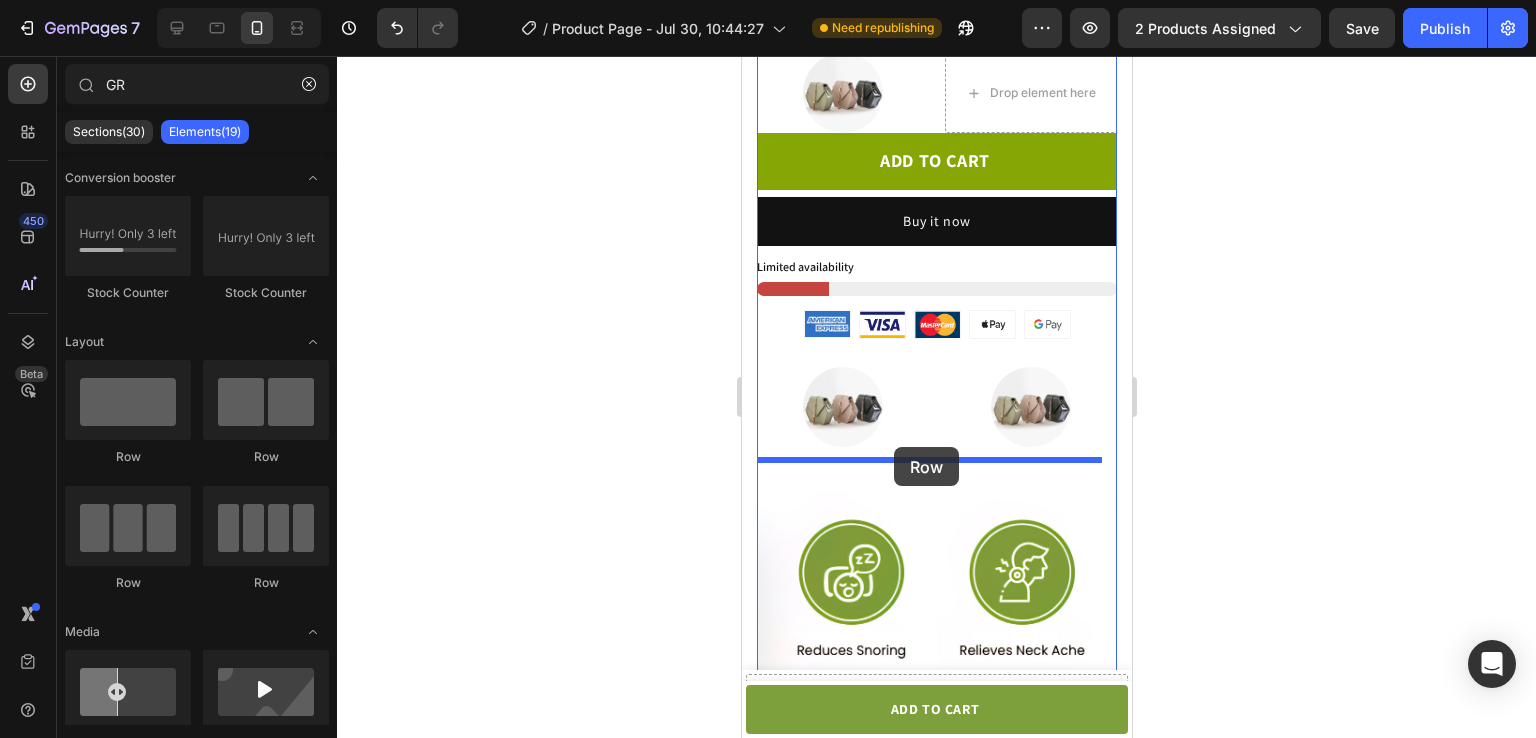 drag, startPoint x: 985, startPoint y: 459, endPoint x: 893, endPoint y: 447, distance: 92.779305 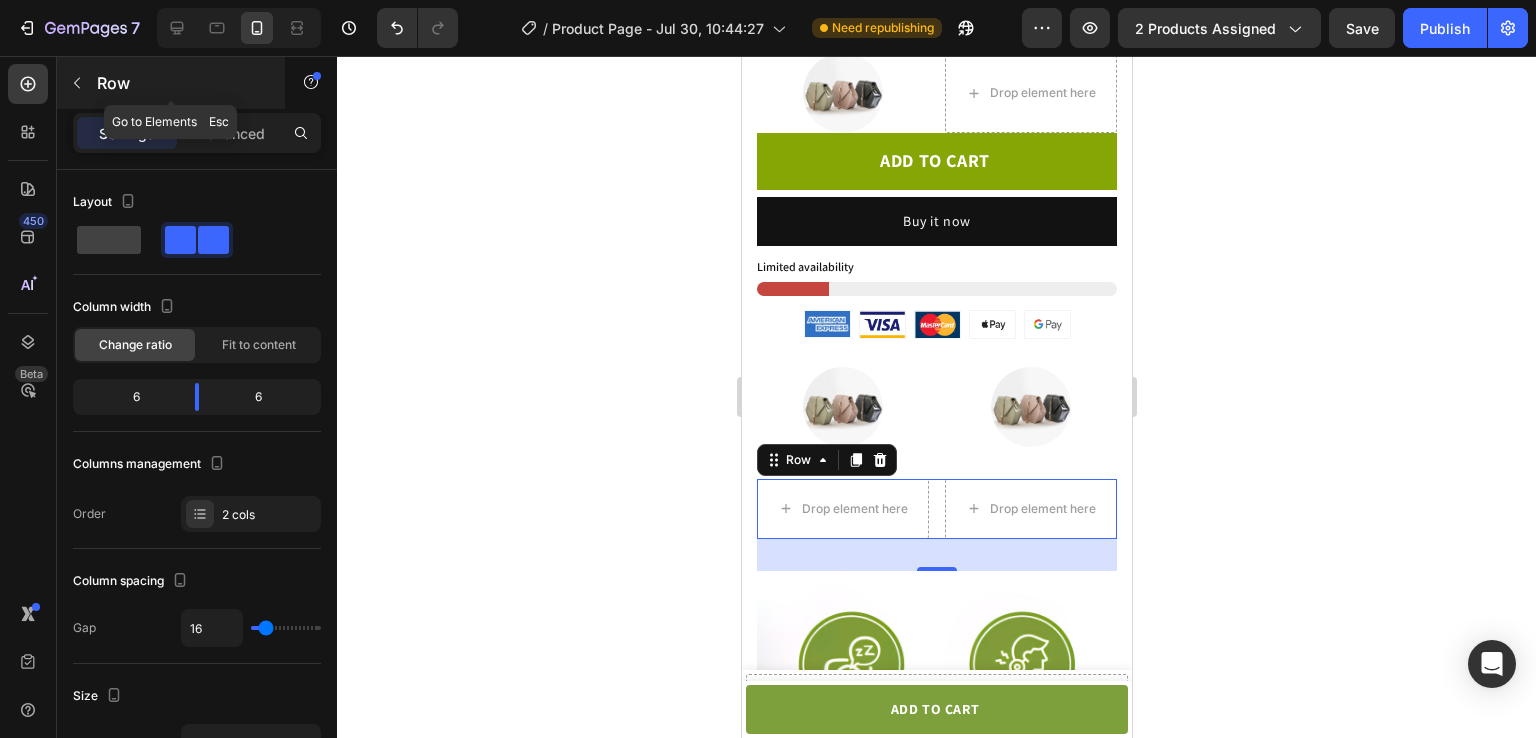 click at bounding box center (77, 83) 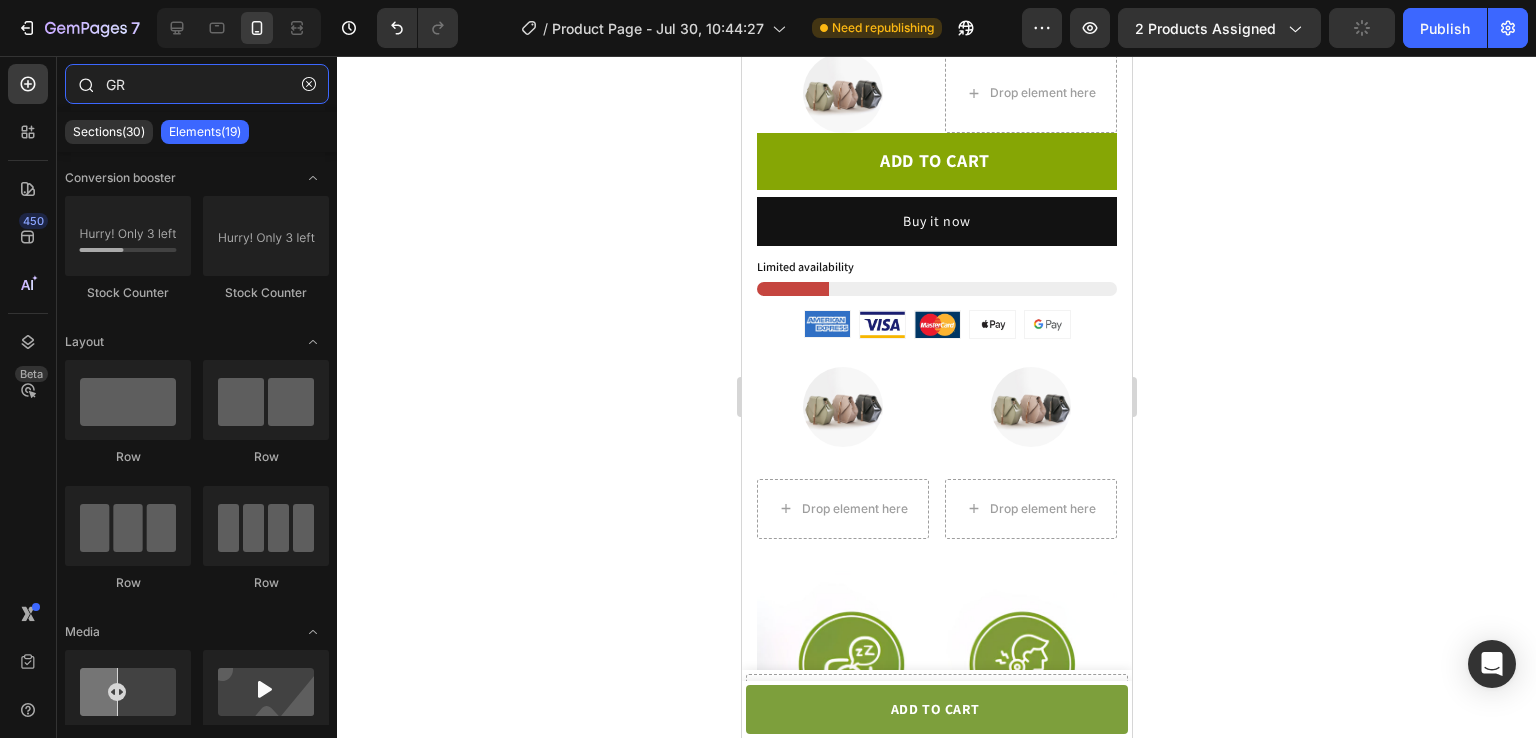 click on "GR" at bounding box center [197, 84] 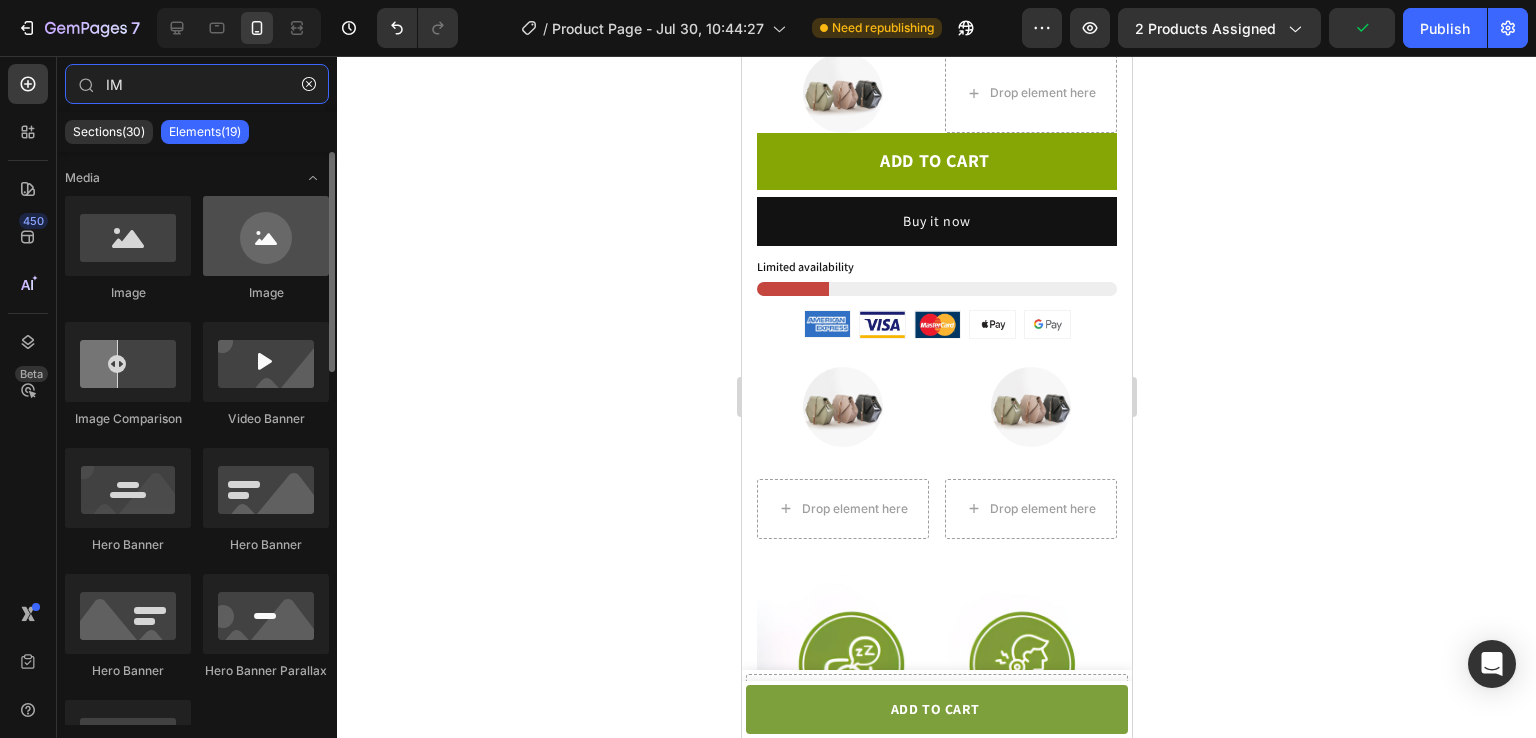 type on "IM" 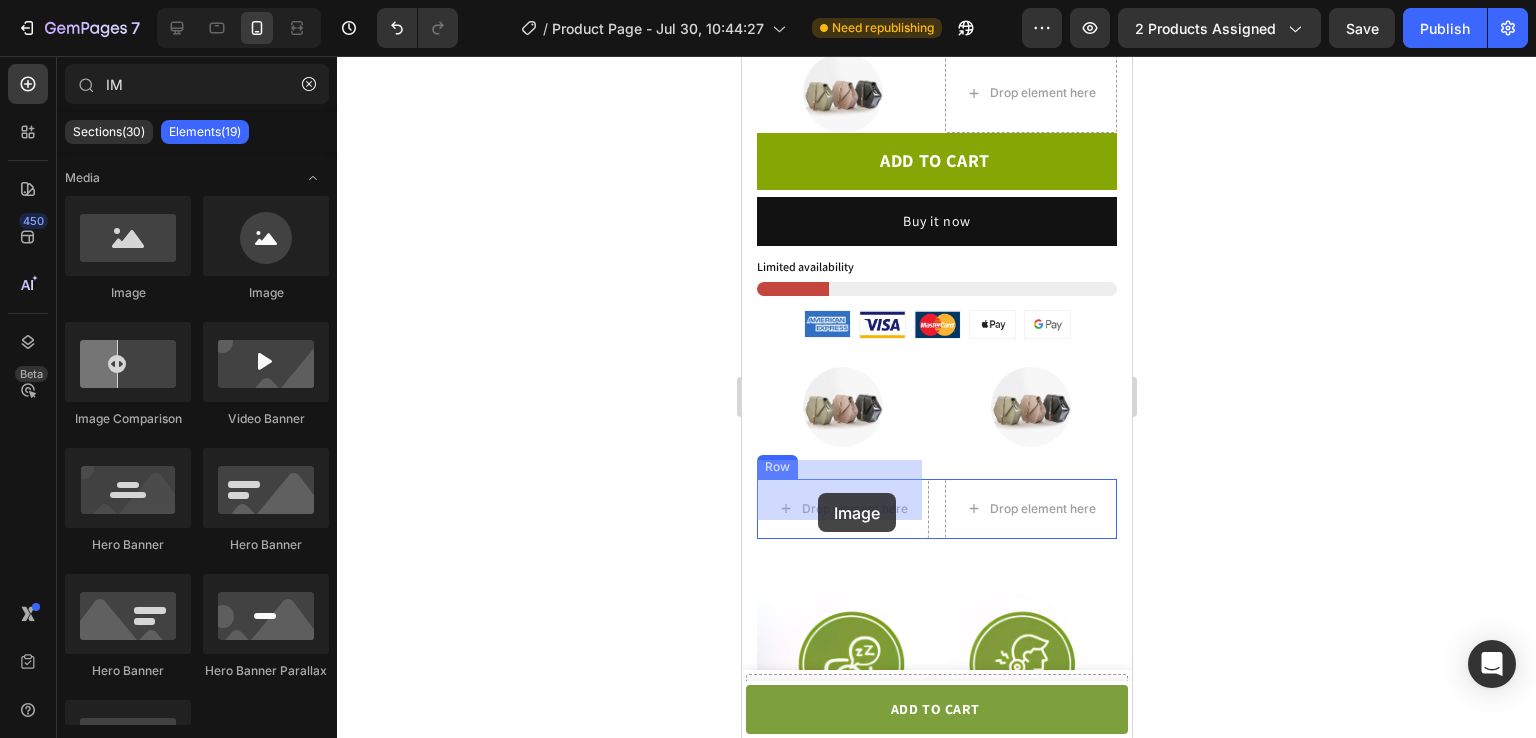 drag, startPoint x: 992, startPoint y: 320, endPoint x: 813, endPoint y: 476, distance: 237.43842 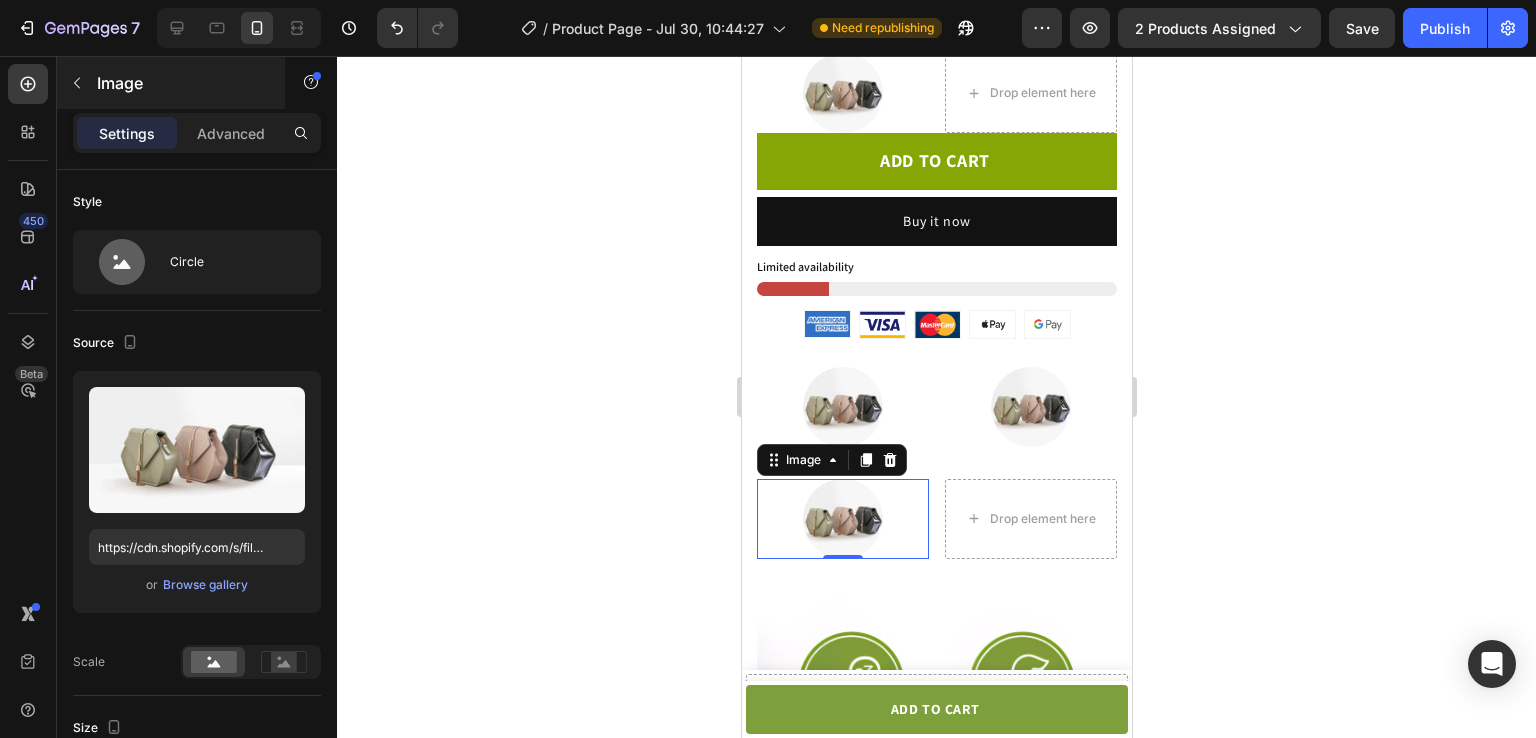 click on "450 Beta" at bounding box center [28, 397] 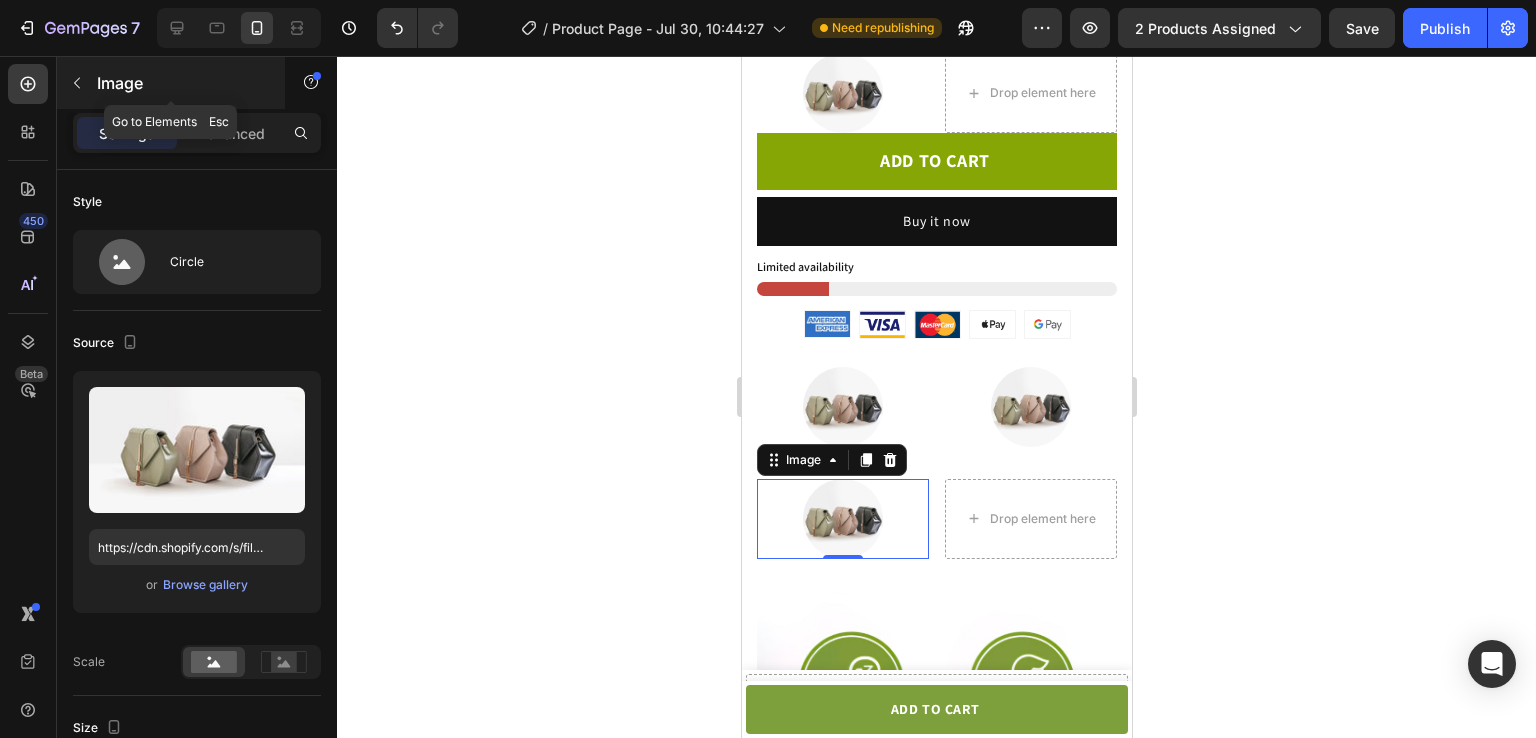 click 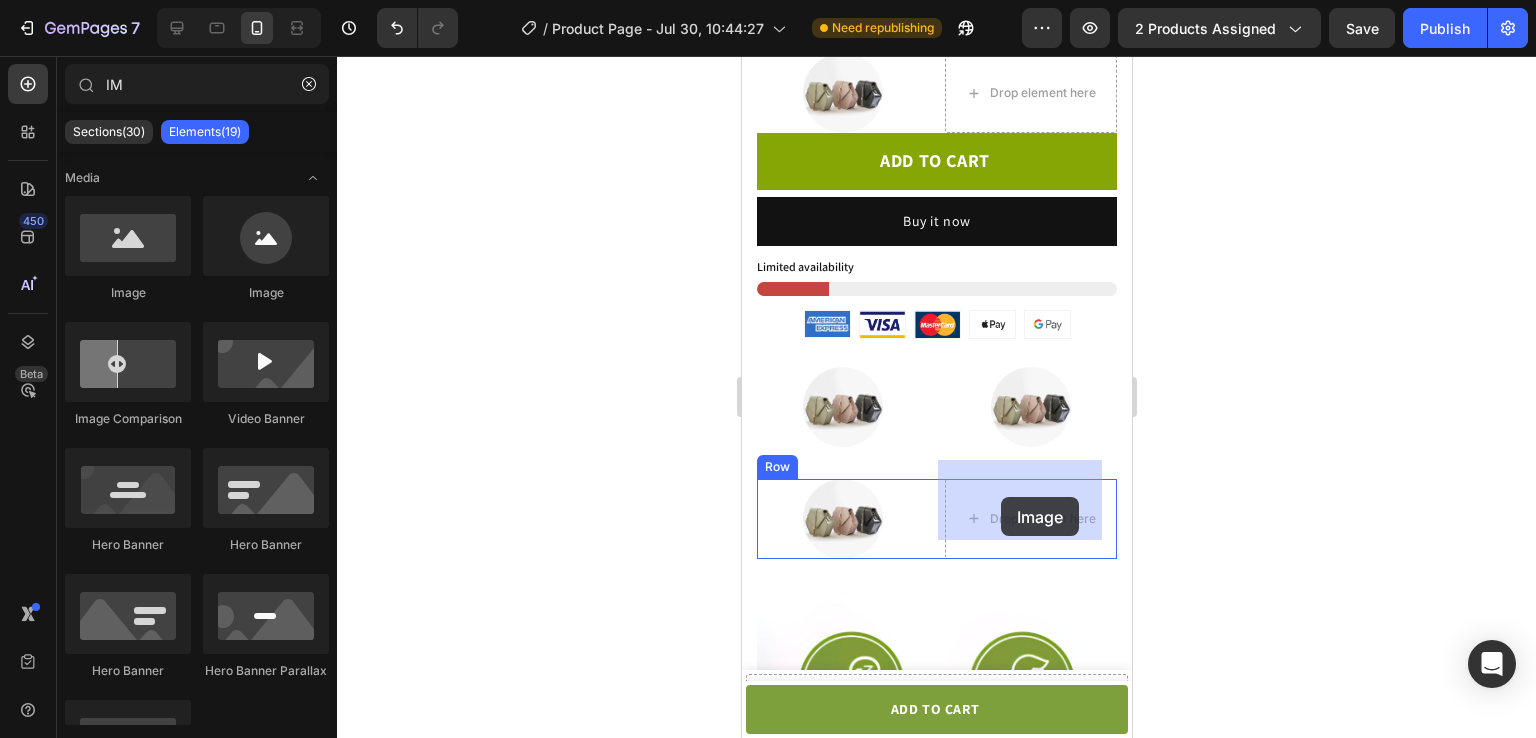 drag, startPoint x: 988, startPoint y: 284, endPoint x: 1000, endPoint y: 497, distance: 213.33775 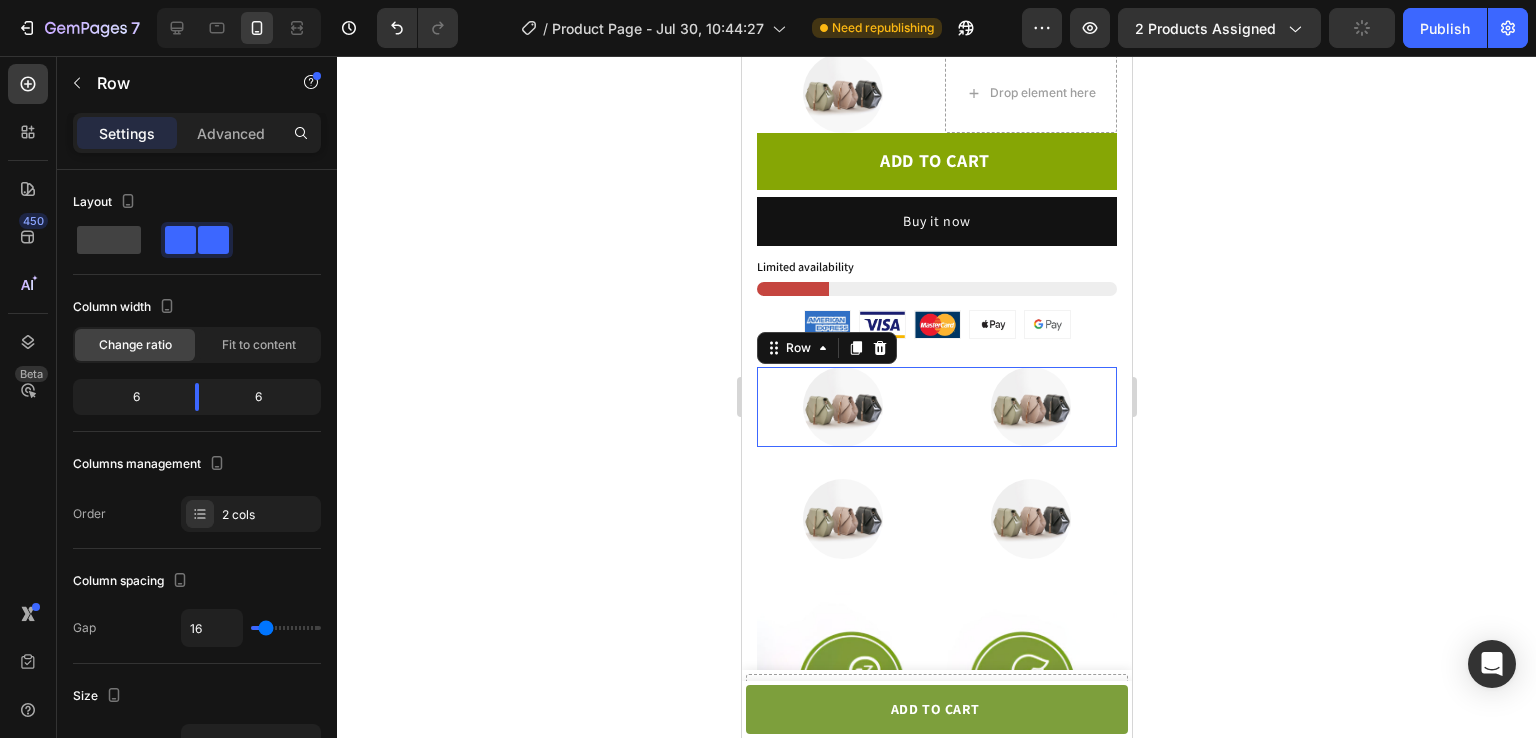 click on "Image Image Row   0" 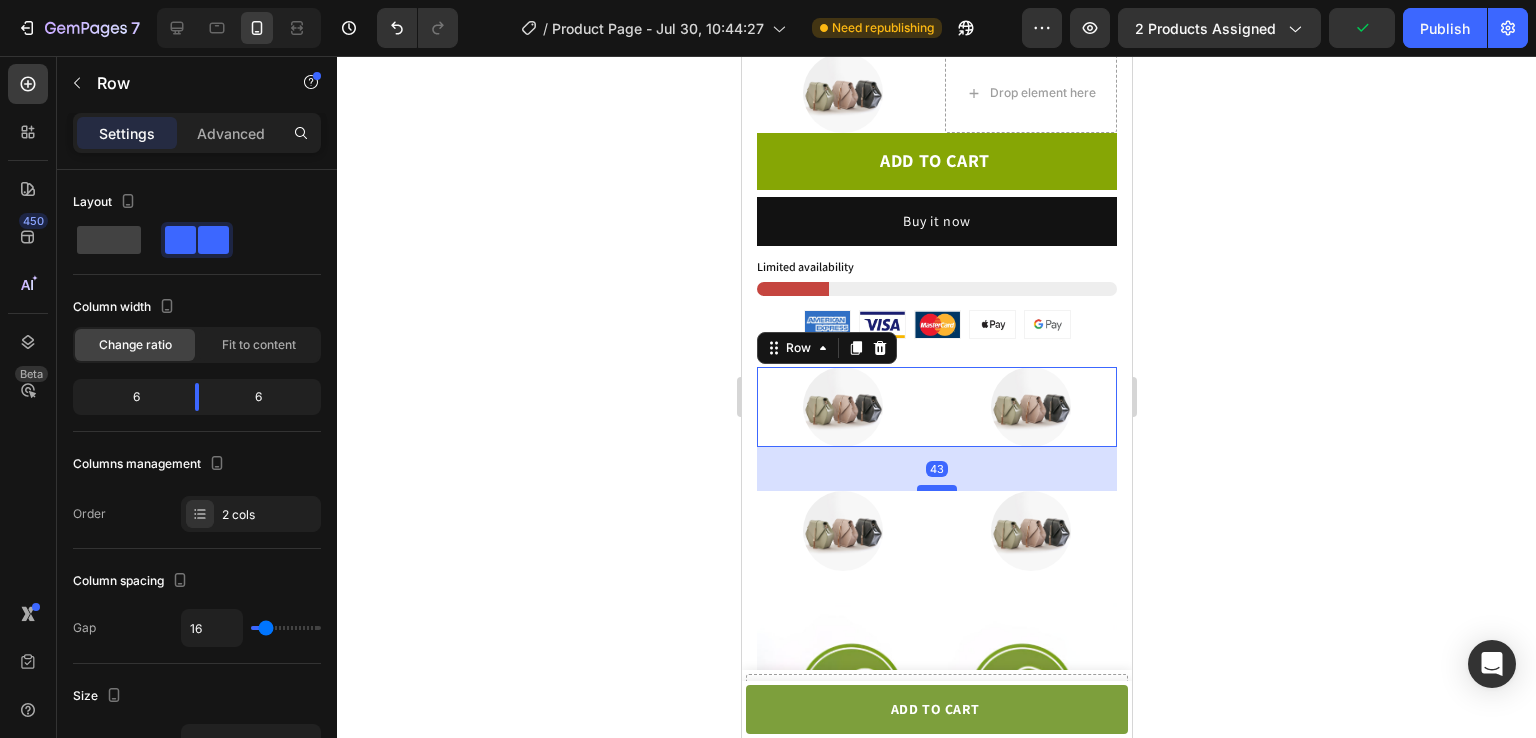 drag, startPoint x: 929, startPoint y: 457, endPoint x: 933, endPoint y: 469, distance: 12.649111 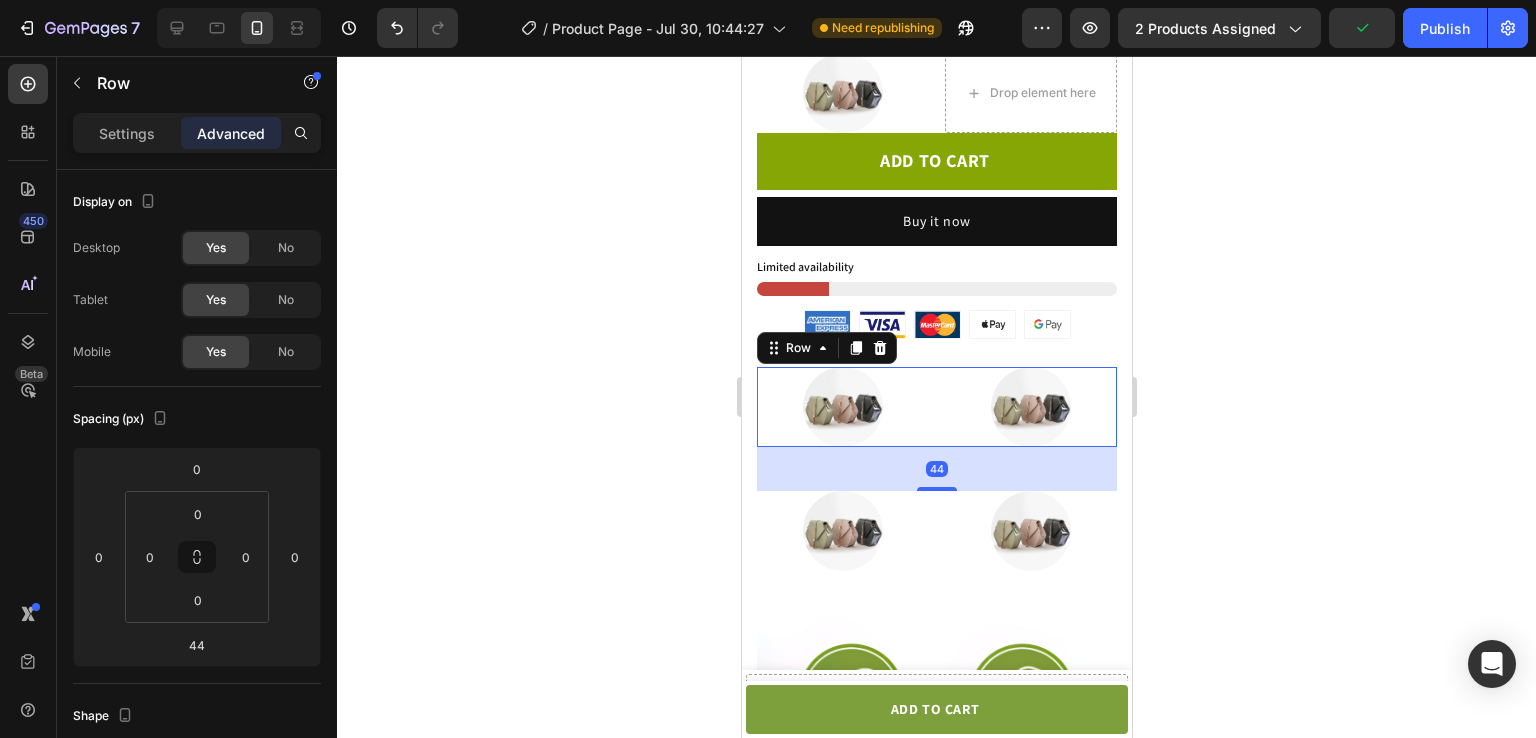 click 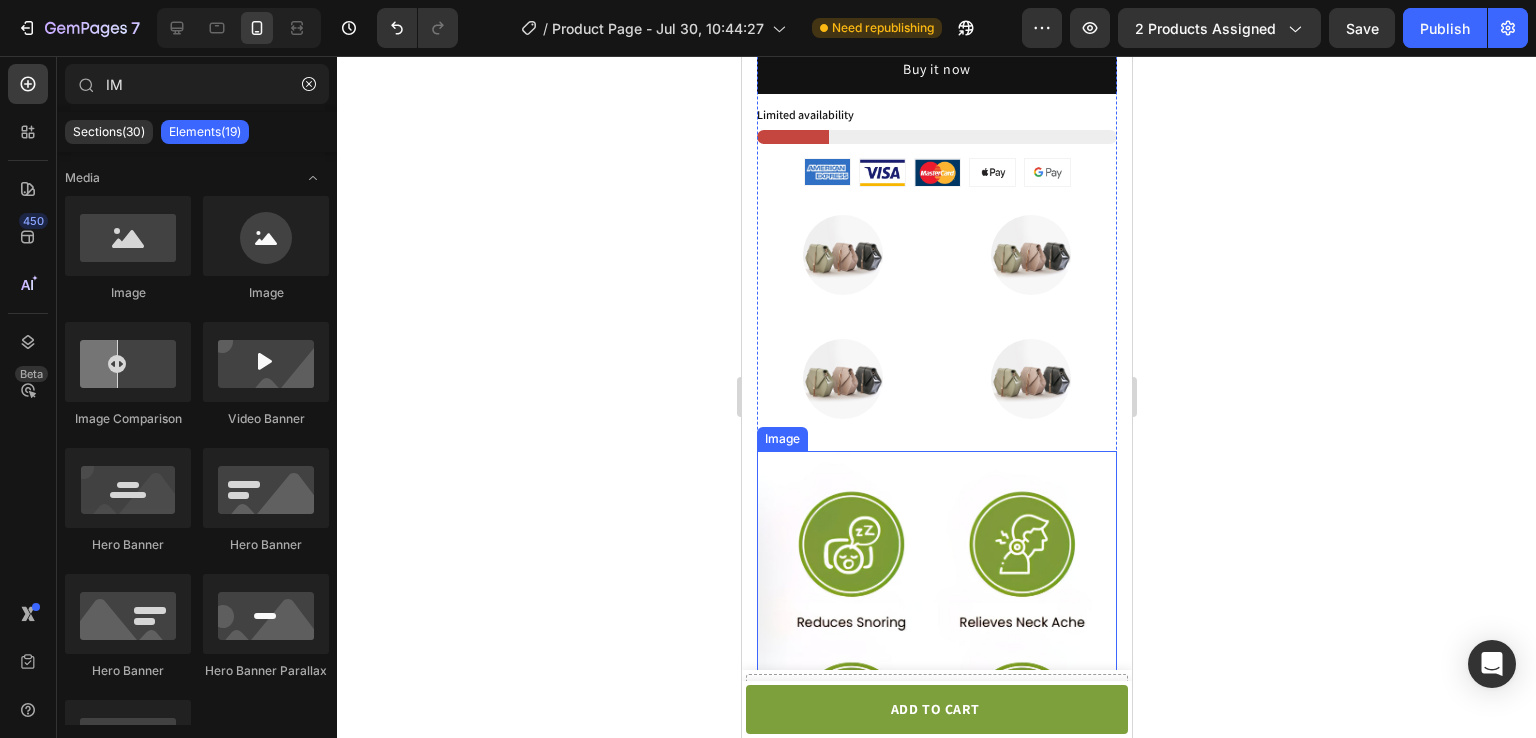 scroll, scrollTop: 1288, scrollLeft: 0, axis: vertical 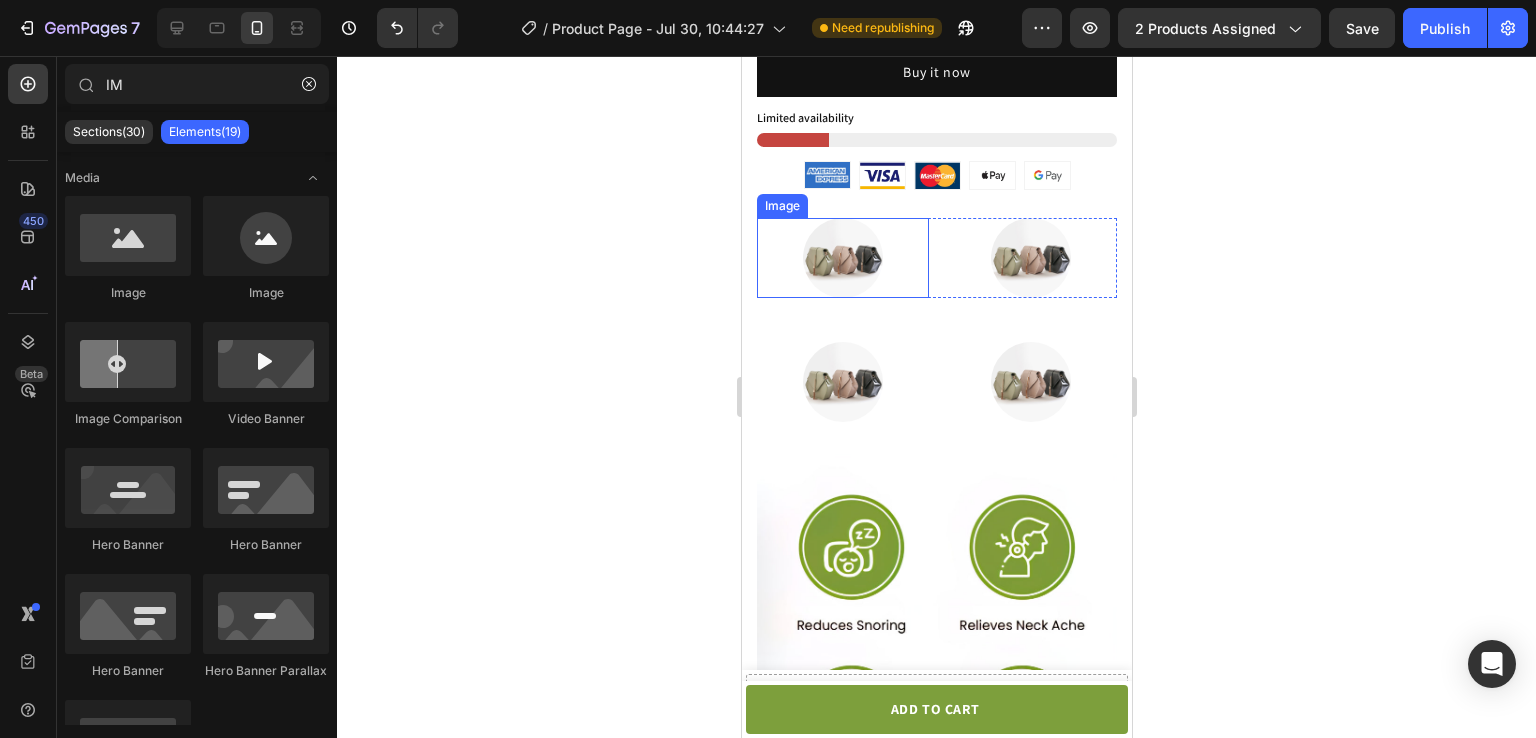 click 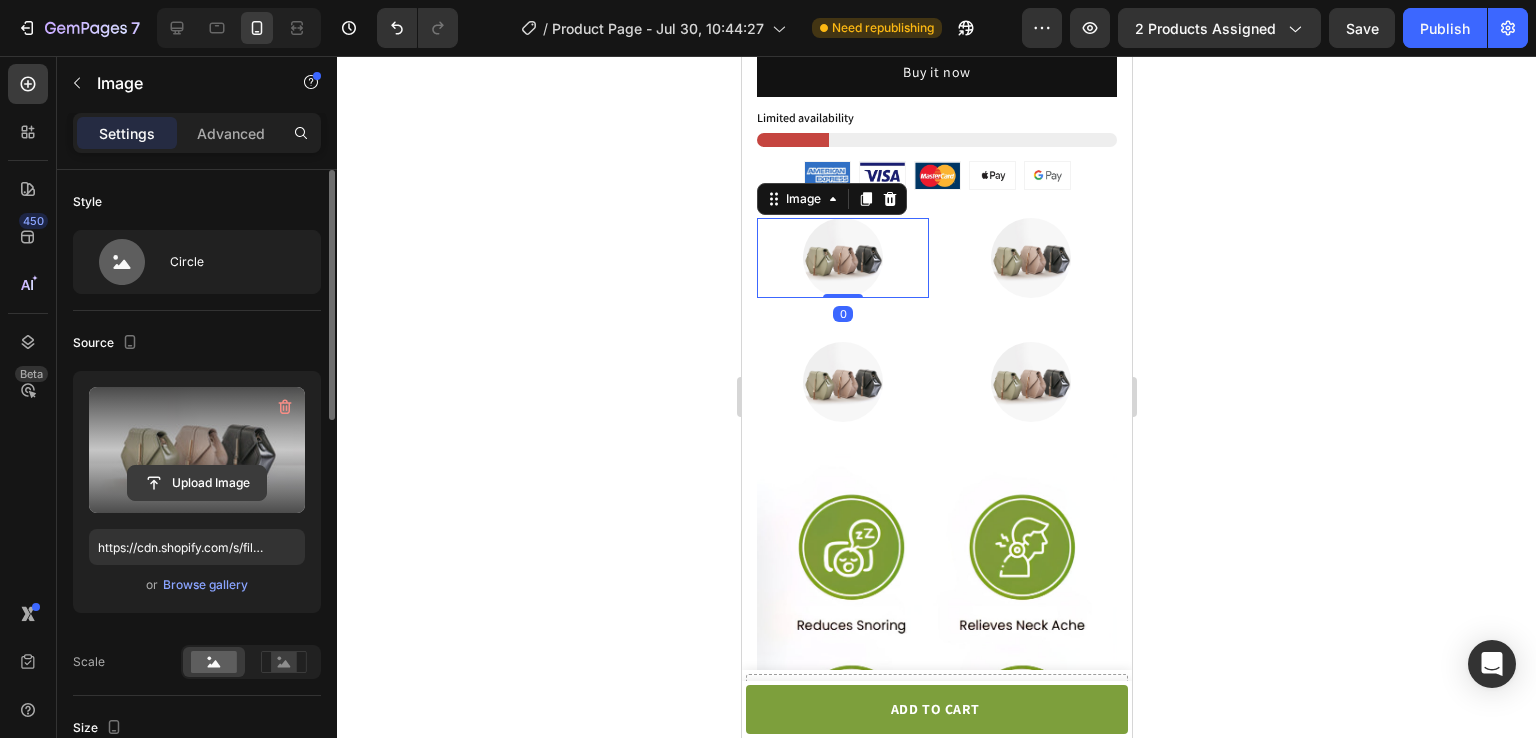 click 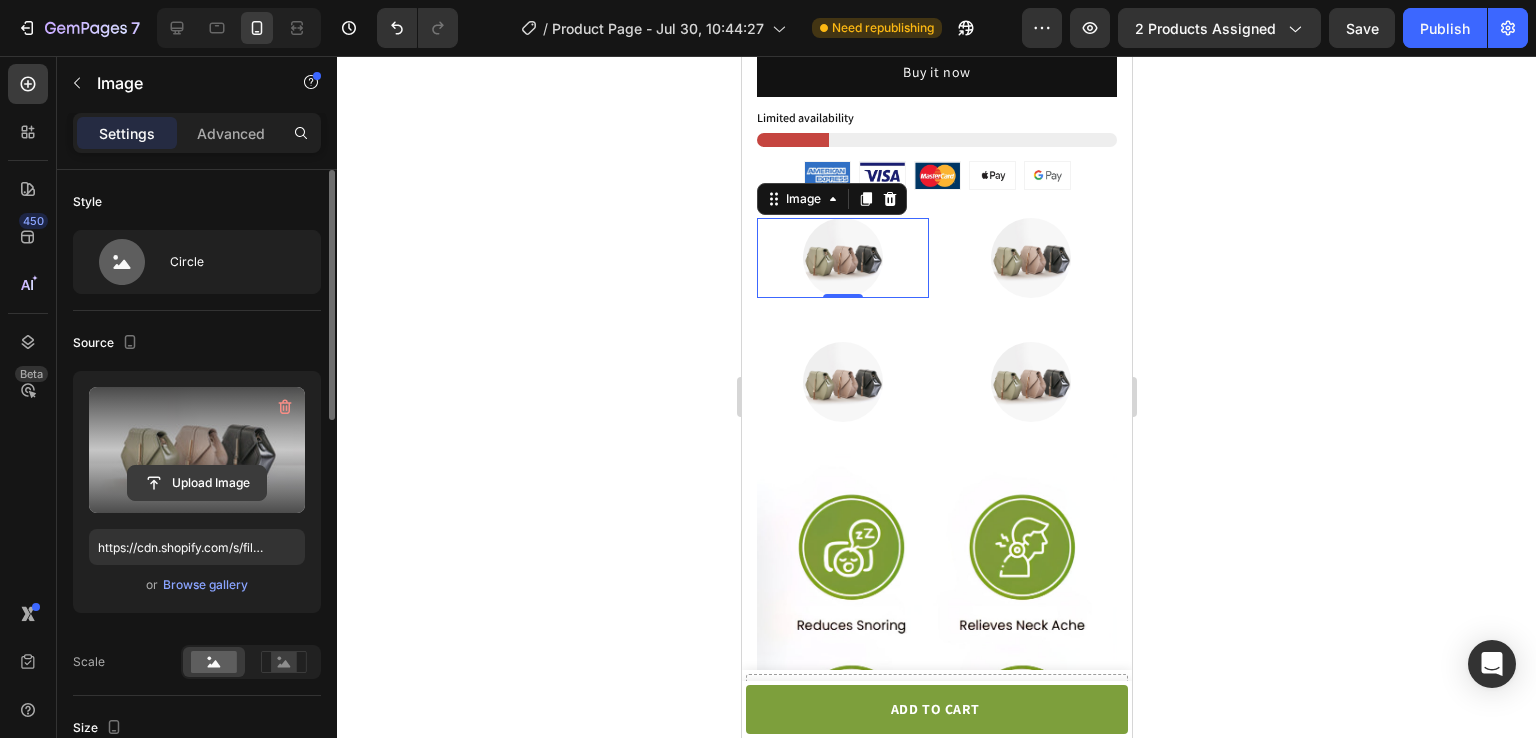 click 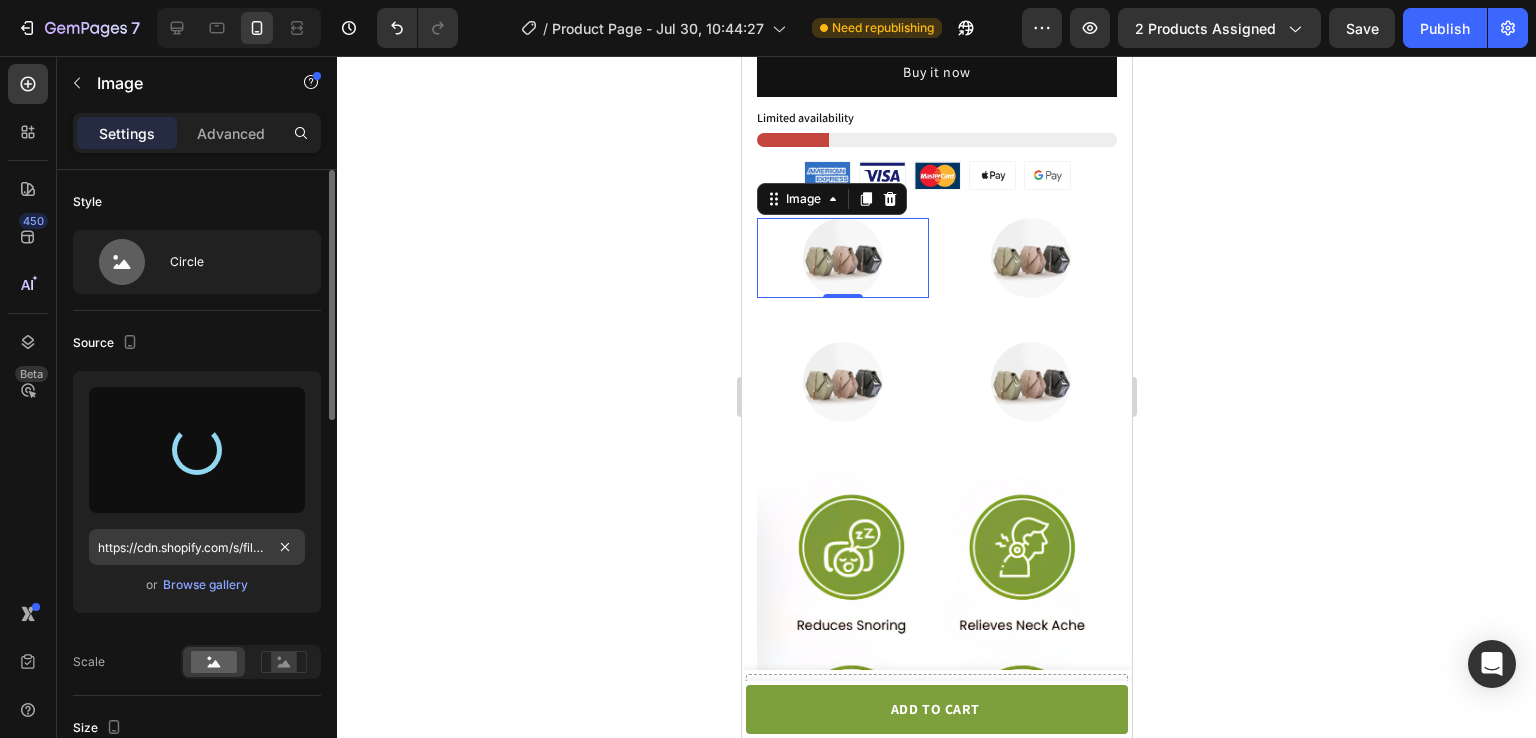 type on "https://cdn.shopify.com/s/files/1/0763/2371/7366/files/gempages_577477096134148835-218aaabd-6198-4d76-a600-99f47b2e6ef8.png" 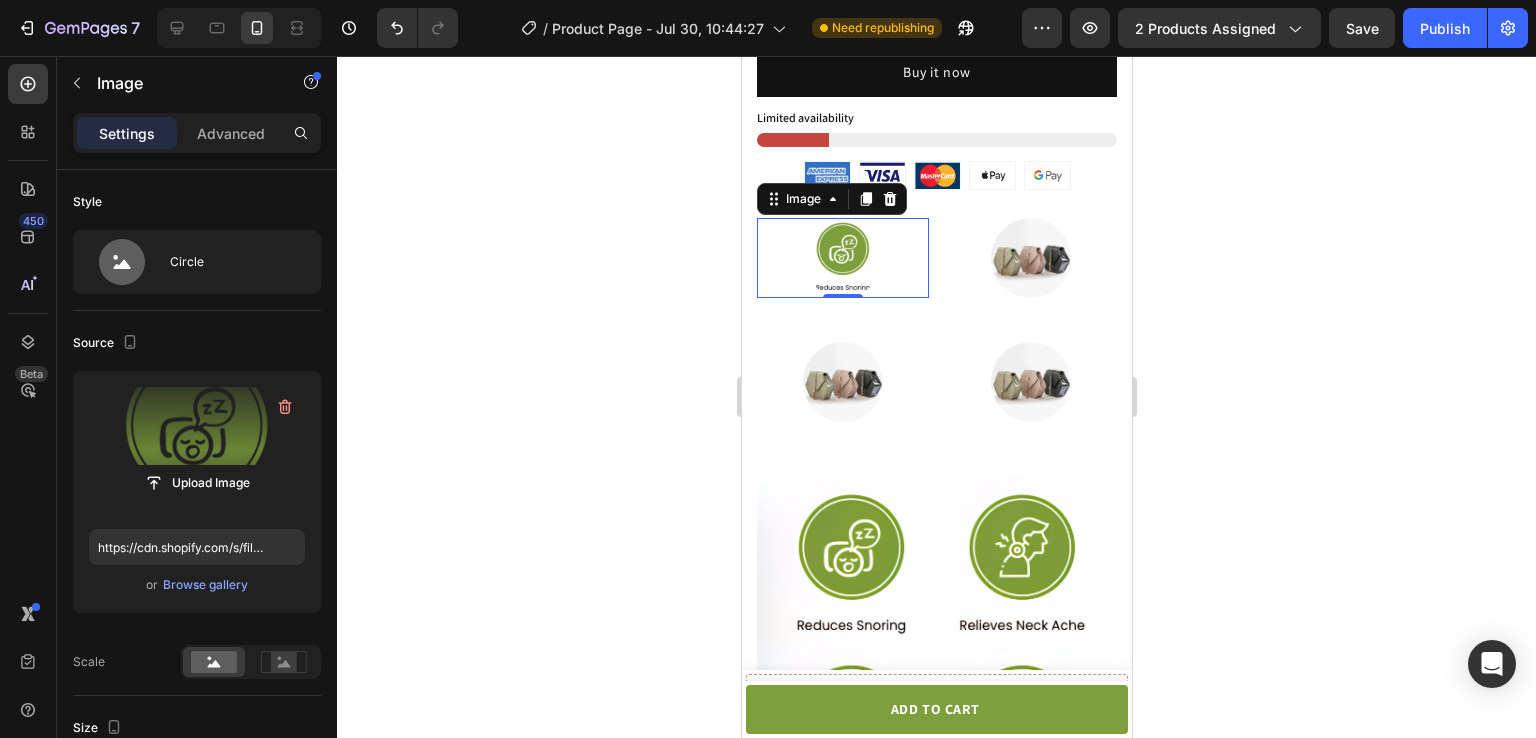 click 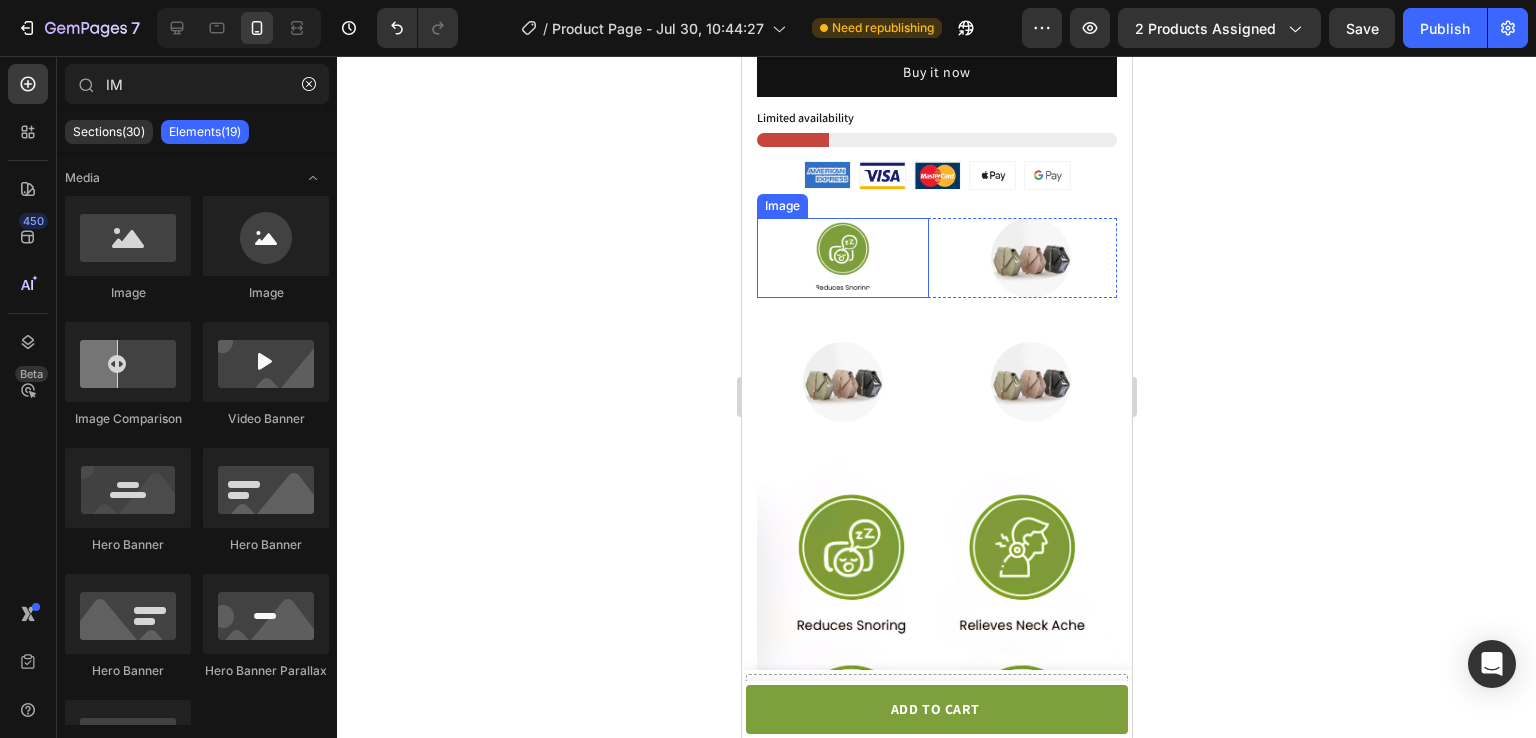 click 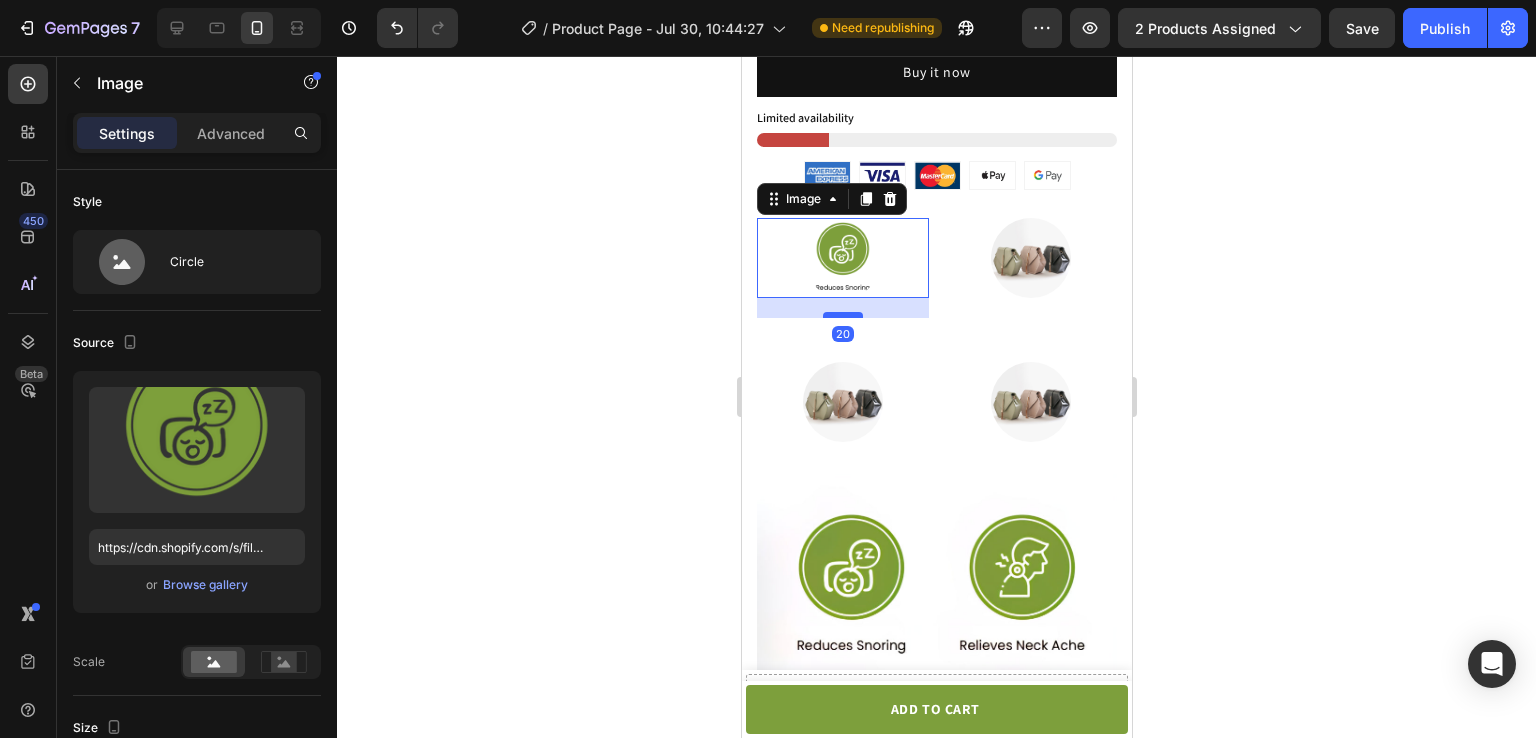 drag, startPoint x: 841, startPoint y: 273, endPoint x: 841, endPoint y: 294, distance: 21 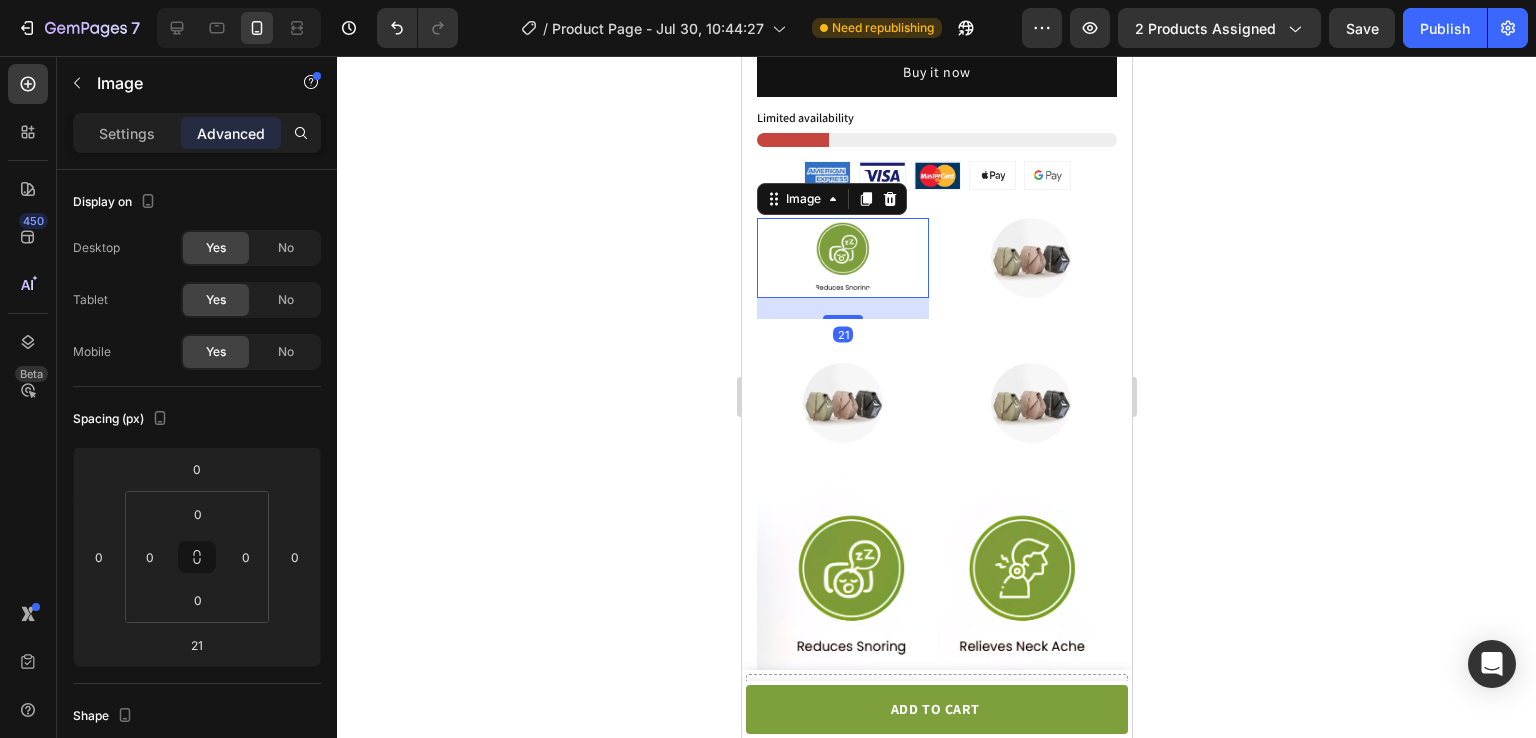 click 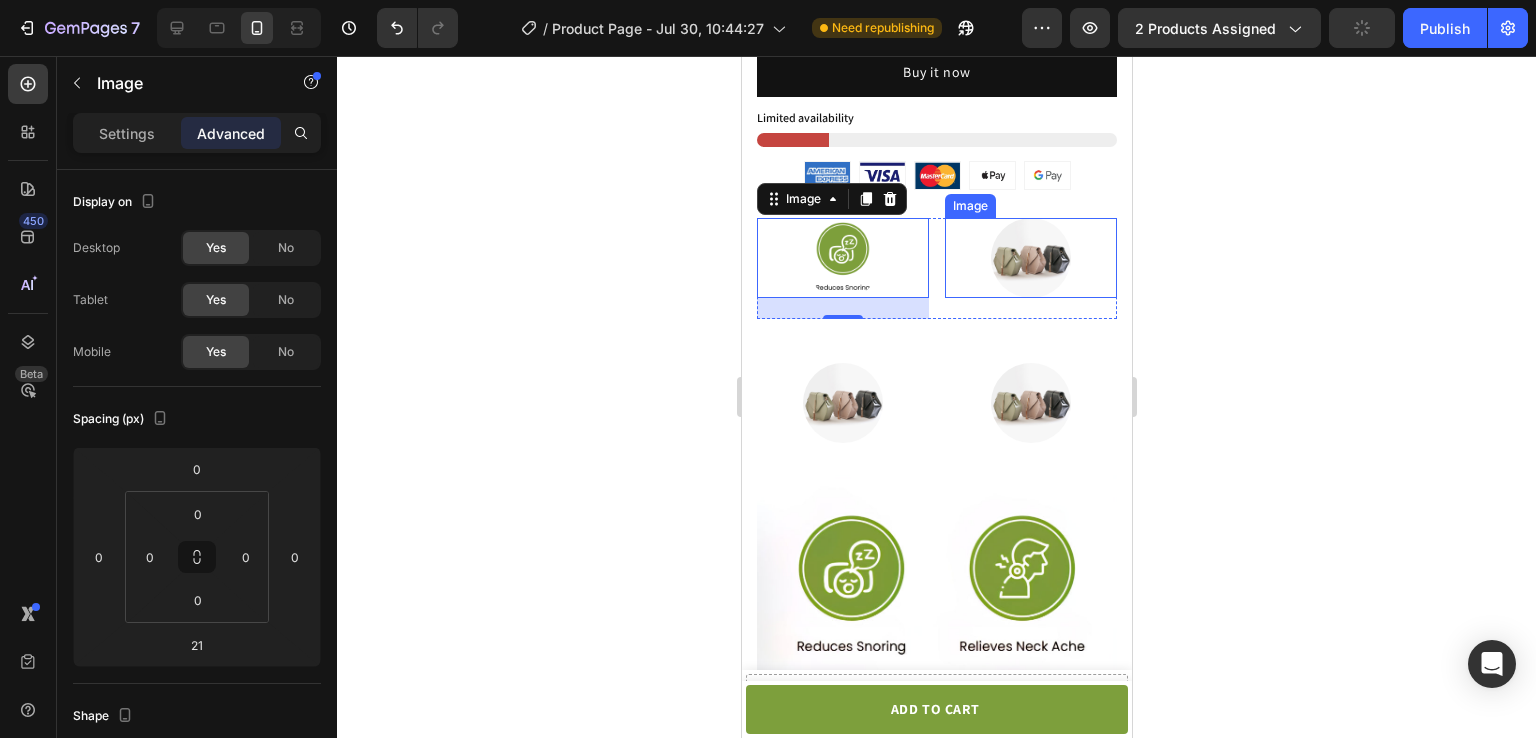 click 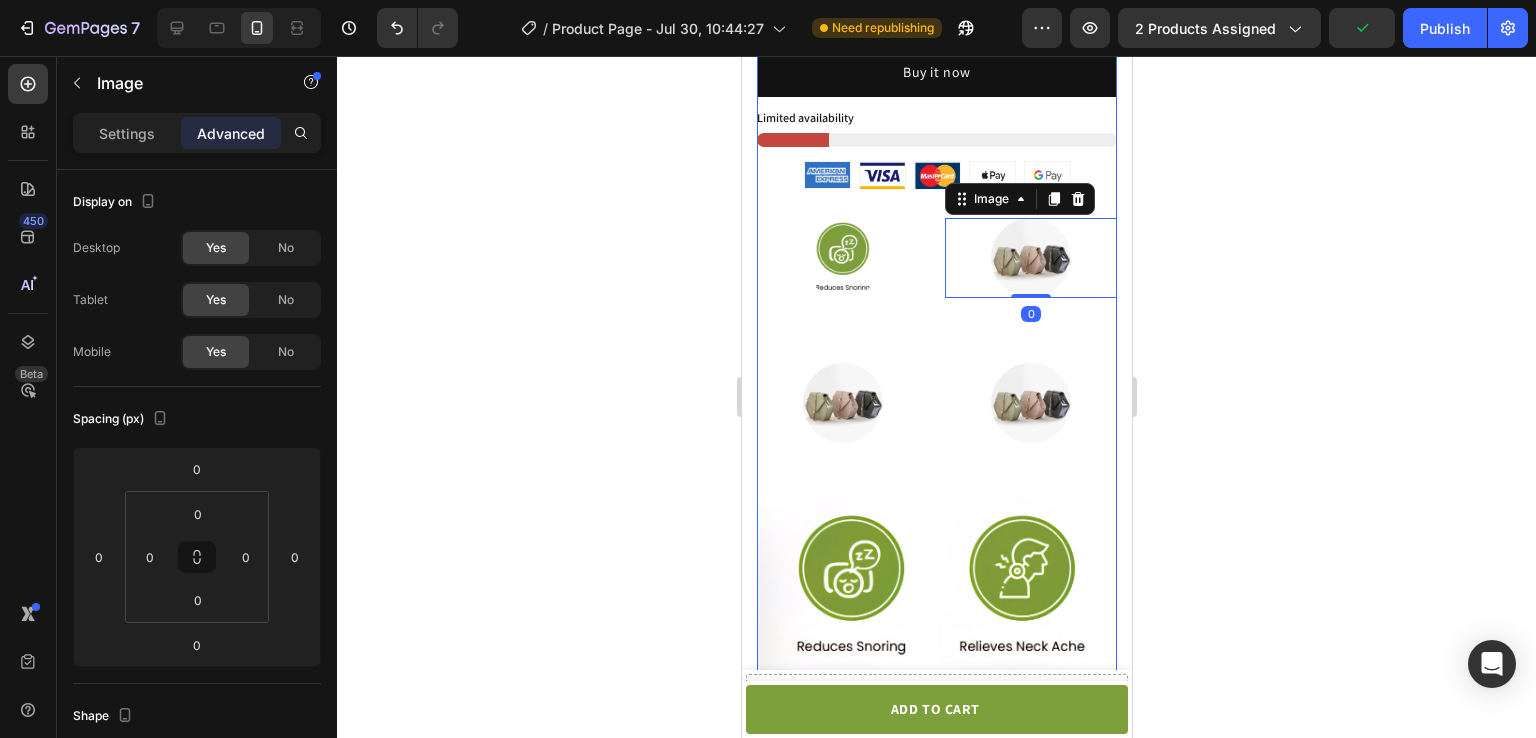 scroll, scrollTop: 1338, scrollLeft: 0, axis: vertical 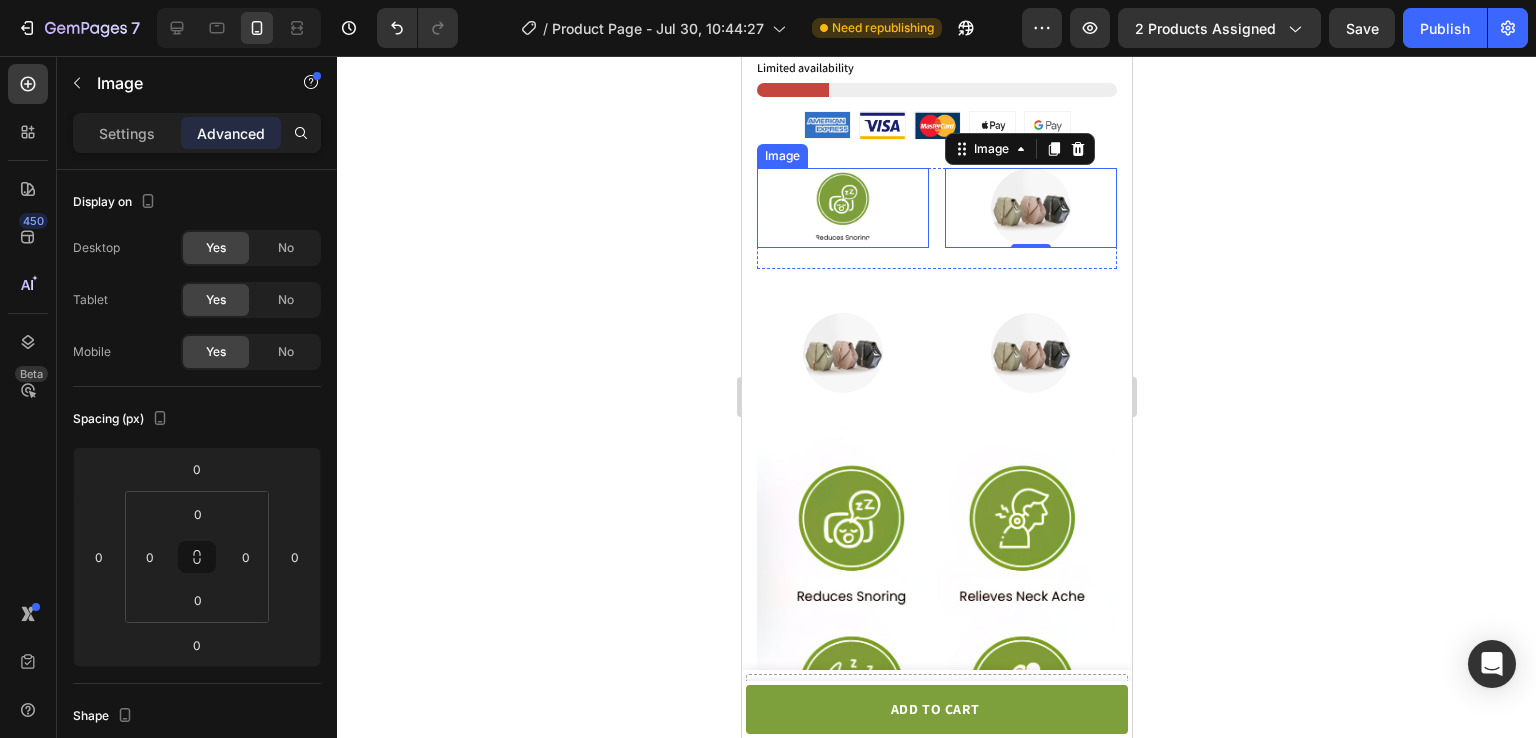 click 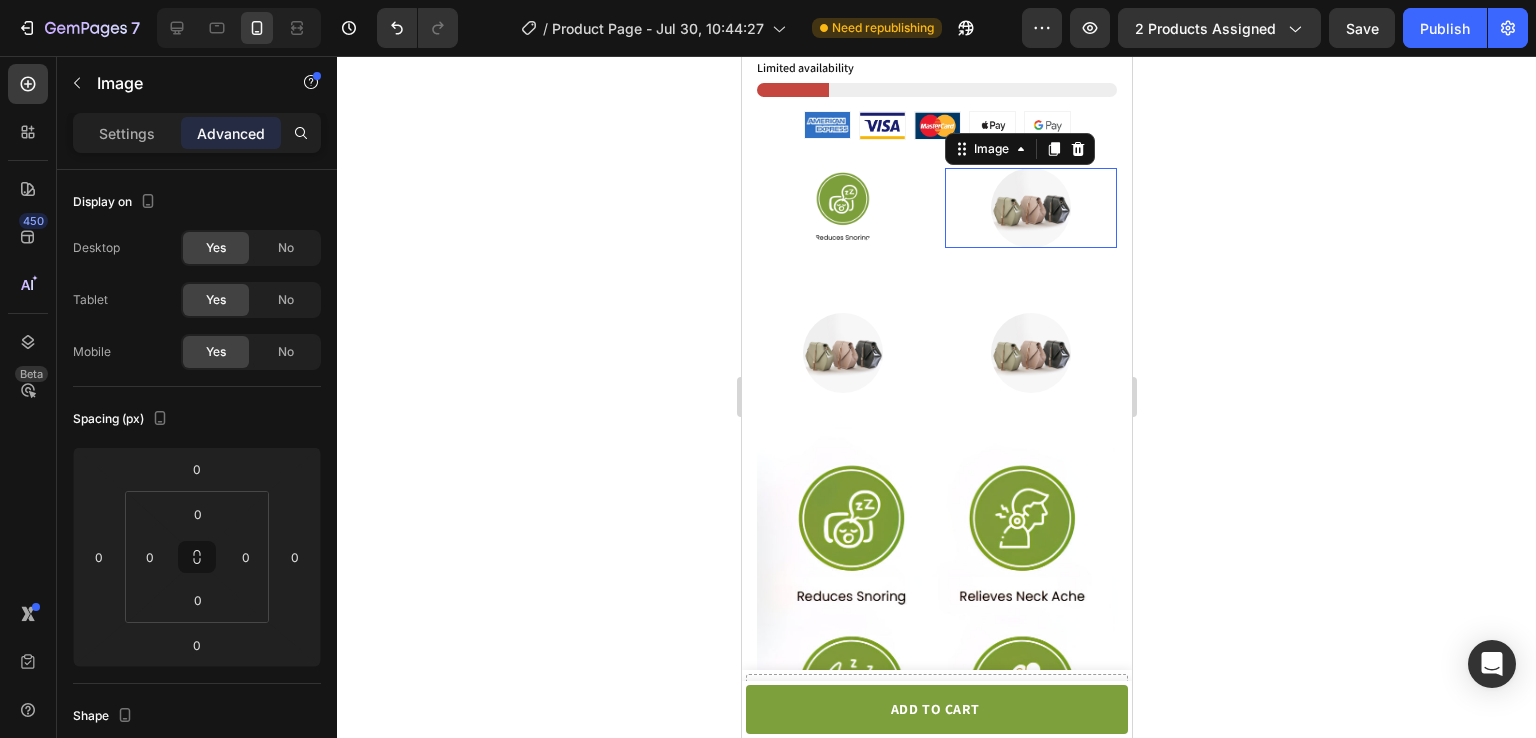 click 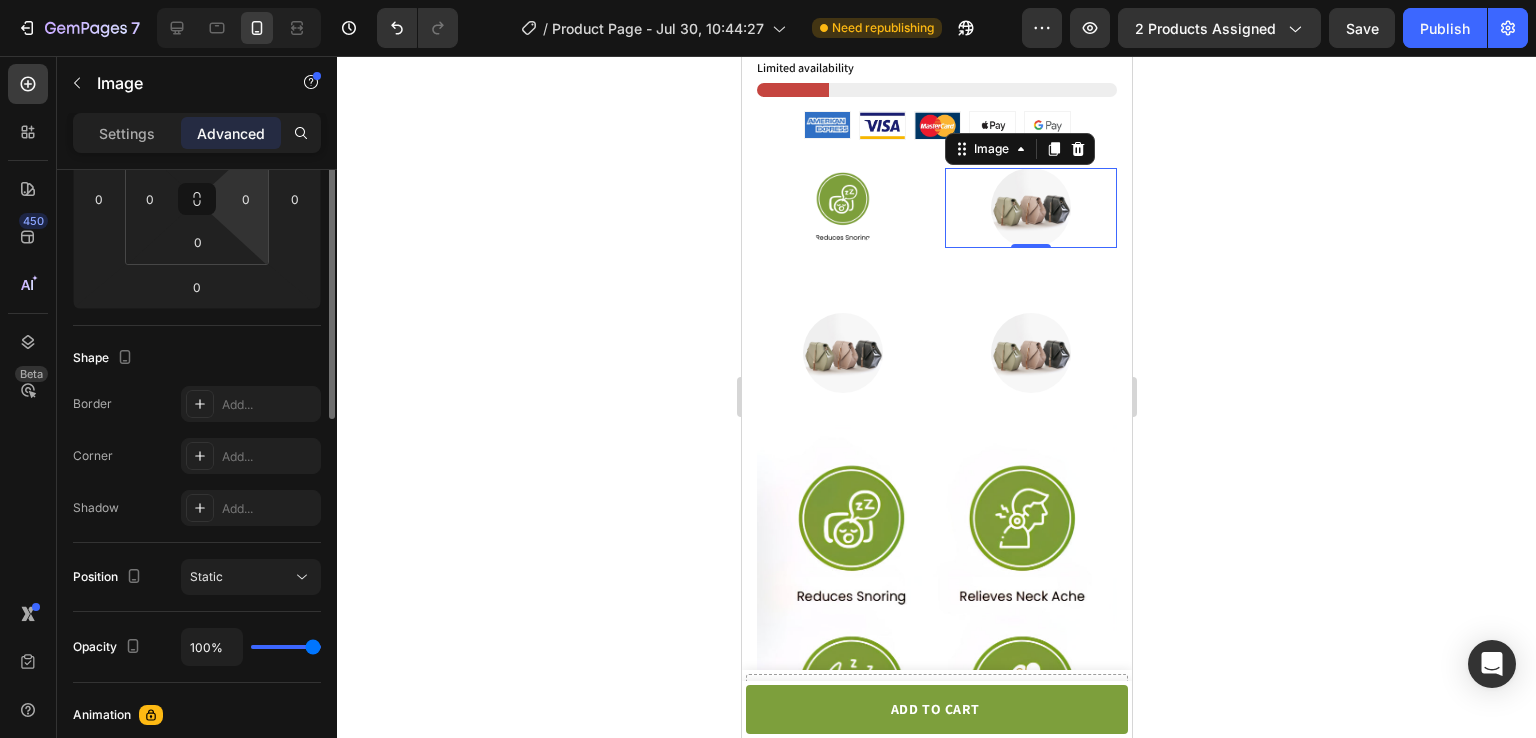 scroll, scrollTop: 0, scrollLeft: 0, axis: both 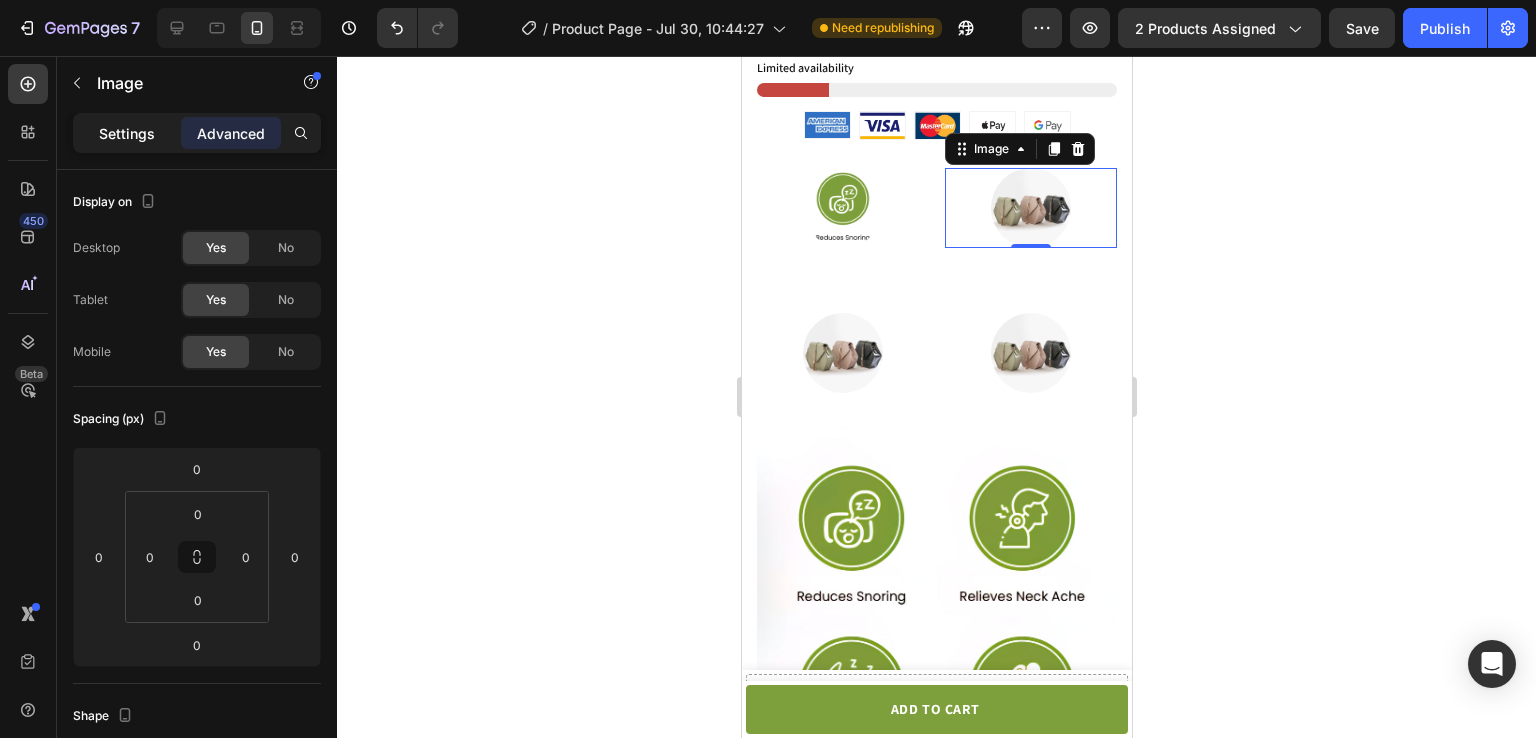 click on "Settings Advanced" at bounding box center [197, 133] 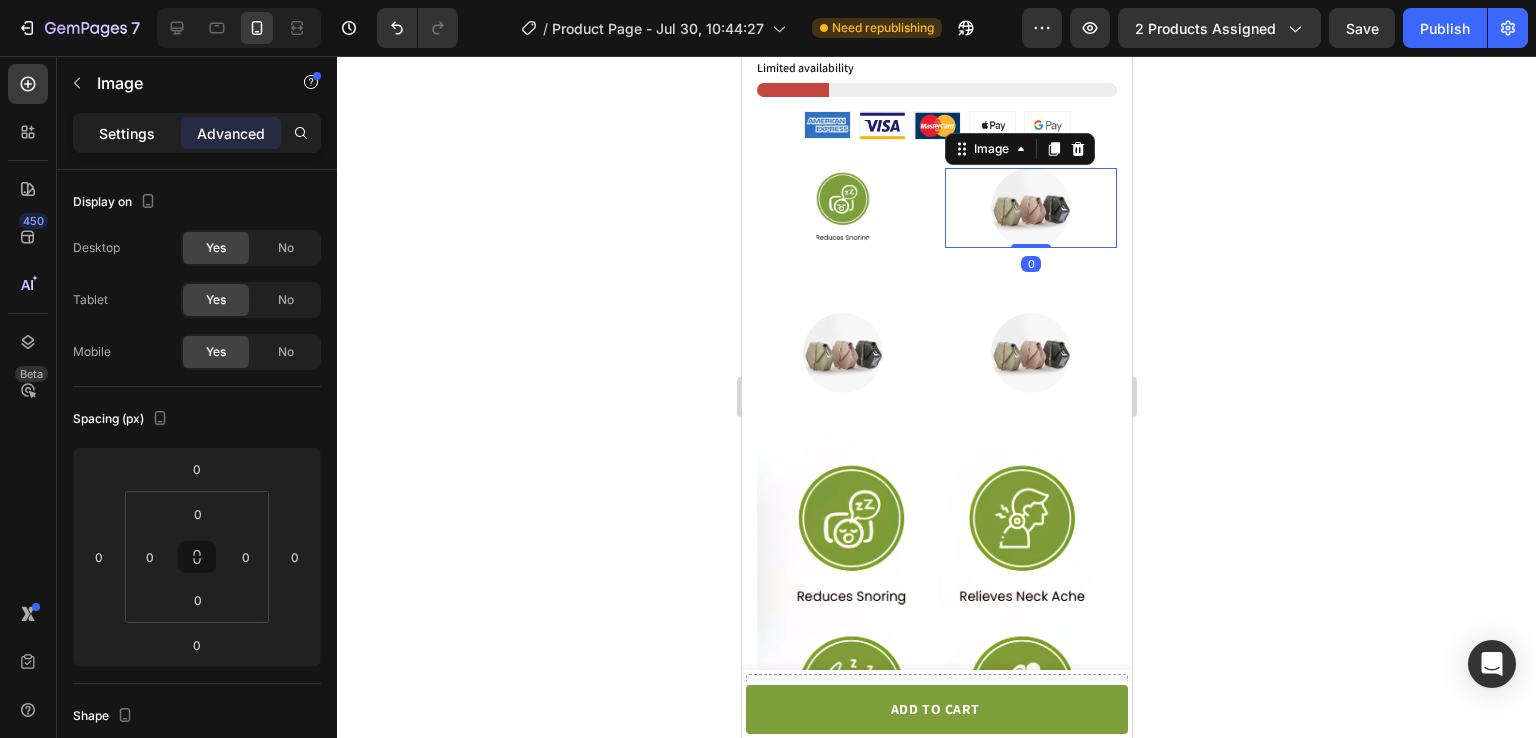 click on "Settings" 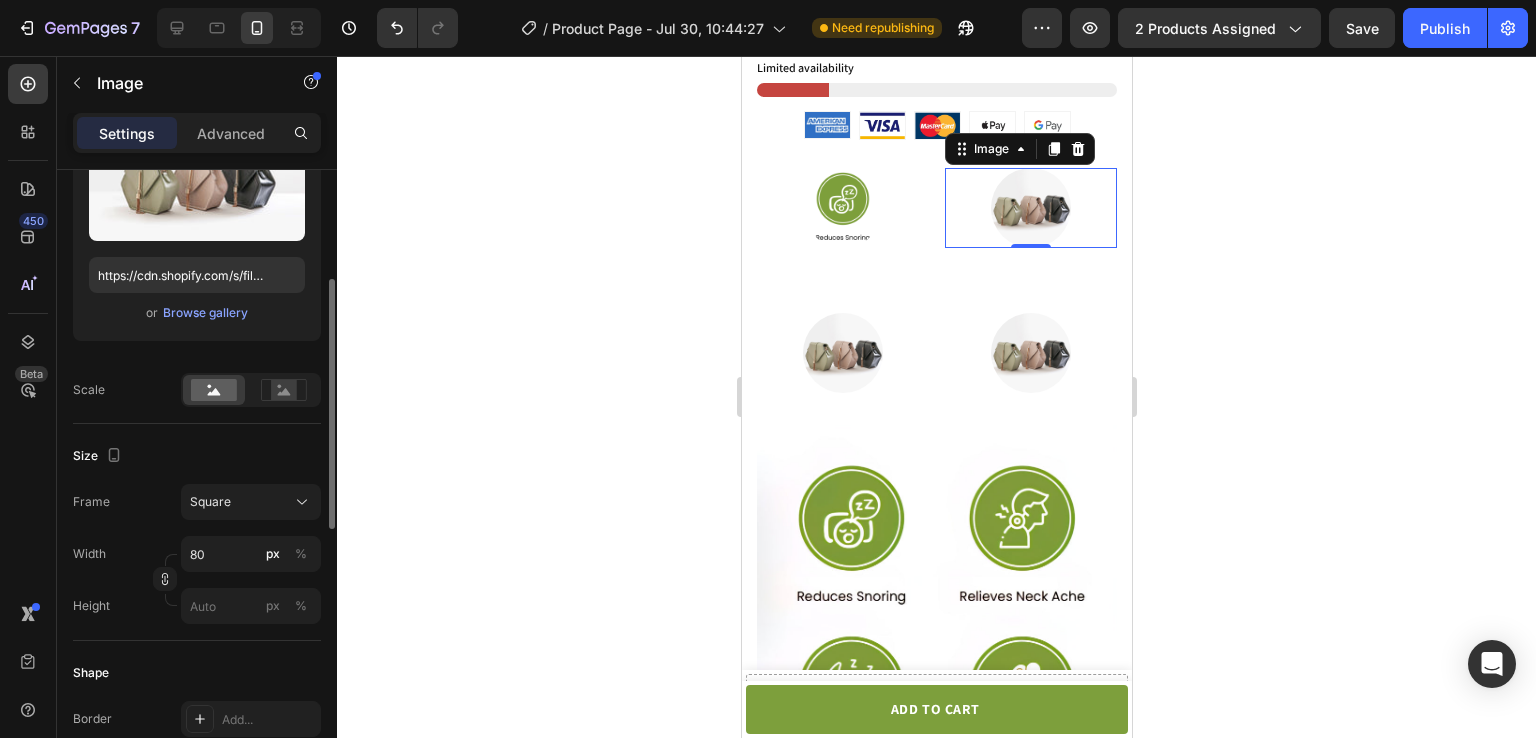scroll, scrollTop: 272, scrollLeft: 0, axis: vertical 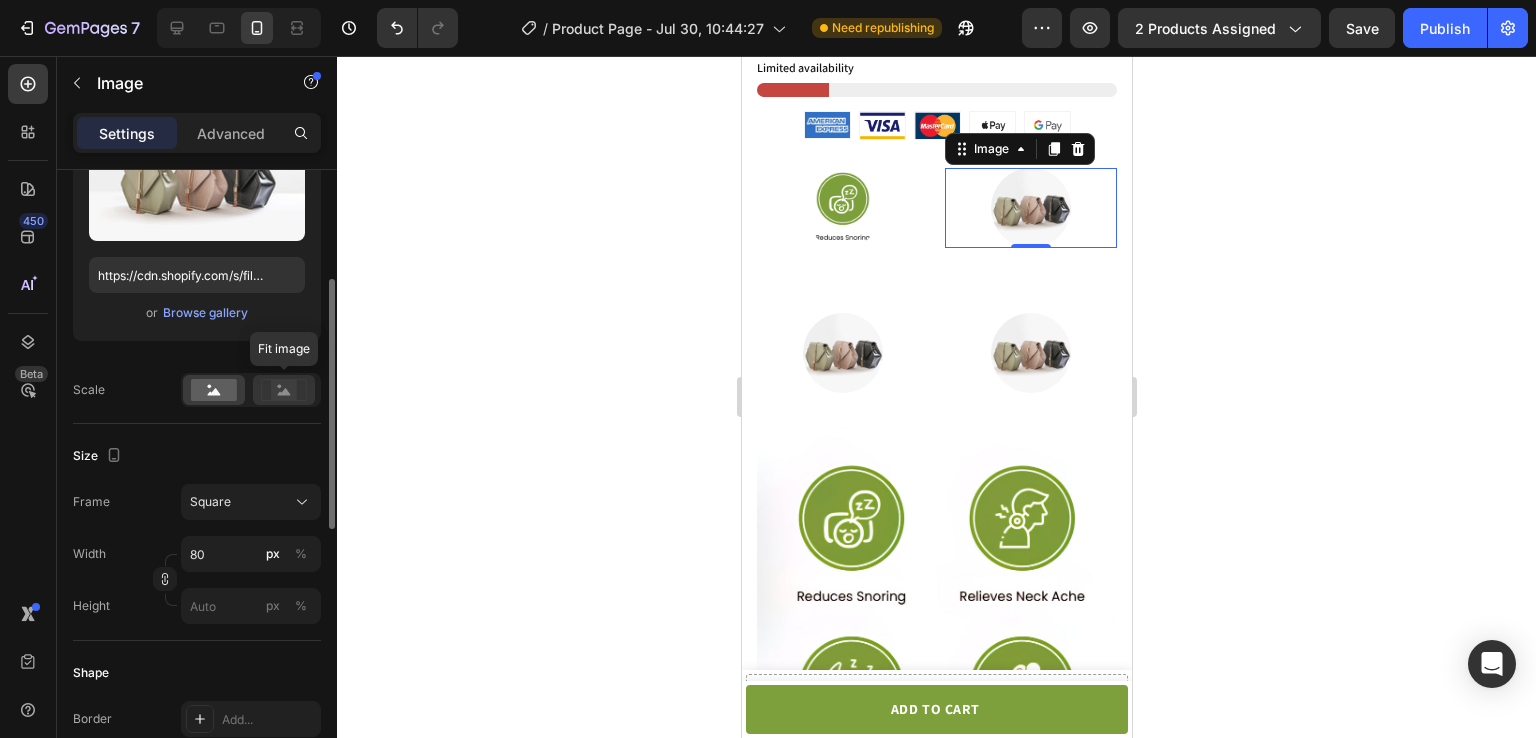 click 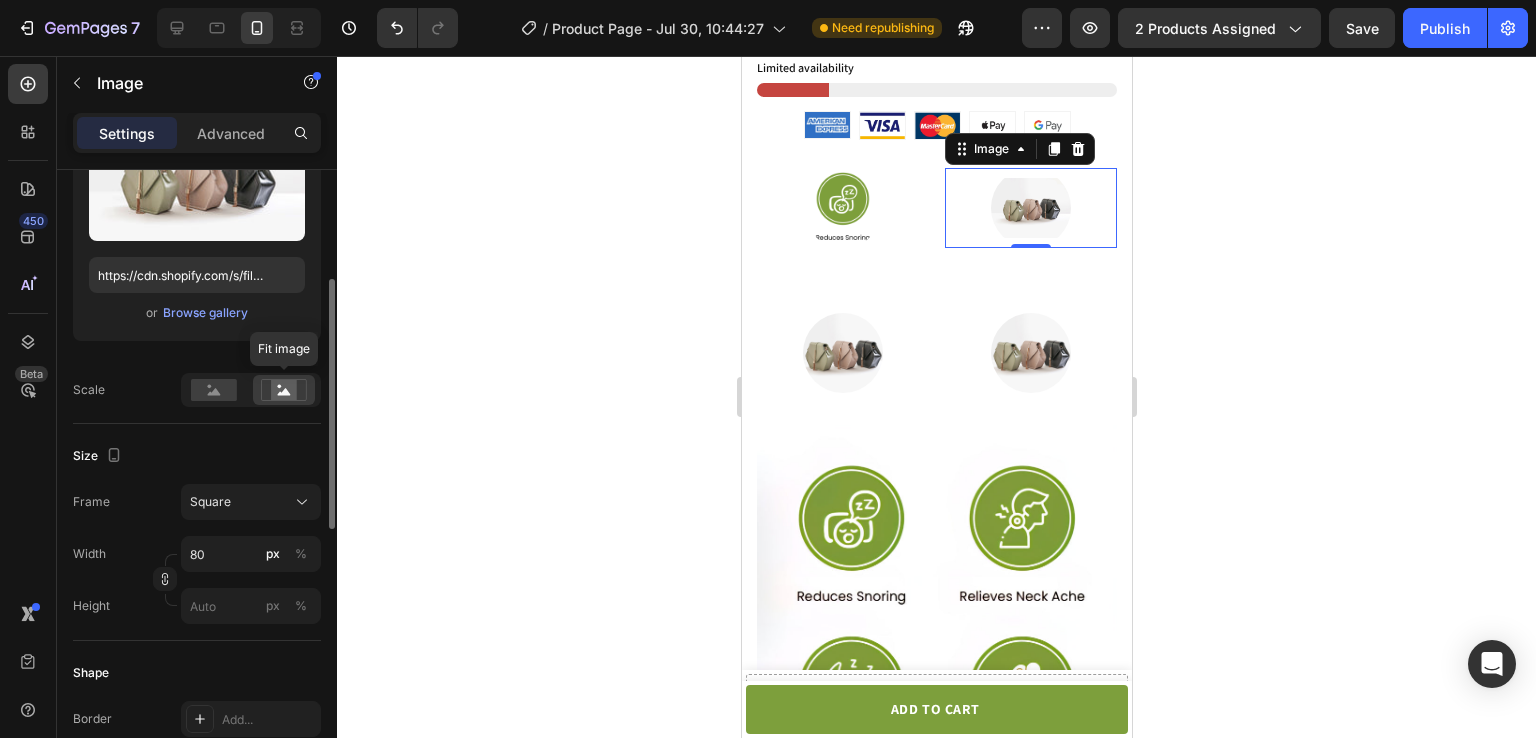 click 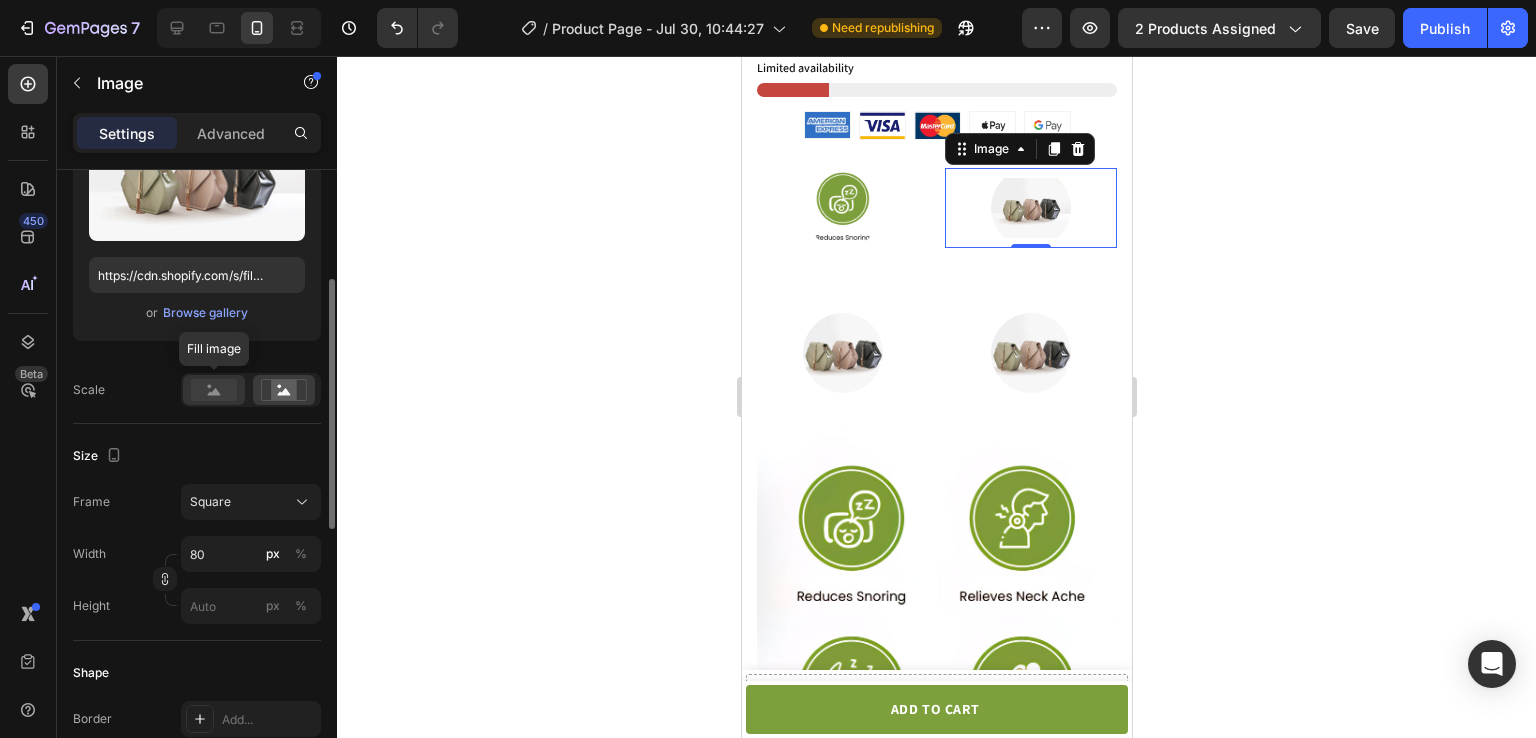 click 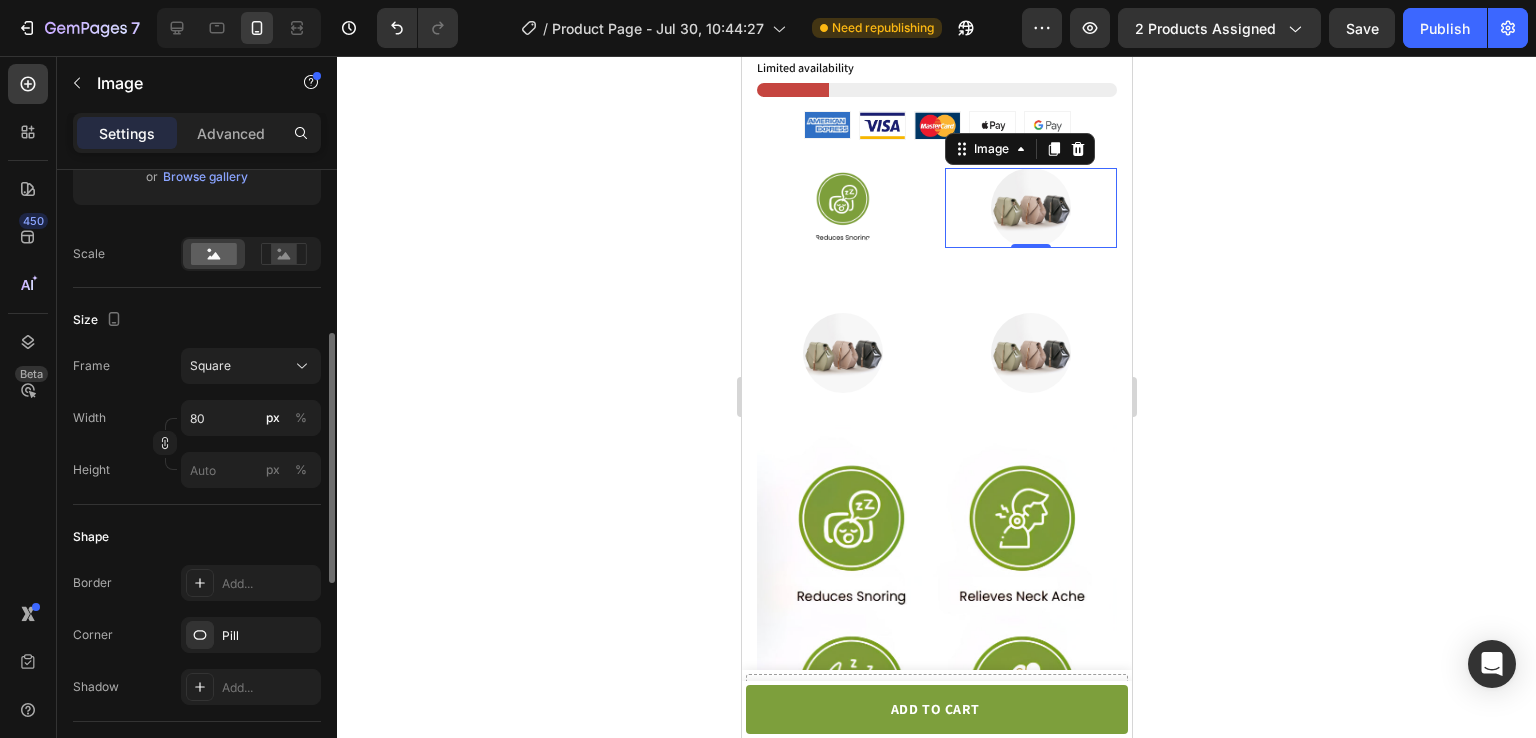 scroll, scrollTop: 408, scrollLeft: 0, axis: vertical 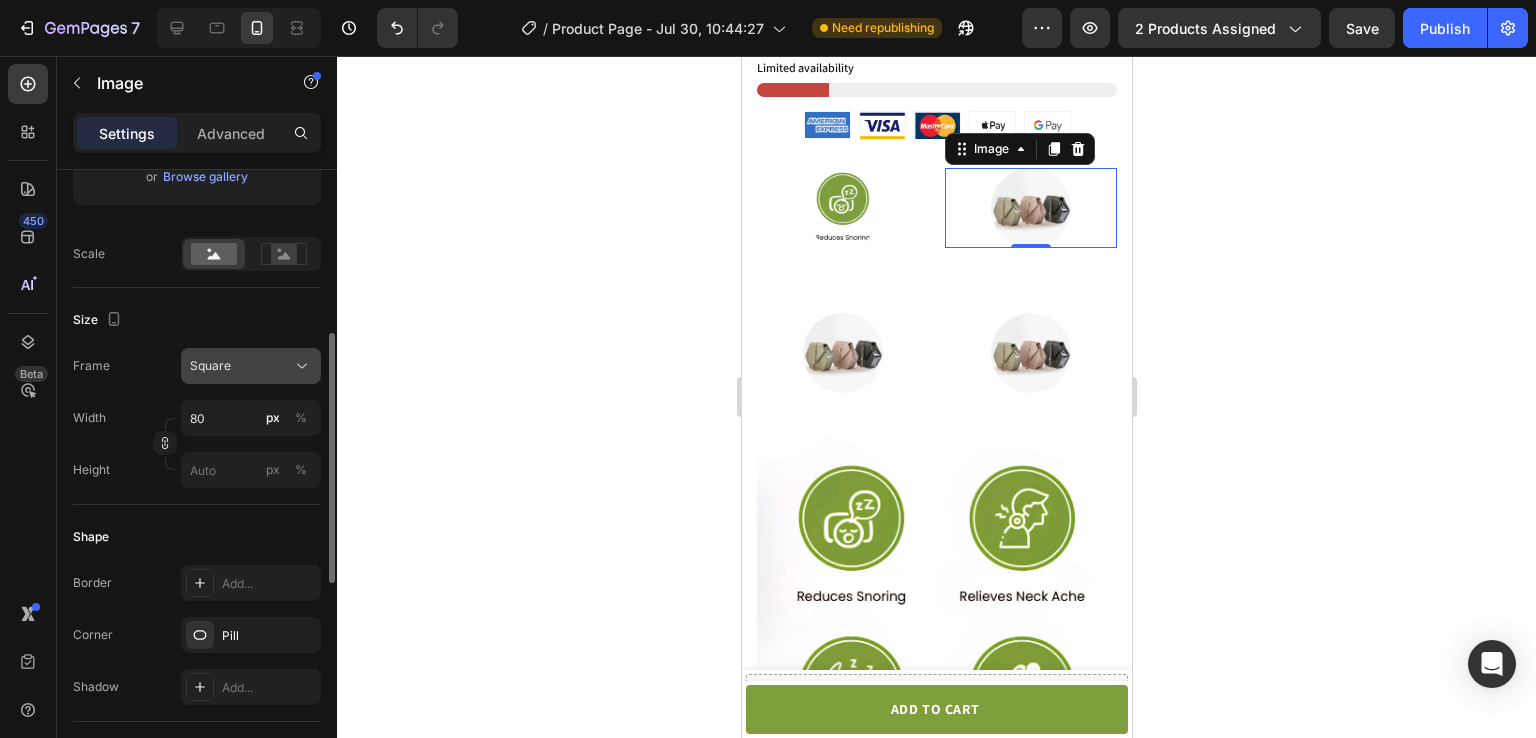 click on "Square" at bounding box center (251, 366) 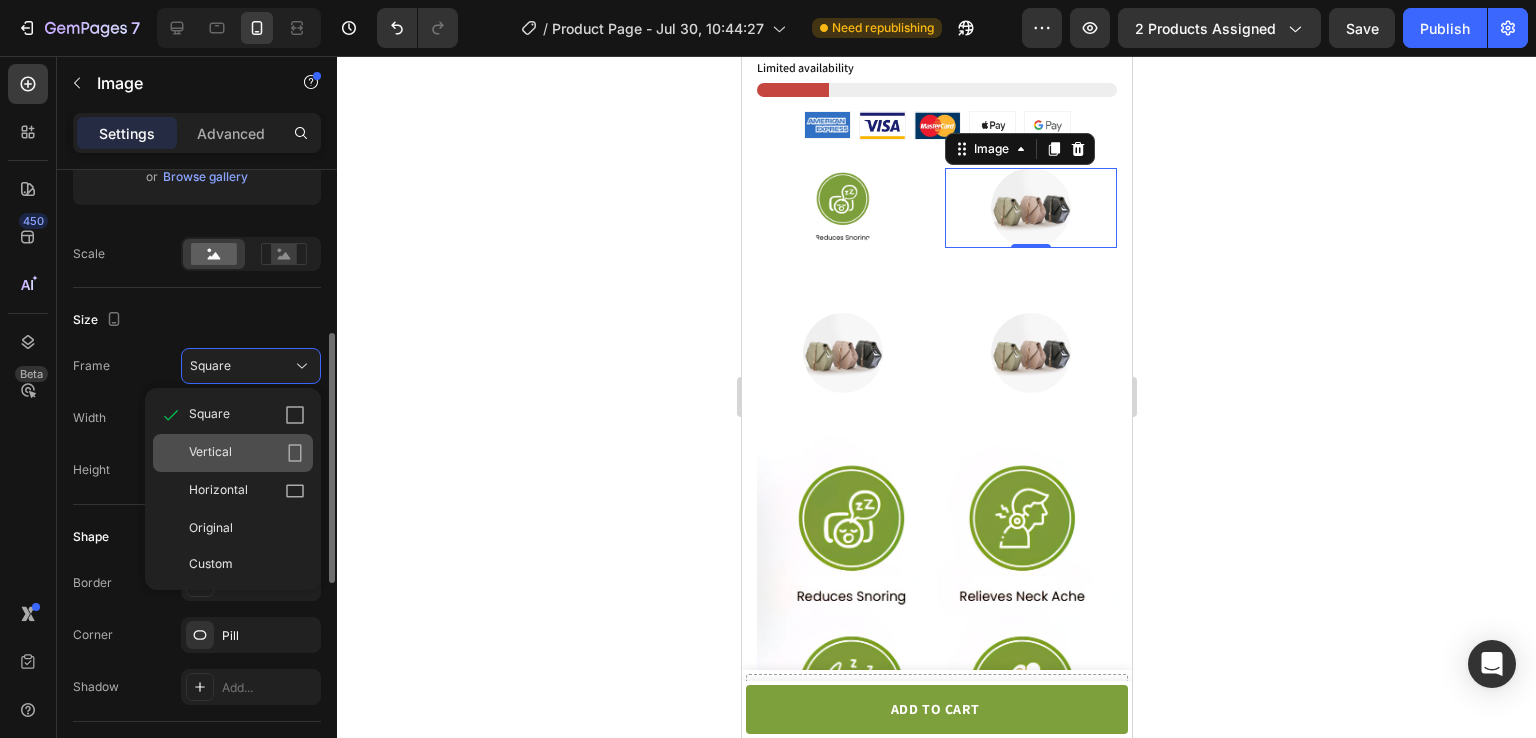 click on "Vertical" at bounding box center (210, 453) 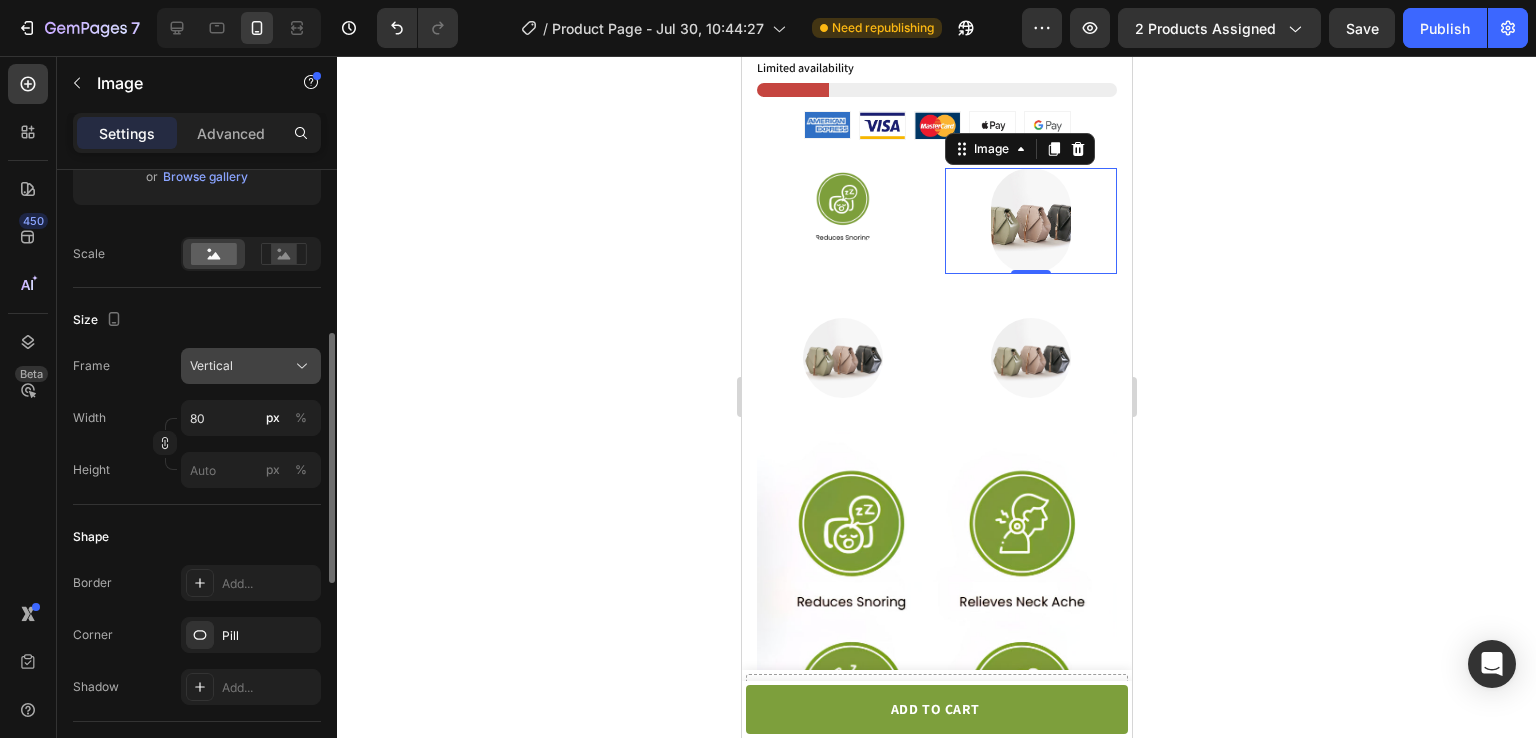 click on "Vertical" at bounding box center [251, 366] 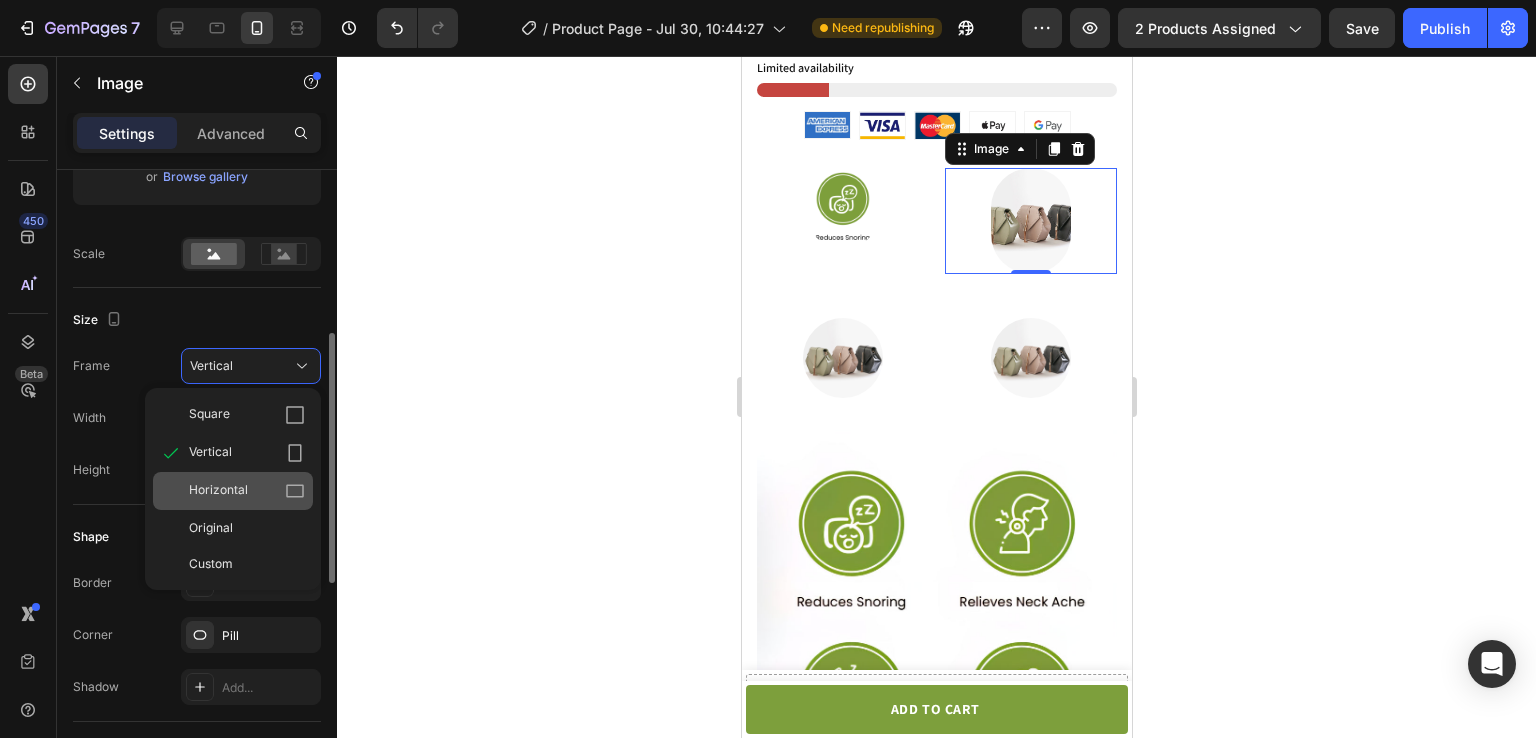 click on "Horizontal" 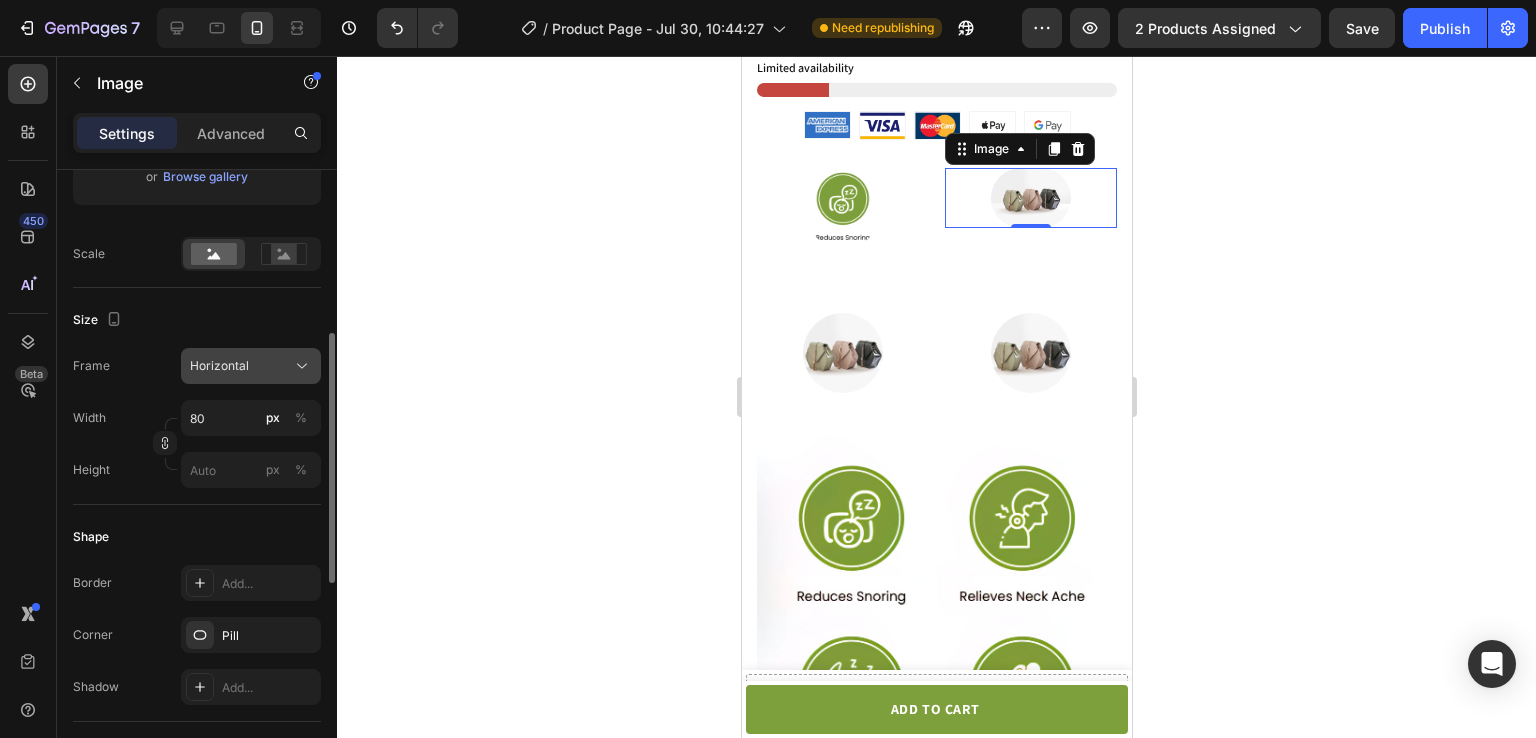 click on "Horizontal" at bounding box center (251, 366) 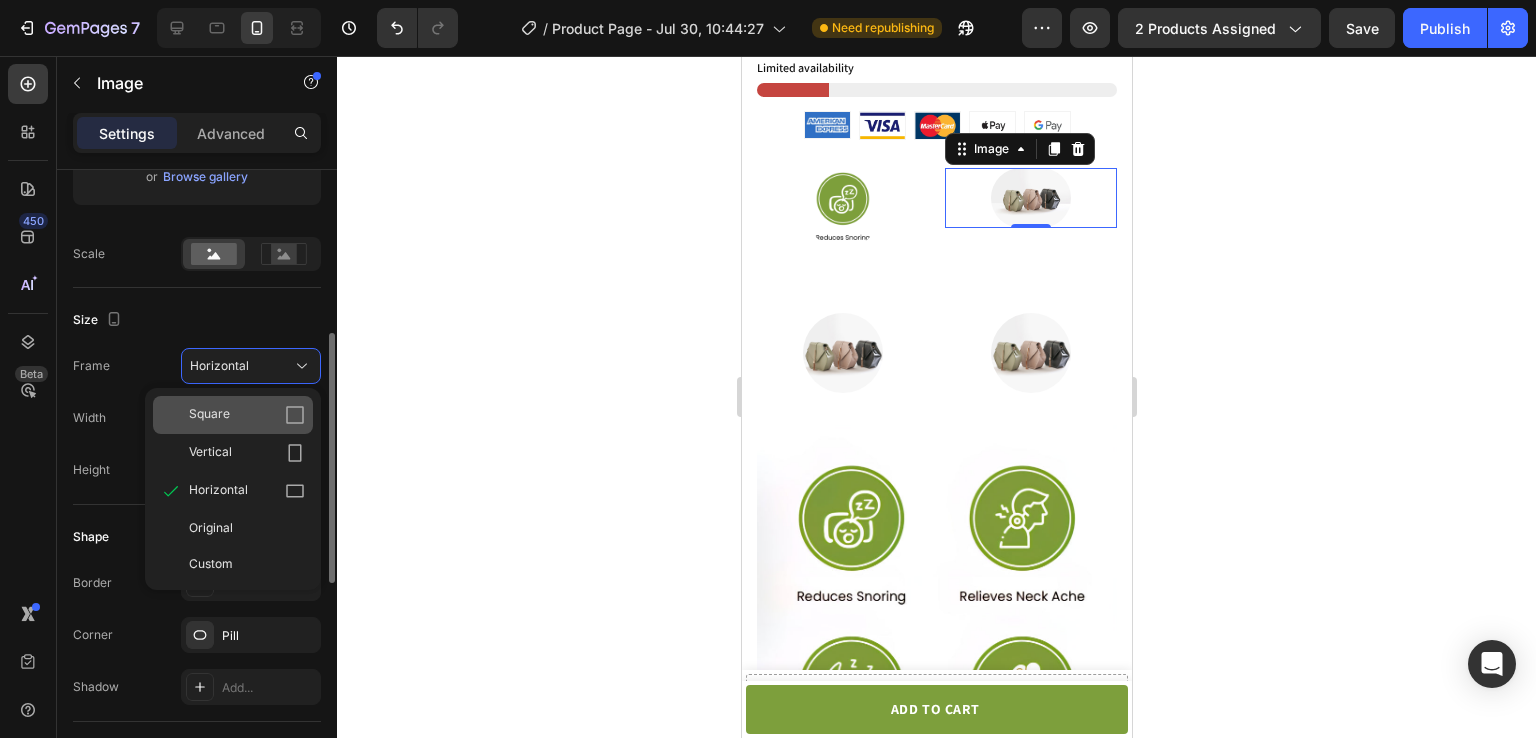 click on "Square" at bounding box center [247, 415] 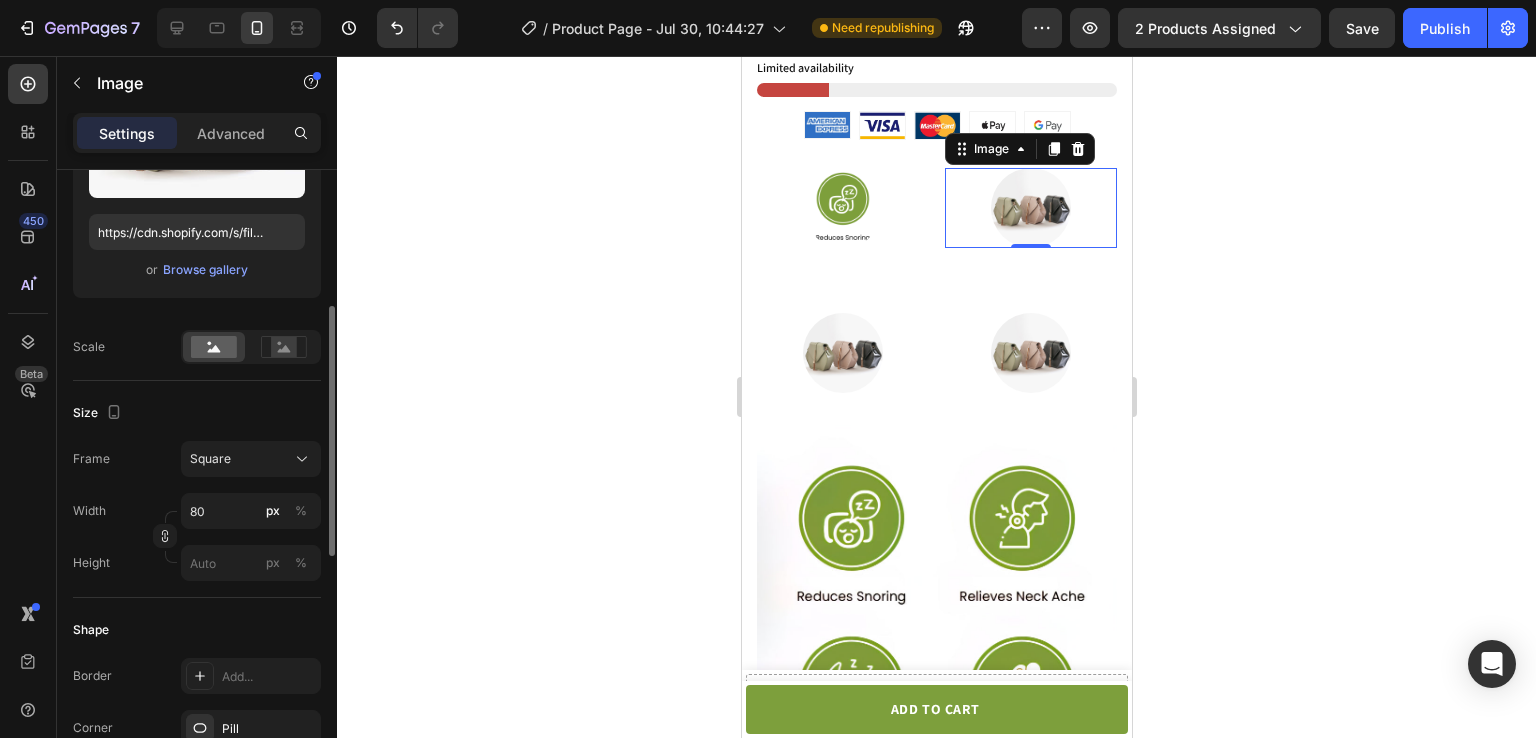 scroll, scrollTop: 312, scrollLeft: 0, axis: vertical 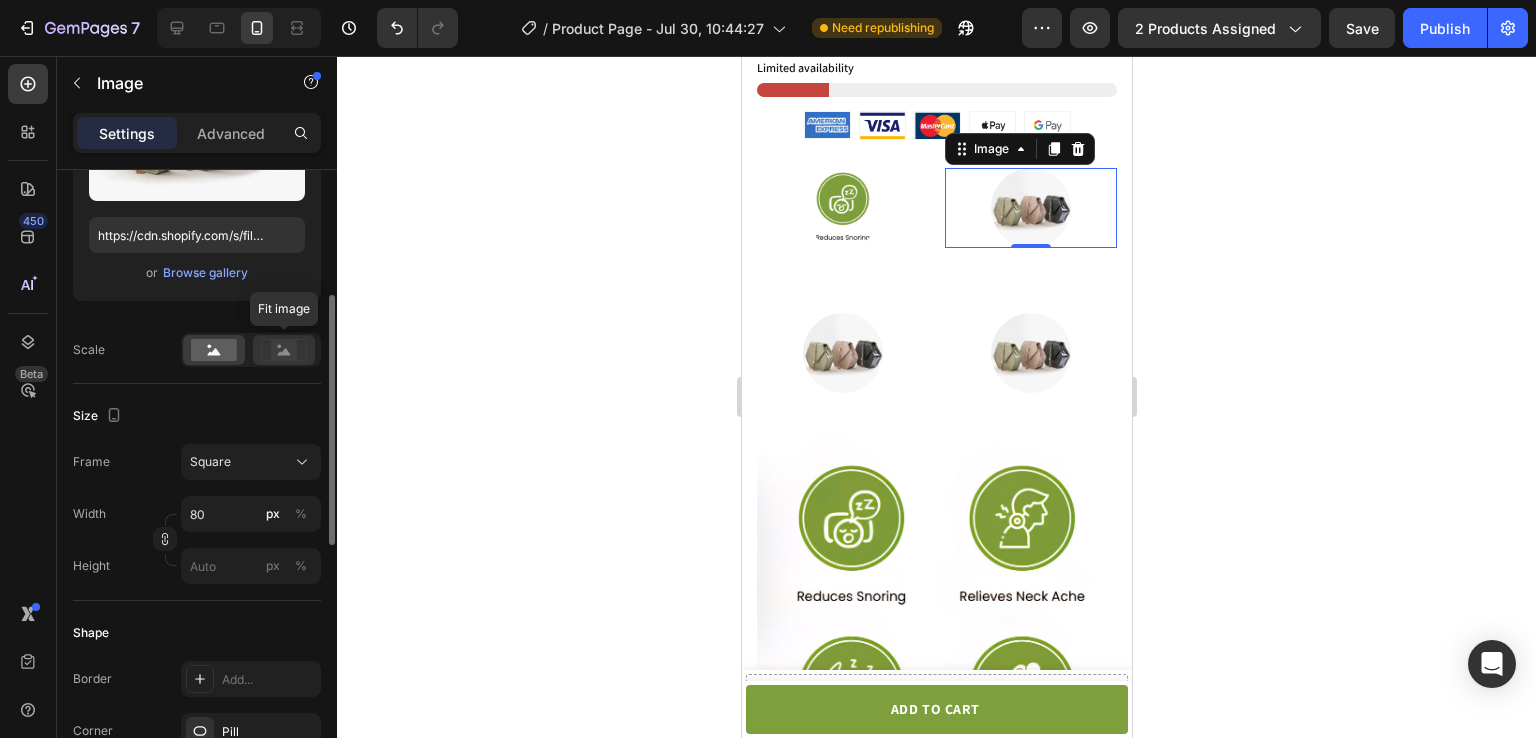 click 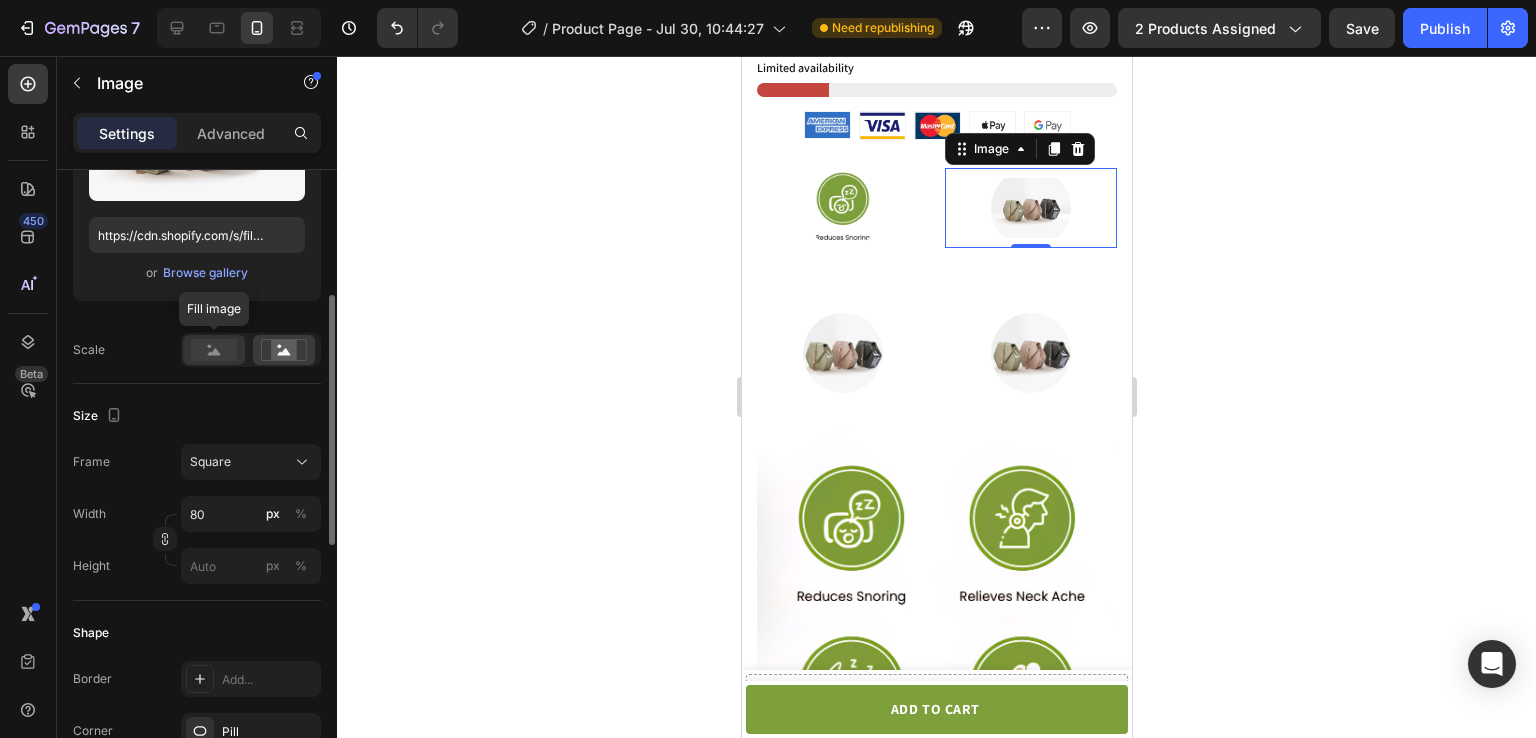 click 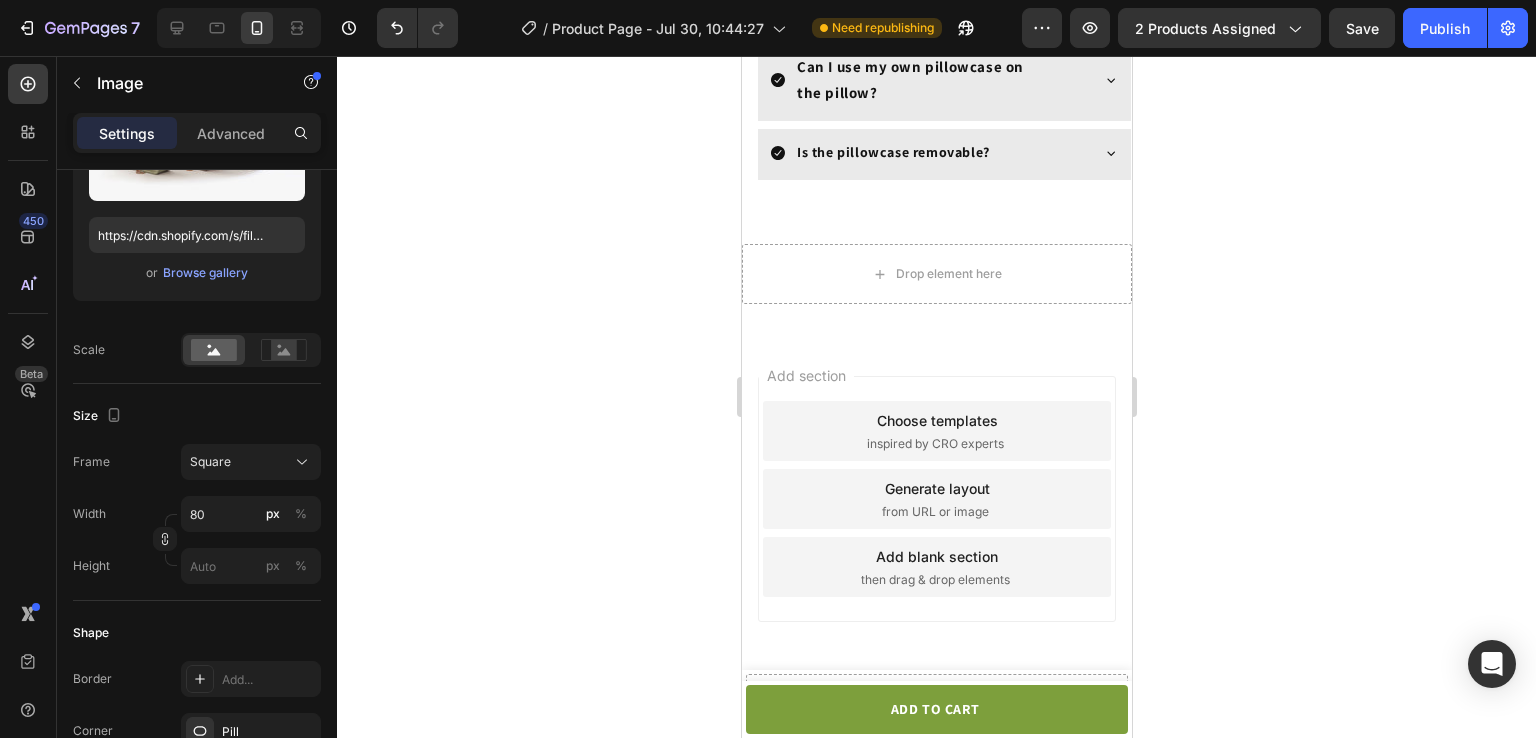 scroll, scrollTop: 5509, scrollLeft: 0, axis: vertical 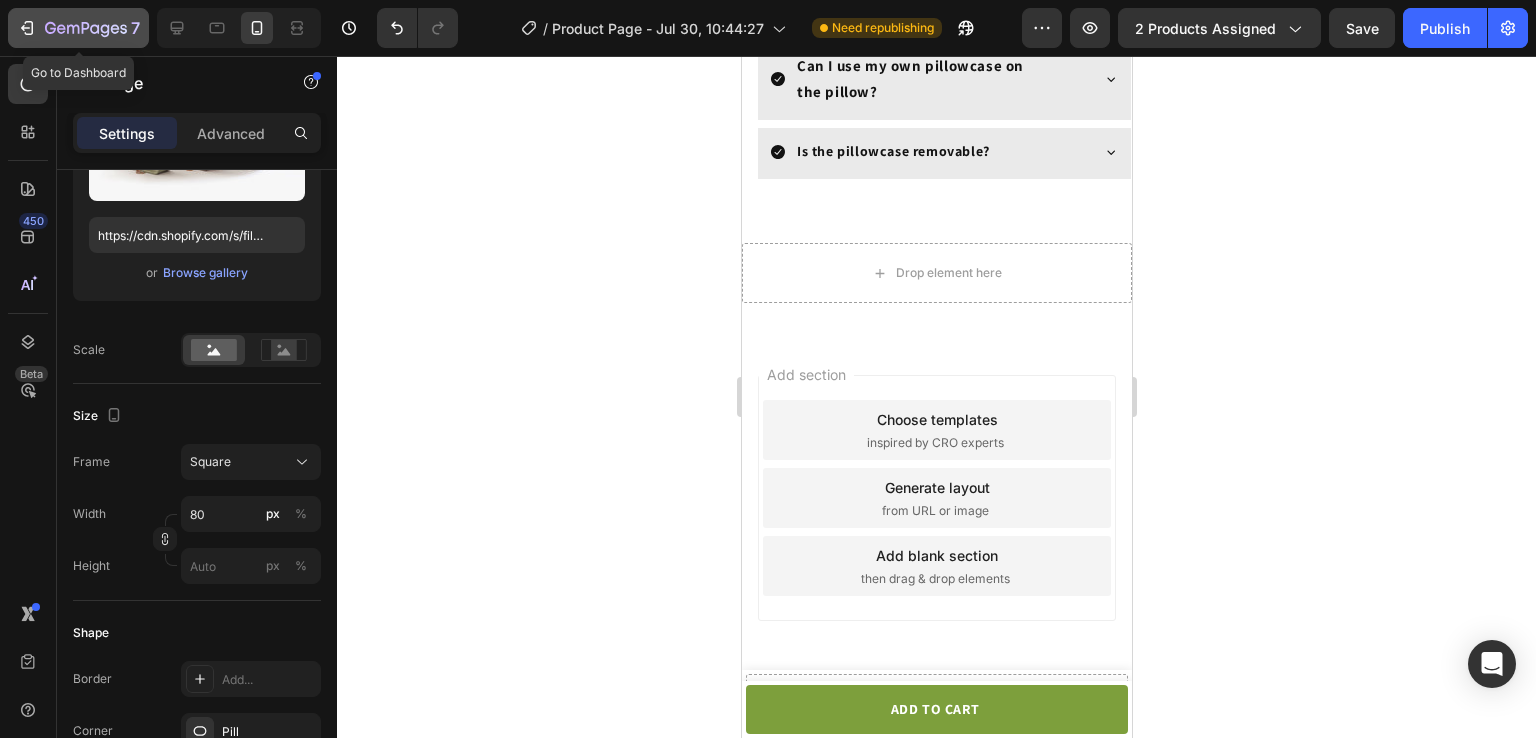 click on "7" 